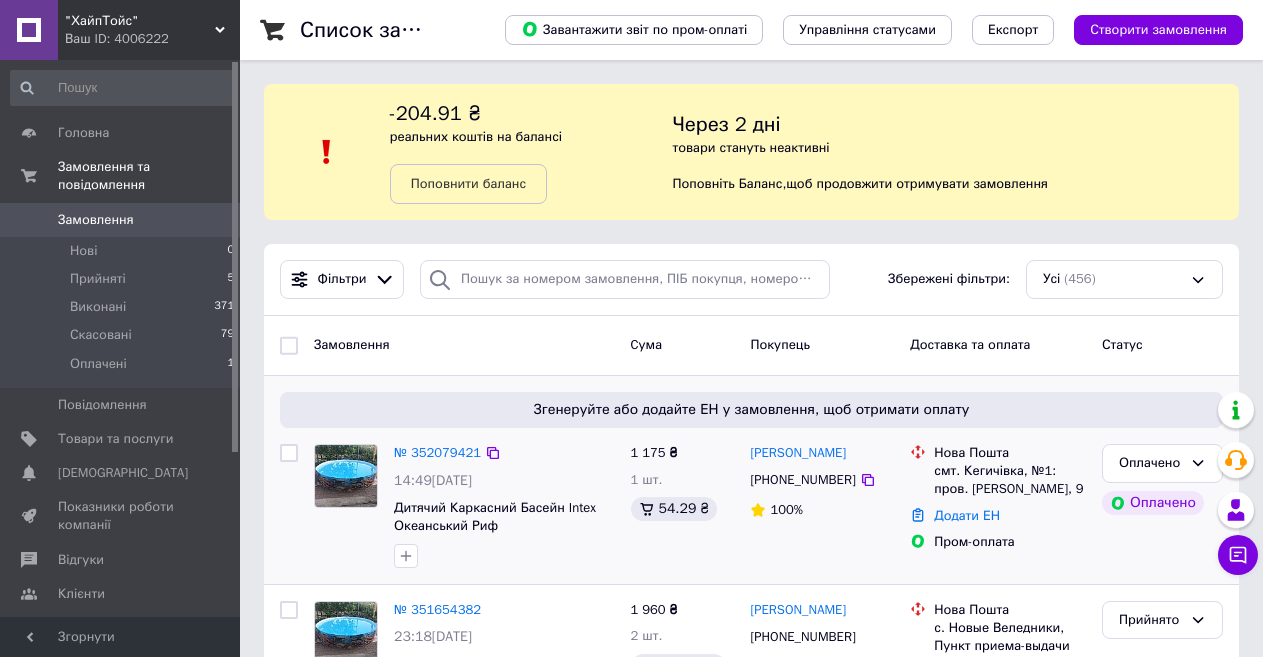 scroll, scrollTop: 100, scrollLeft: 0, axis: vertical 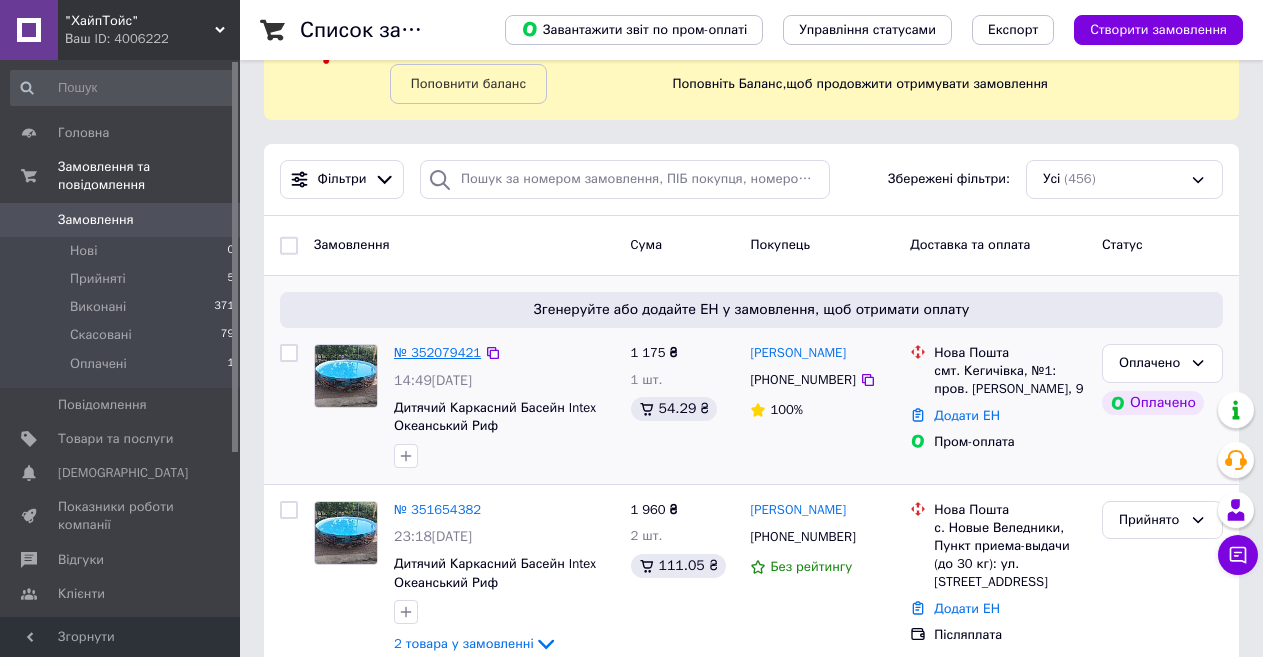 click on "№ 352079421" at bounding box center [437, 352] 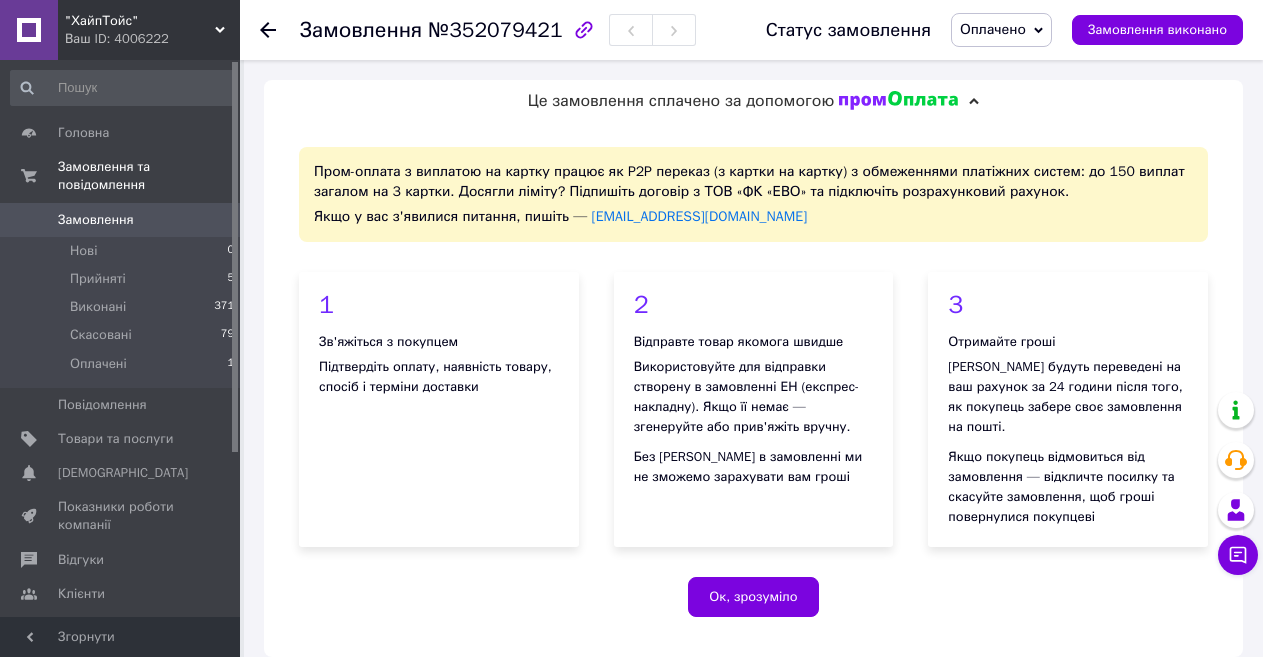 scroll, scrollTop: 500, scrollLeft: 0, axis: vertical 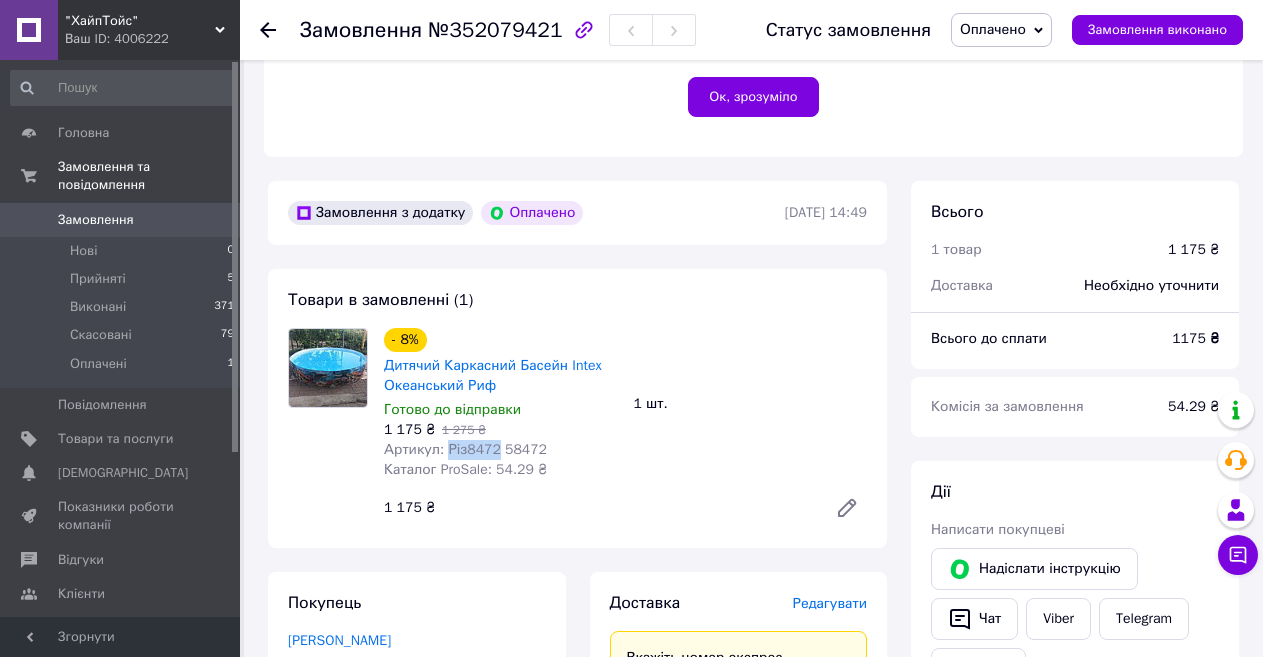 drag, startPoint x: 489, startPoint y: 448, endPoint x: 445, endPoint y: 453, distance: 44.28318 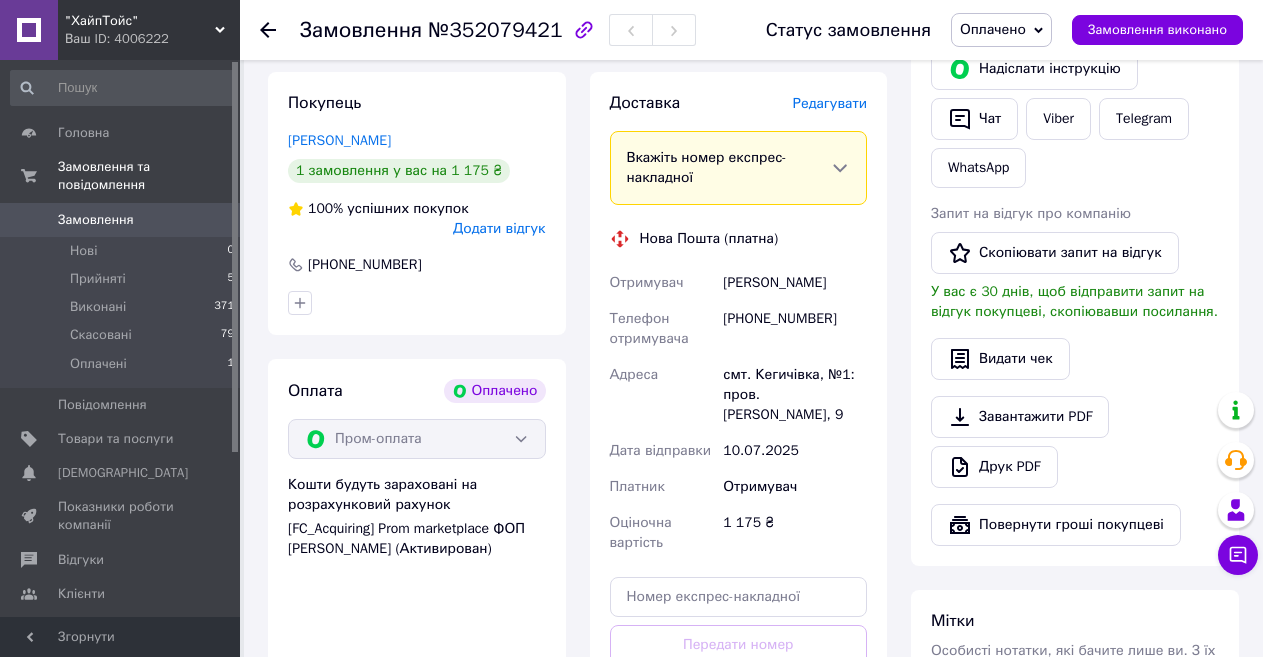 scroll, scrollTop: 1200, scrollLeft: 0, axis: vertical 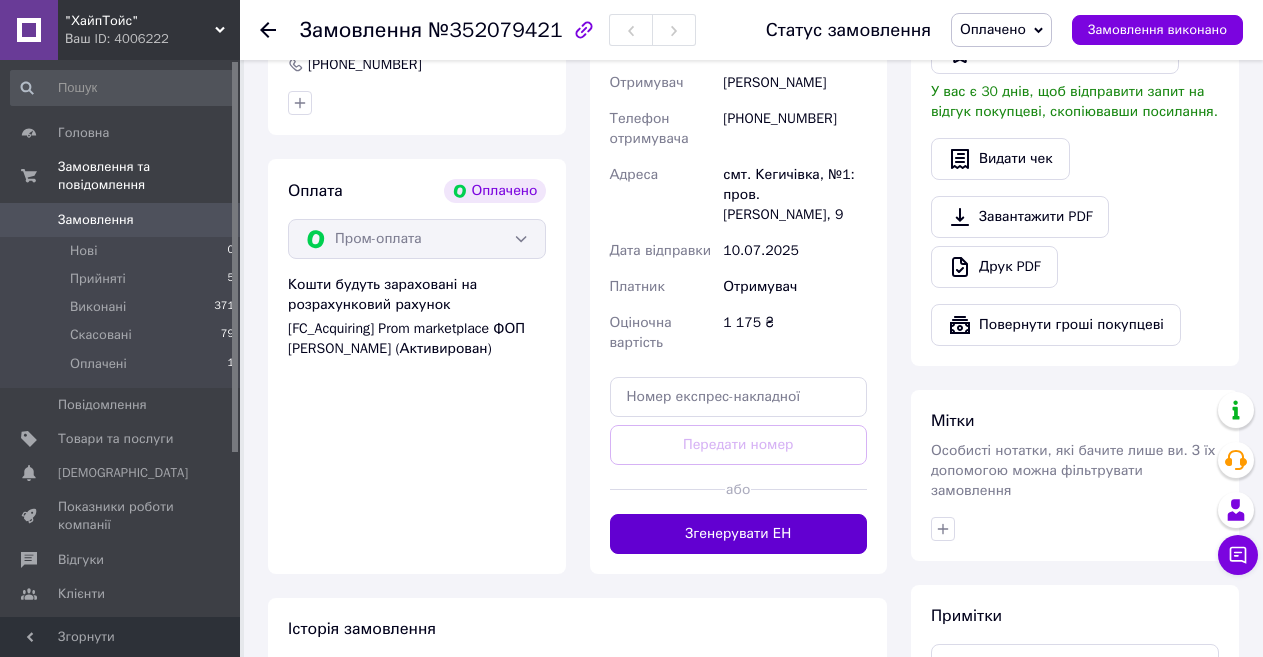 click on "Згенерувати ЕН" at bounding box center (739, 534) 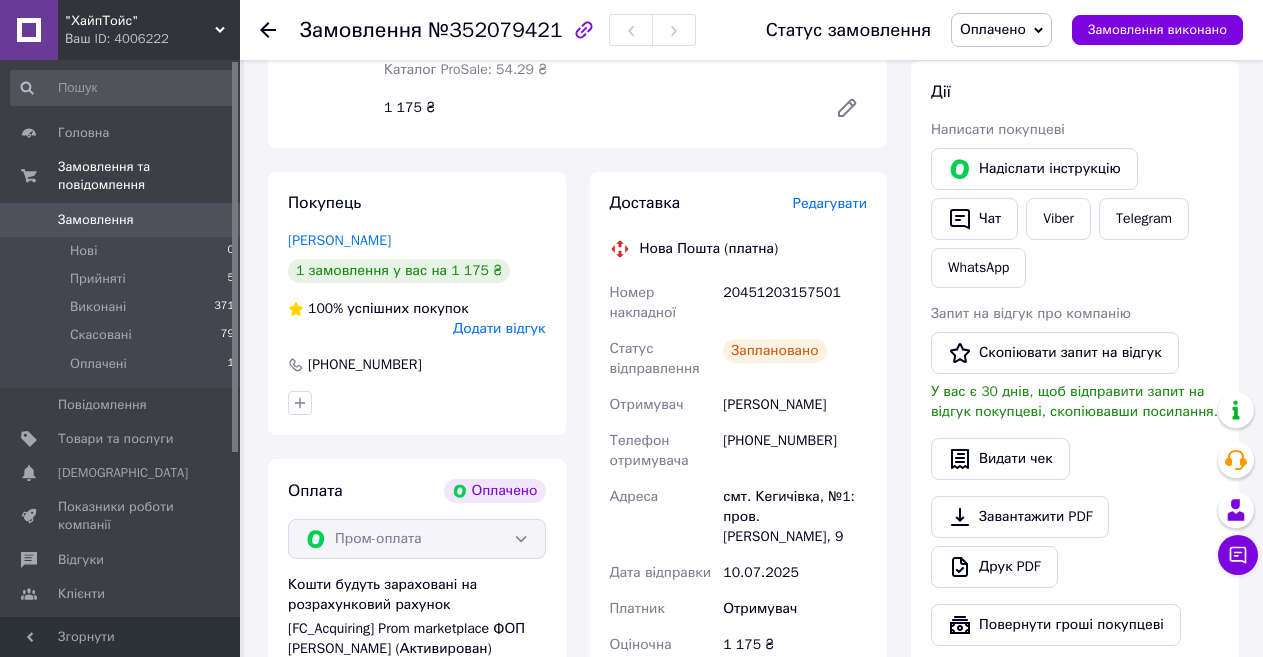 scroll, scrollTop: 700, scrollLeft: 0, axis: vertical 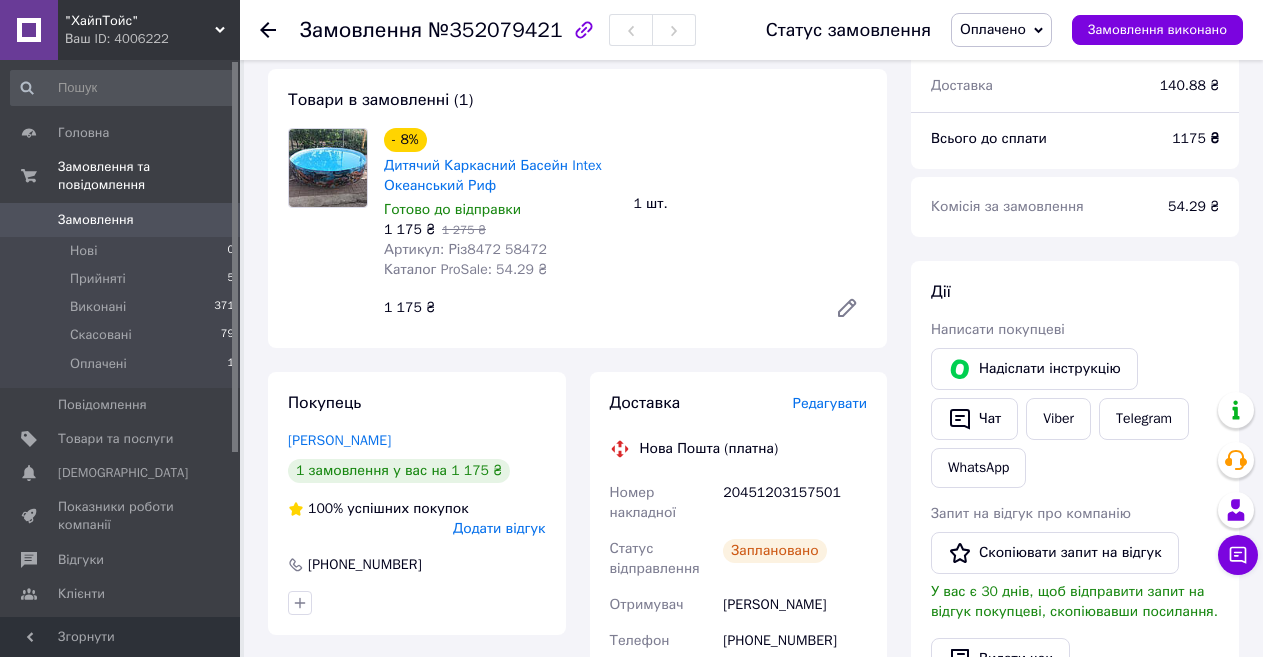 click on "1 175 ₴" at bounding box center (597, 308) 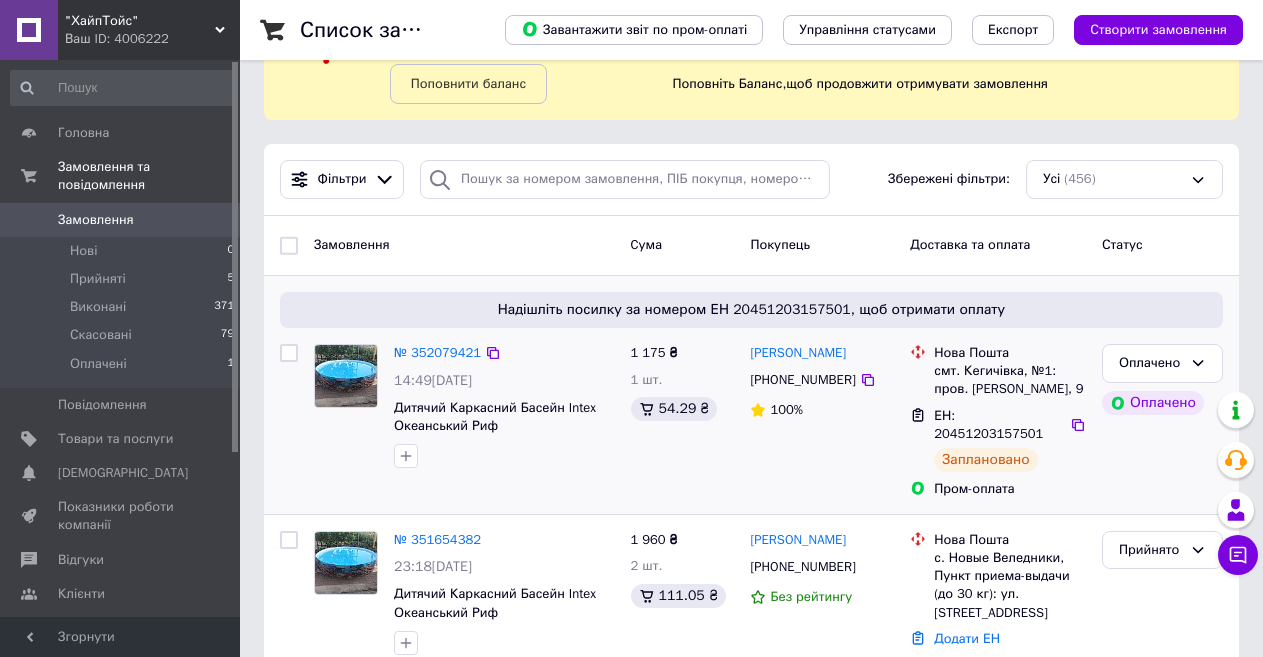 scroll, scrollTop: 0, scrollLeft: 0, axis: both 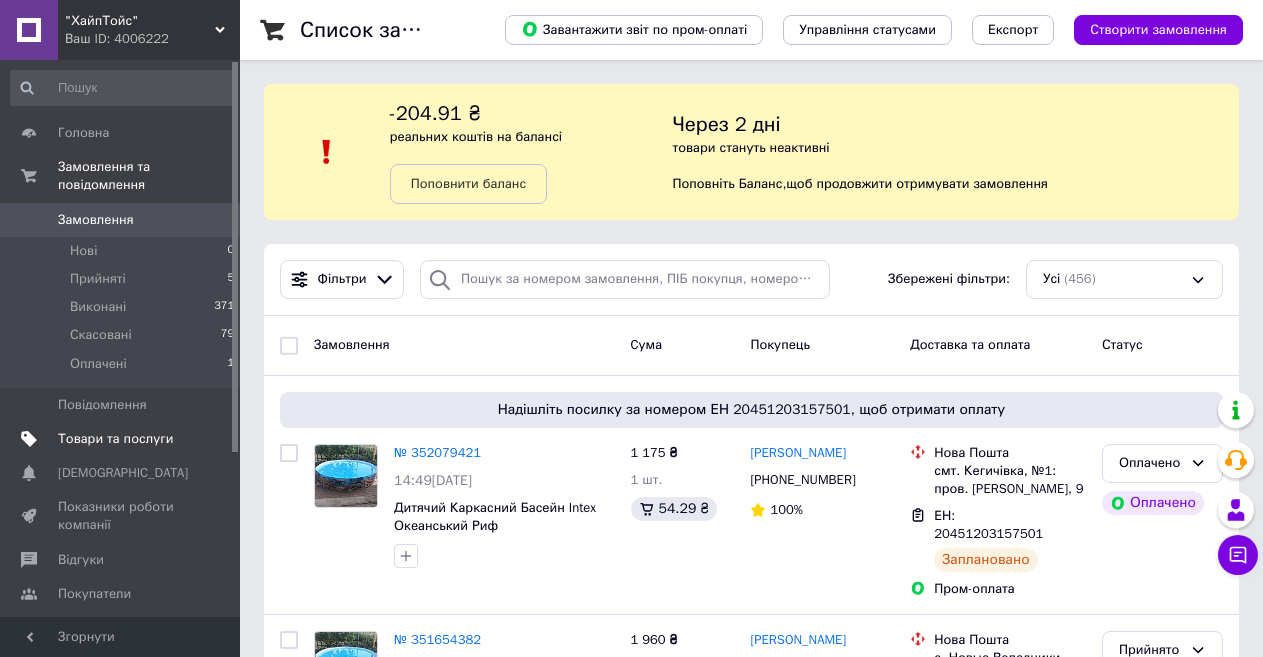 click on "Товари та послуги" at bounding box center [115, 439] 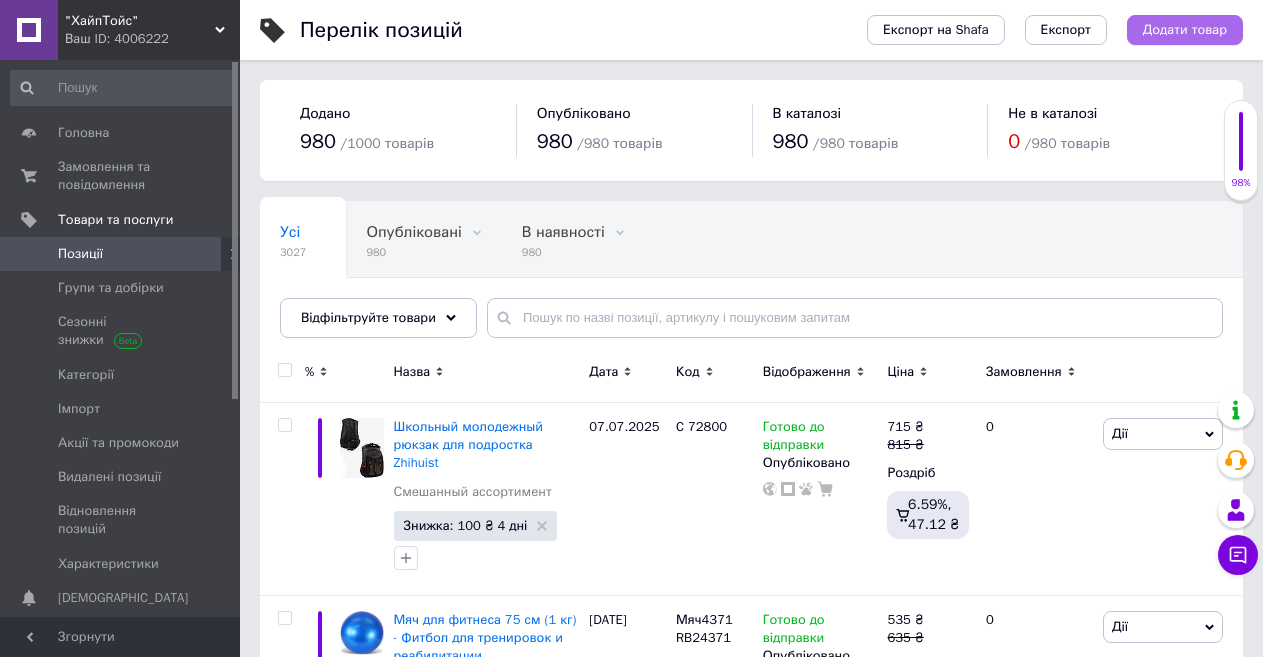 click on "Додати товар" at bounding box center (1185, 30) 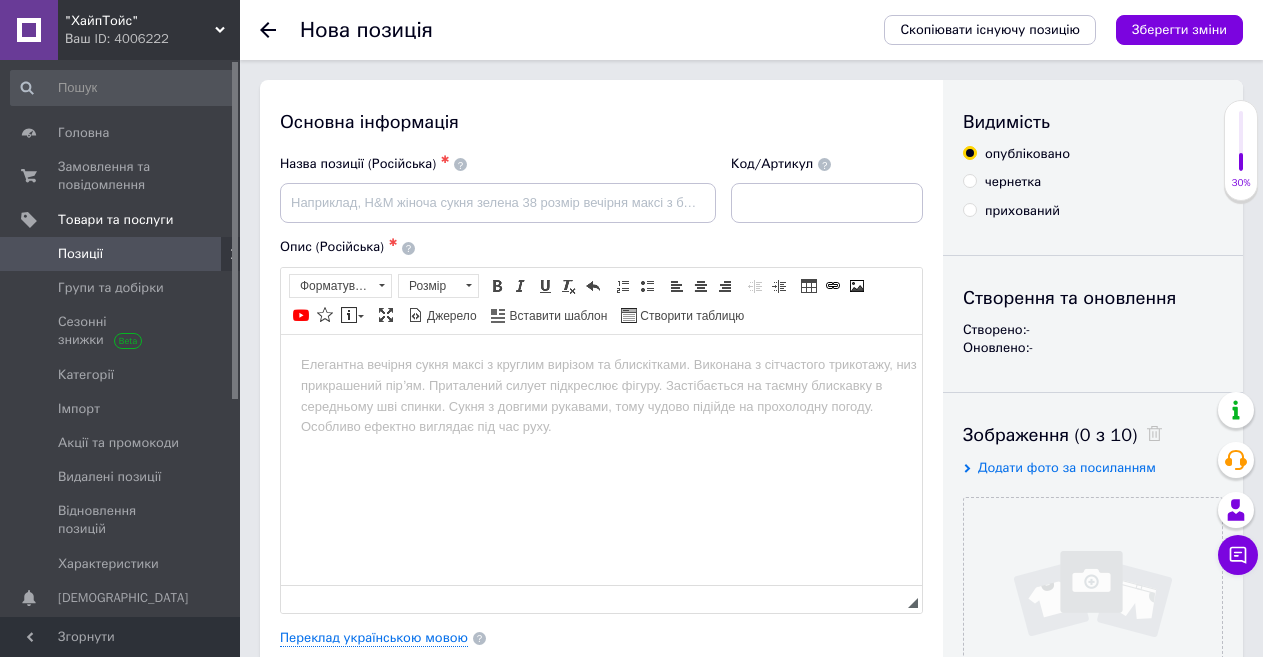 scroll, scrollTop: 0, scrollLeft: 0, axis: both 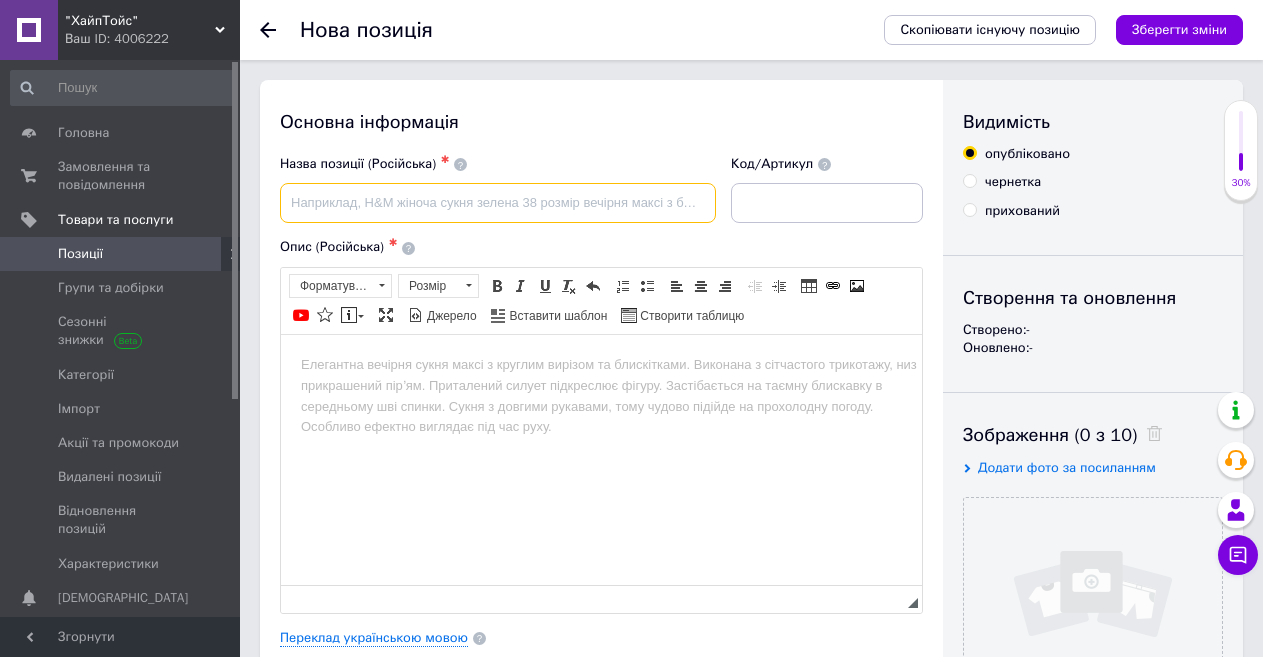 paste on "Игровой набор "Суперагент": Рации-часы с цифровым дисплеем, компасом, фонариком и USB зарядкой - 2 шт." 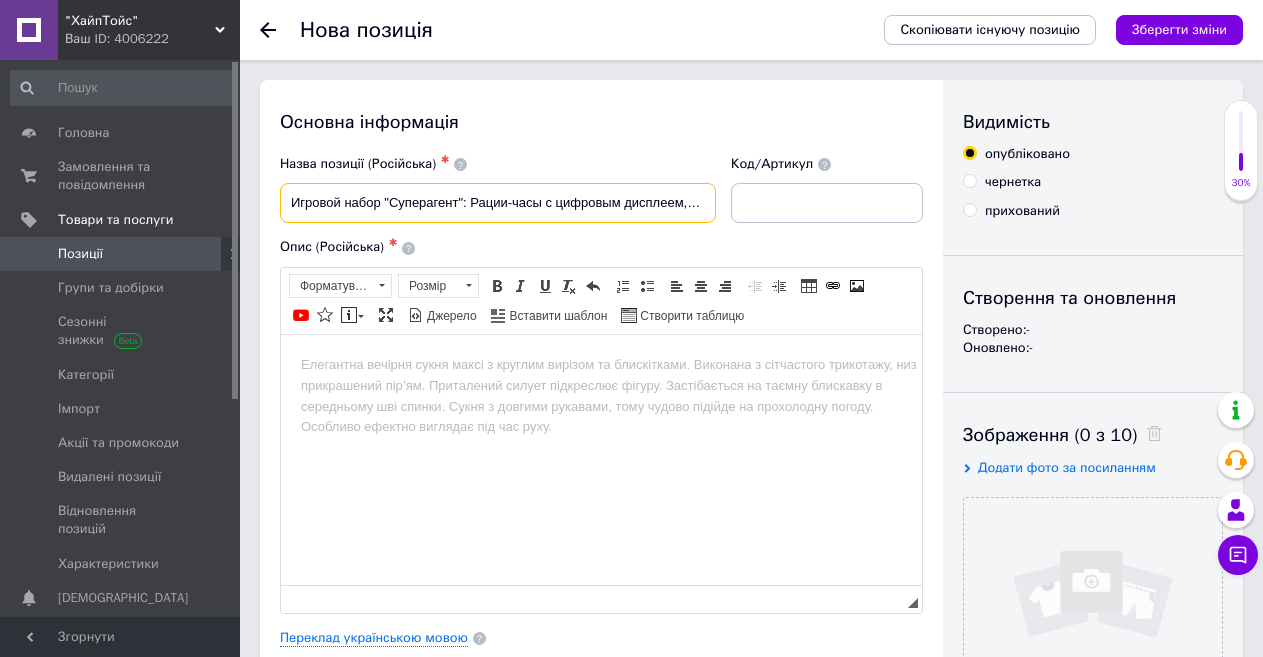 scroll, scrollTop: 0, scrollLeft: 263, axis: horizontal 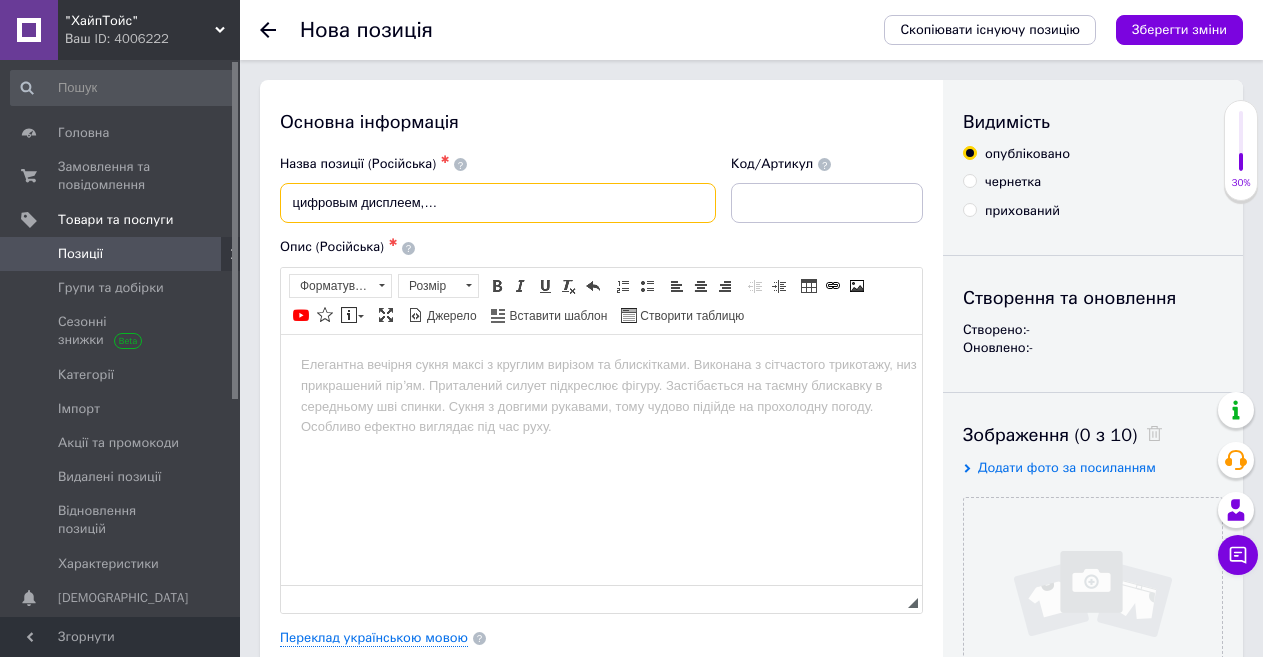 type on "Игровой набор "Суперагент": Рации-часы с цифровым дисплеем, компасом, фонариком и USB зарядкой - 2 шт." 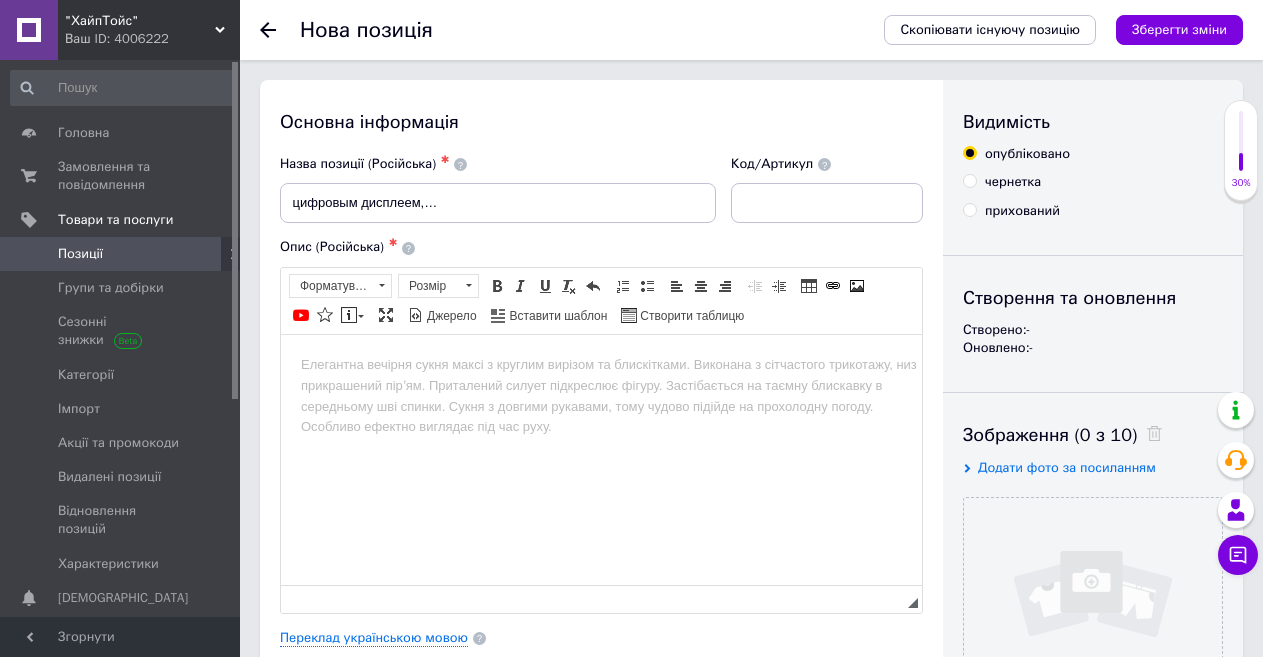 scroll, scrollTop: 0, scrollLeft: 0, axis: both 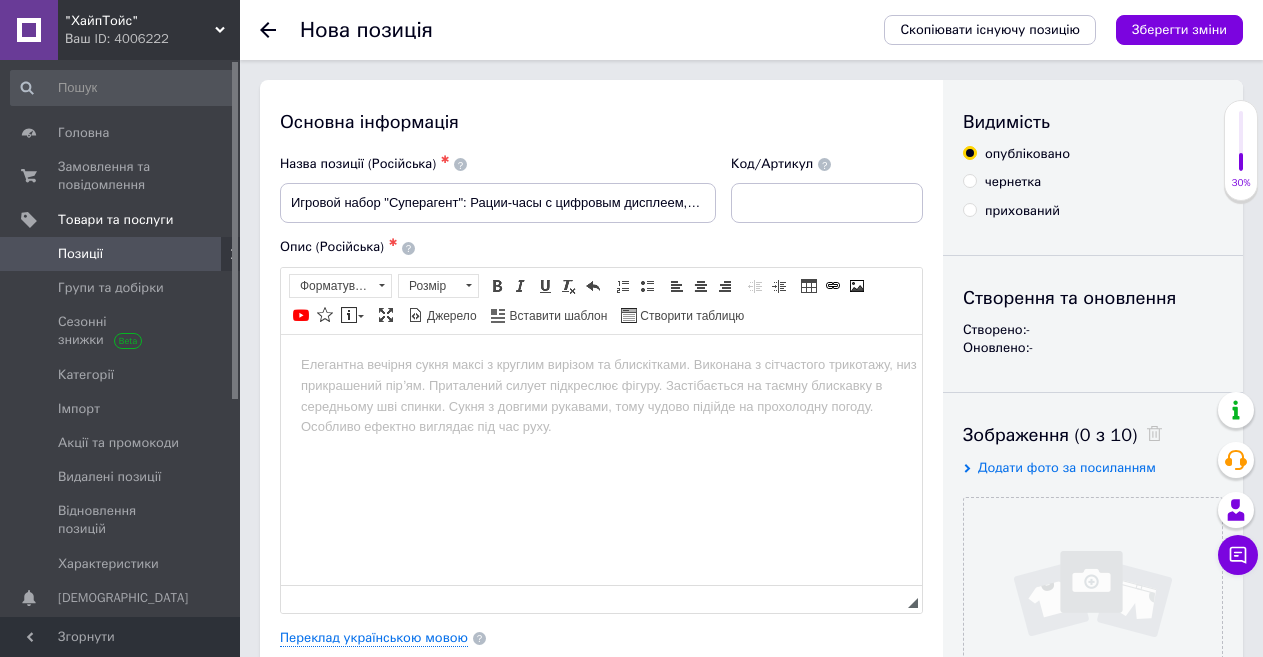 click on "Основна інформація" at bounding box center (601, 122) 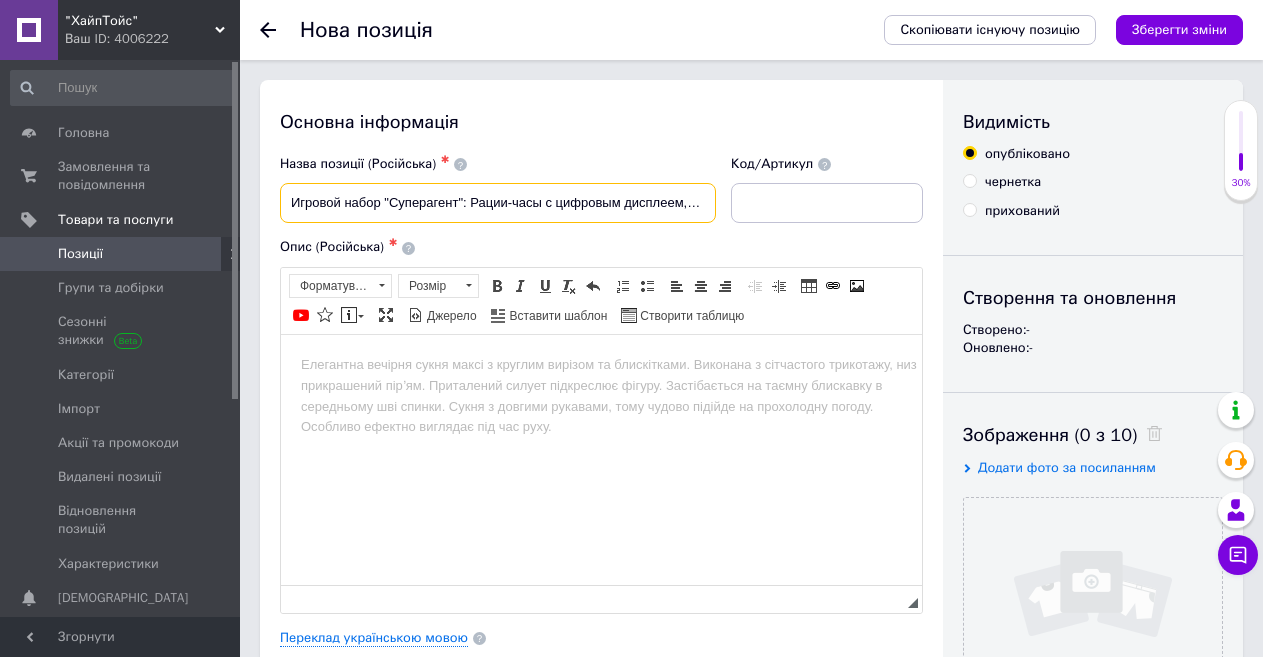 scroll, scrollTop: 0, scrollLeft: 264, axis: horizontal 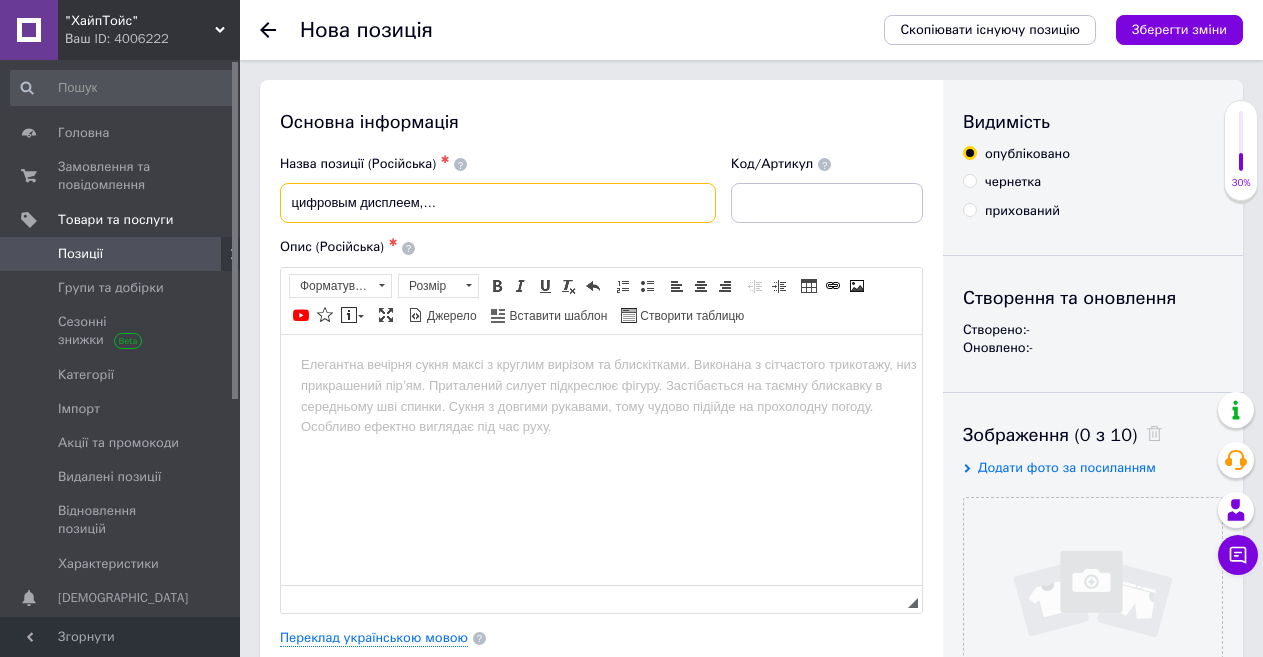 drag, startPoint x: 291, startPoint y: 205, endPoint x: 777, endPoint y: 227, distance: 486.49768 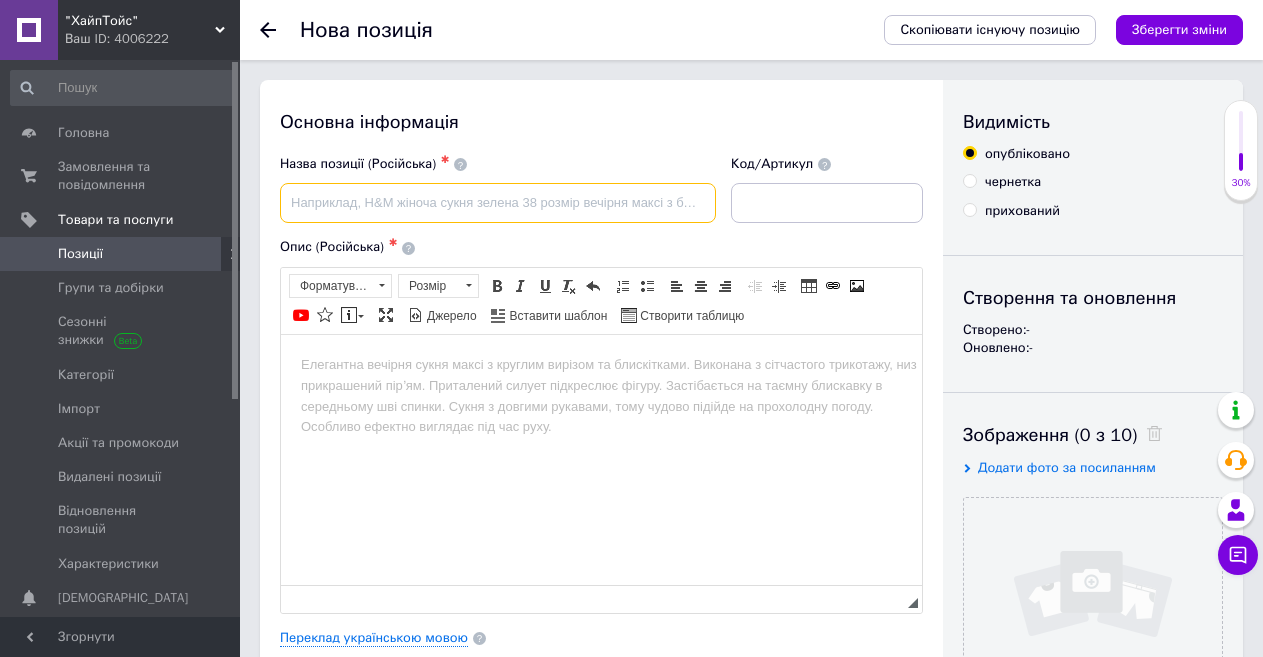 scroll, scrollTop: 0, scrollLeft: 0, axis: both 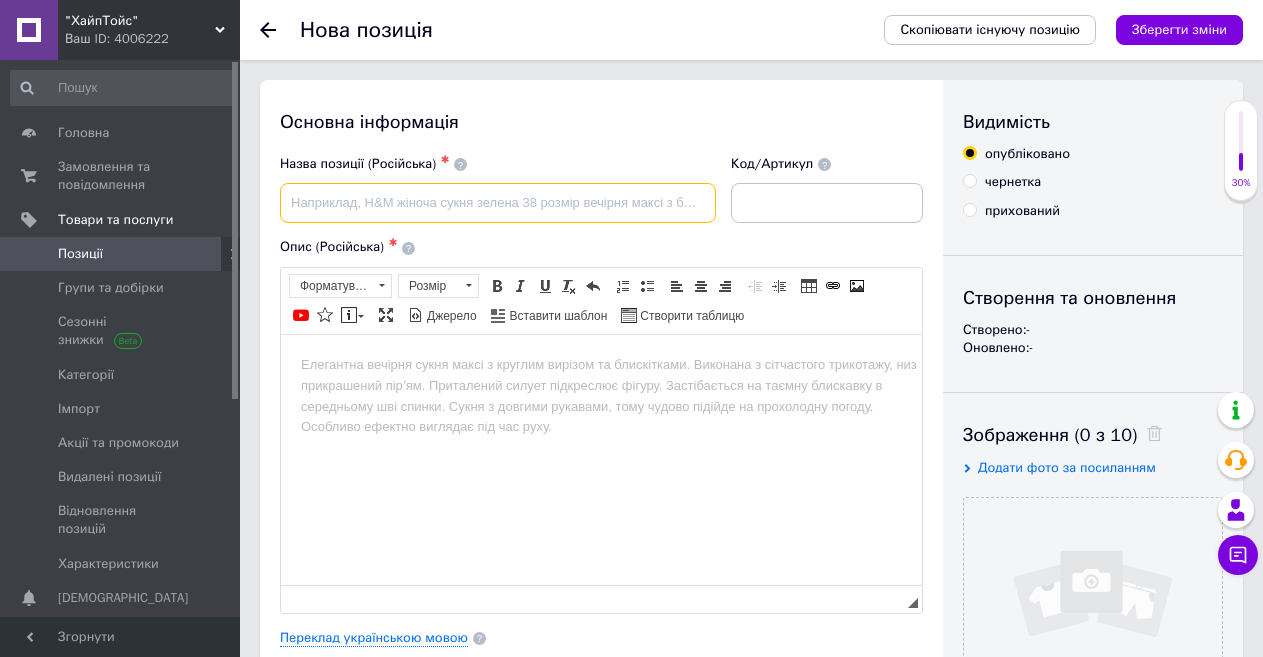 paste on "часы-рации с антенной, компасом и аккумулятором, детский набор с USB-кабелем" 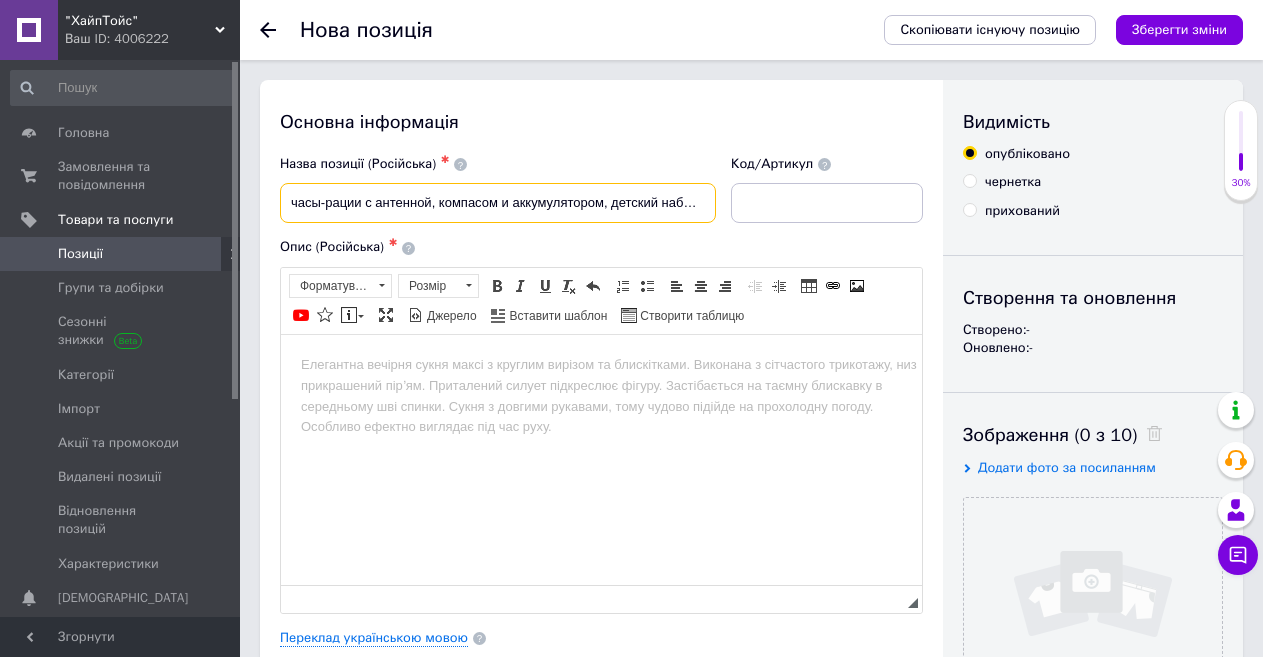 scroll, scrollTop: 0, scrollLeft: 90, axis: horizontal 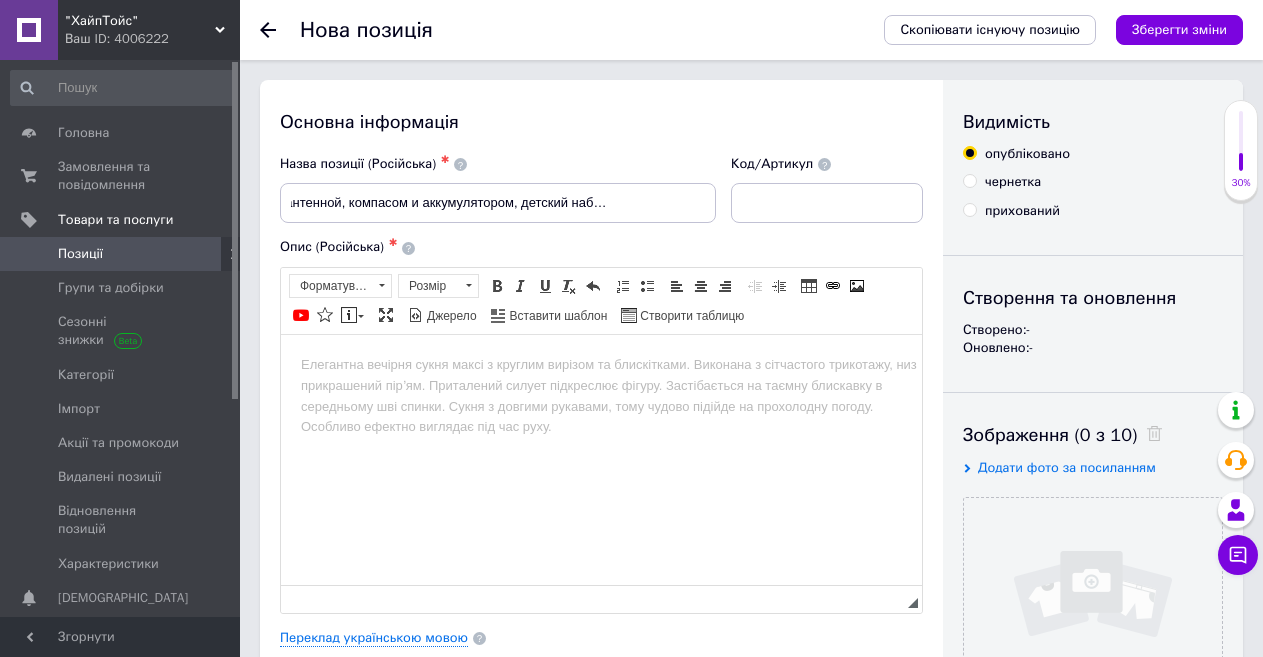 click on "Основна інформація" at bounding box center [601, 122] 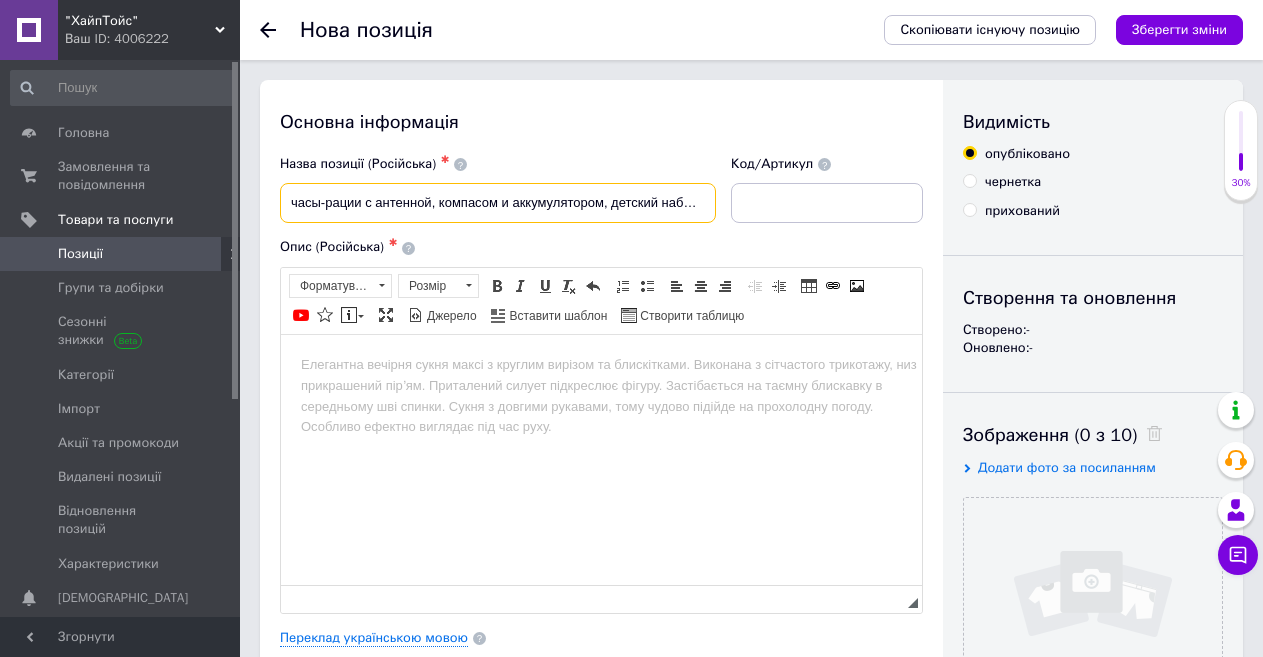 click on "часы-рации с антенной, компасом и аккумулятором, детский набор с USB-кабелем" at bounding box center [498, 203] 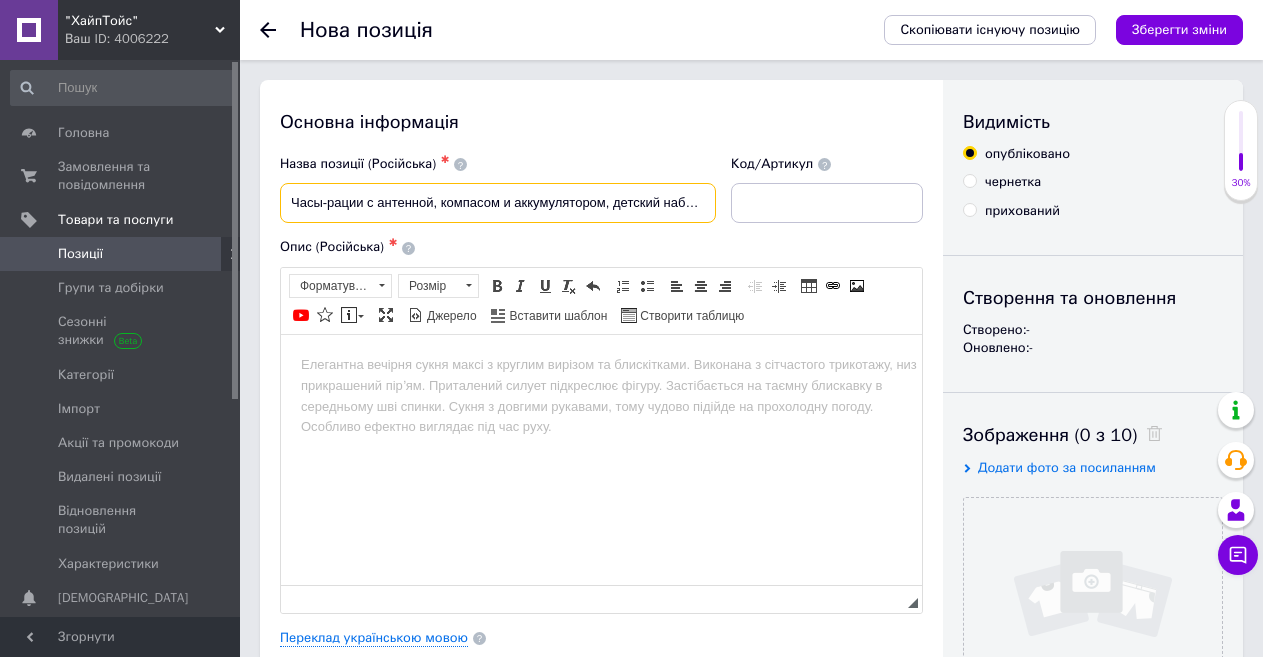 type on "Часы-рации с антенной, компасом и аккумулятором, детский набор с USB-кабелем" 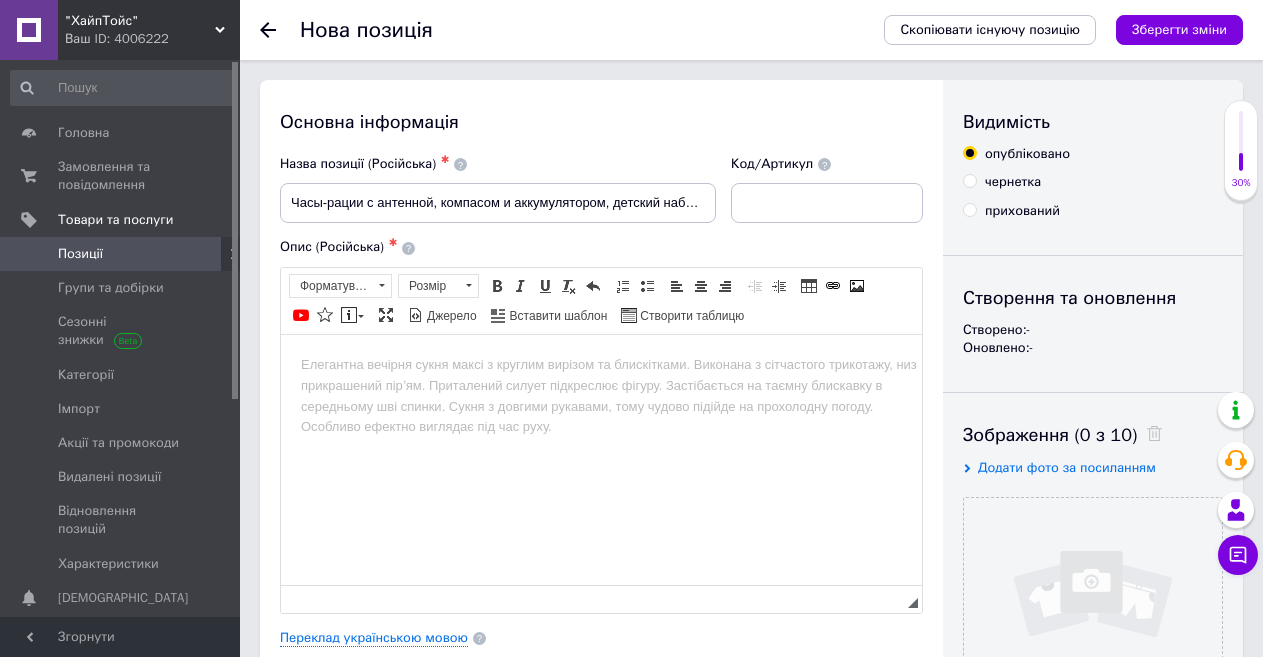 click on "Основна інформація" at bounding box center [601, 122] 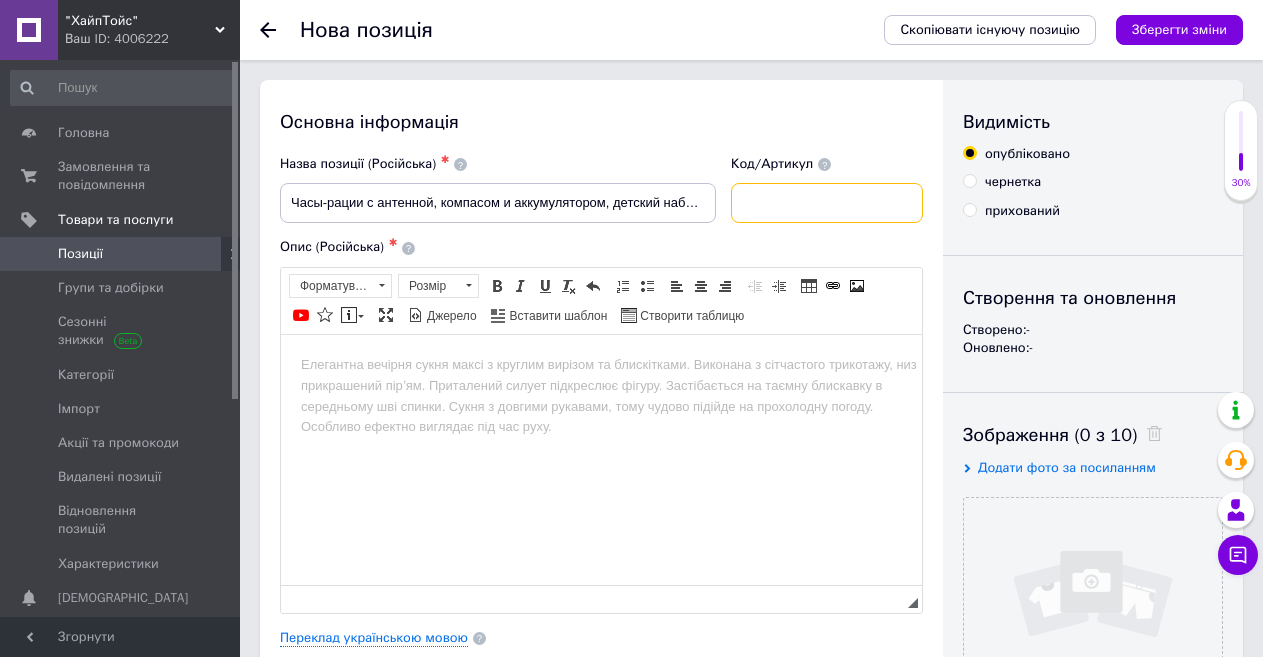 paste on "LZ 060" 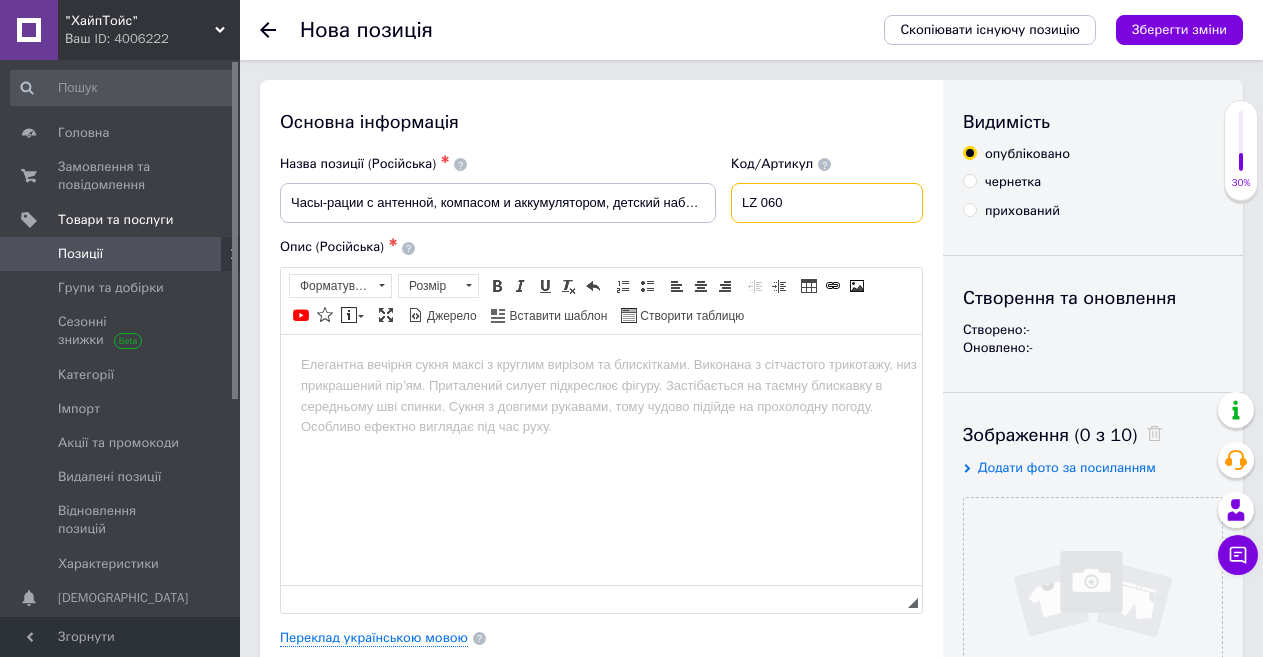 type on "LZ 060" 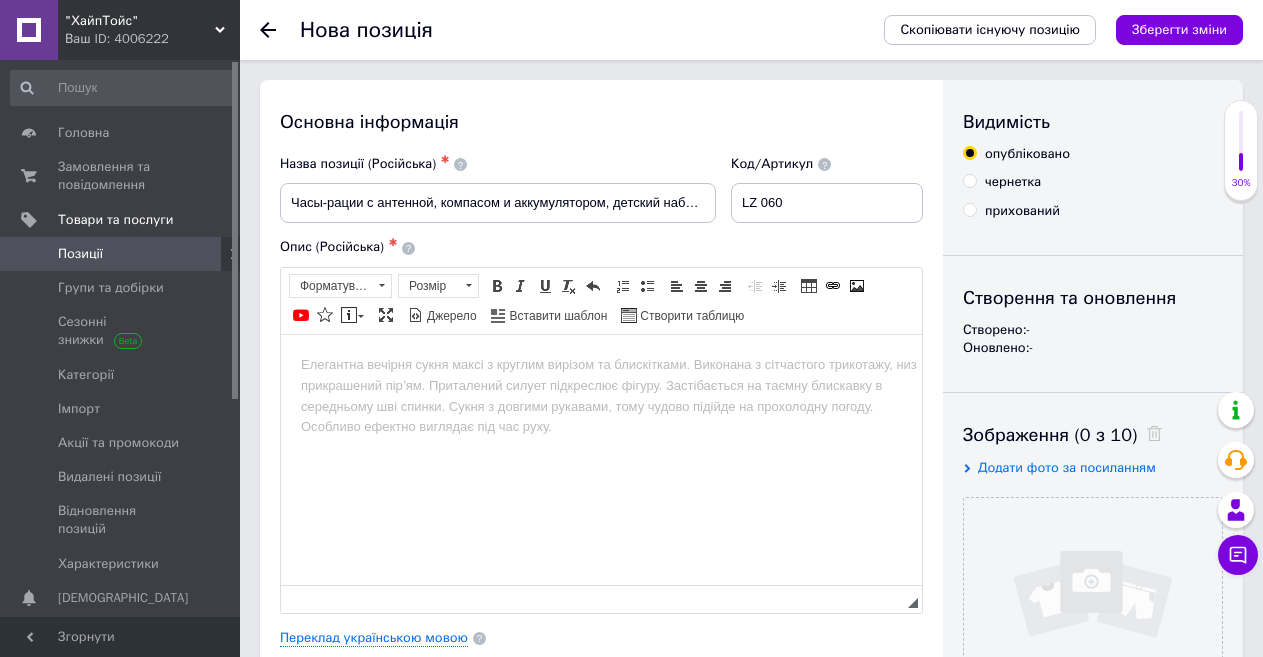 click at bounding box center [601, 364] 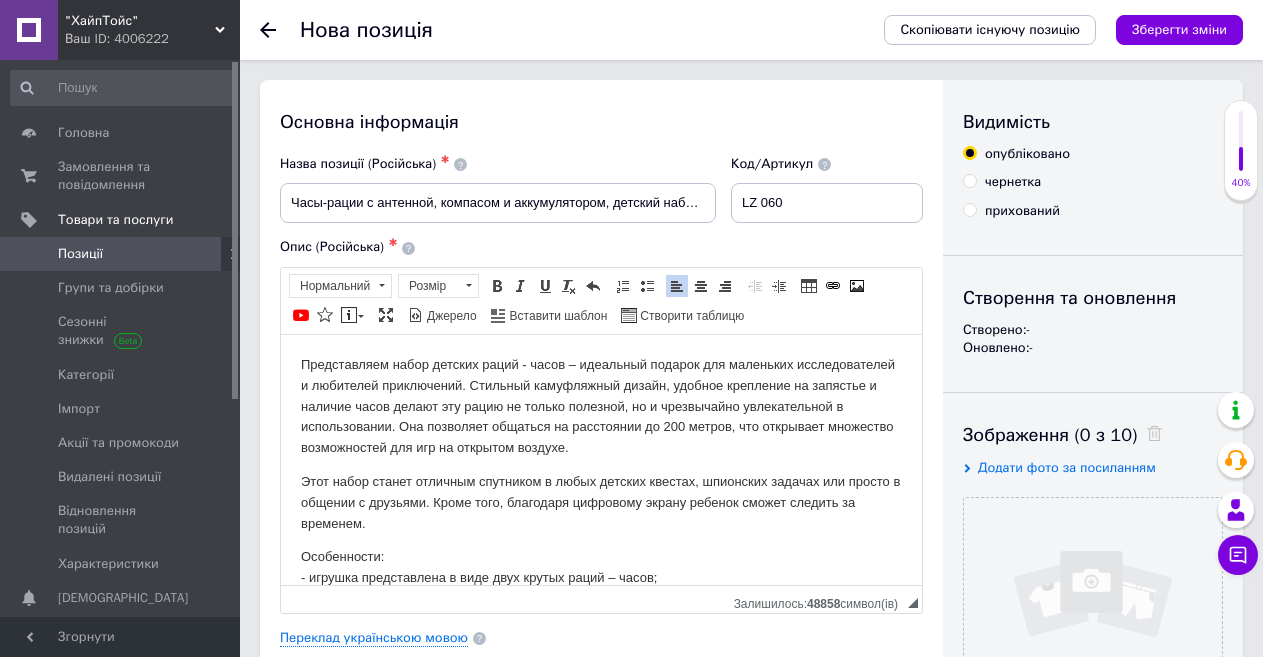 scroll, scrollTop: 200, scrollLeft: 0, axis: vertical 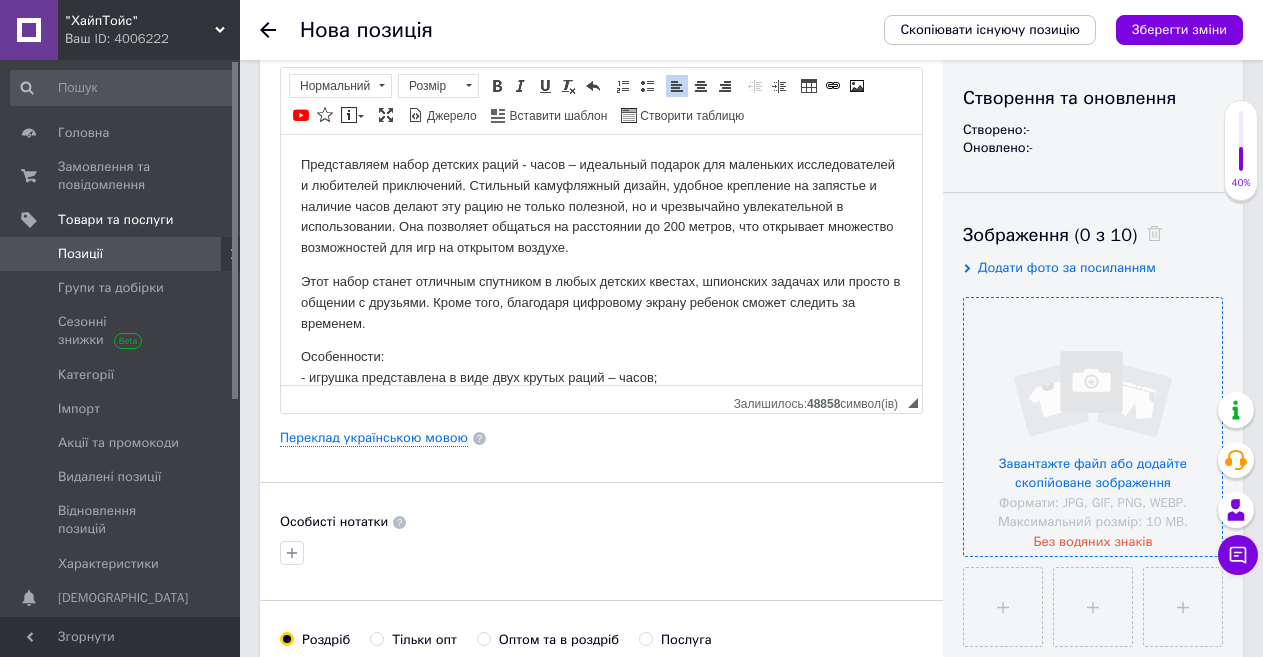 click at bounding box center (1093, 427) 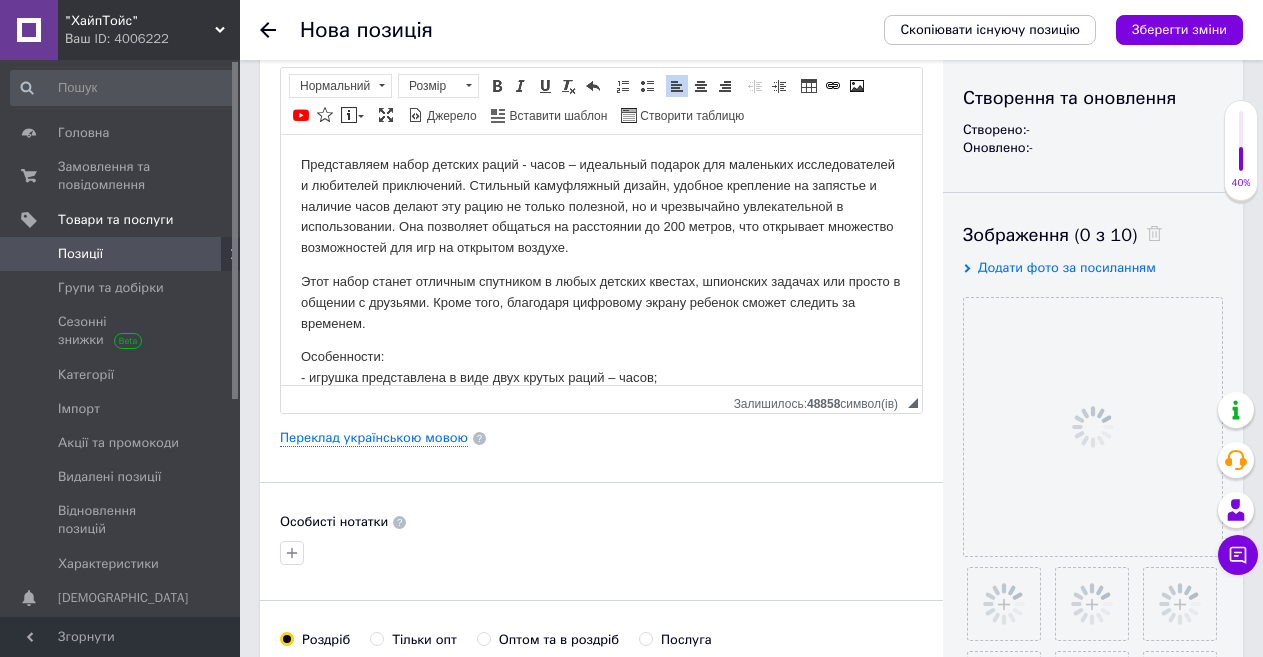 scroll, scrollTop: 400, scrollLeft: 0, axis: vertical 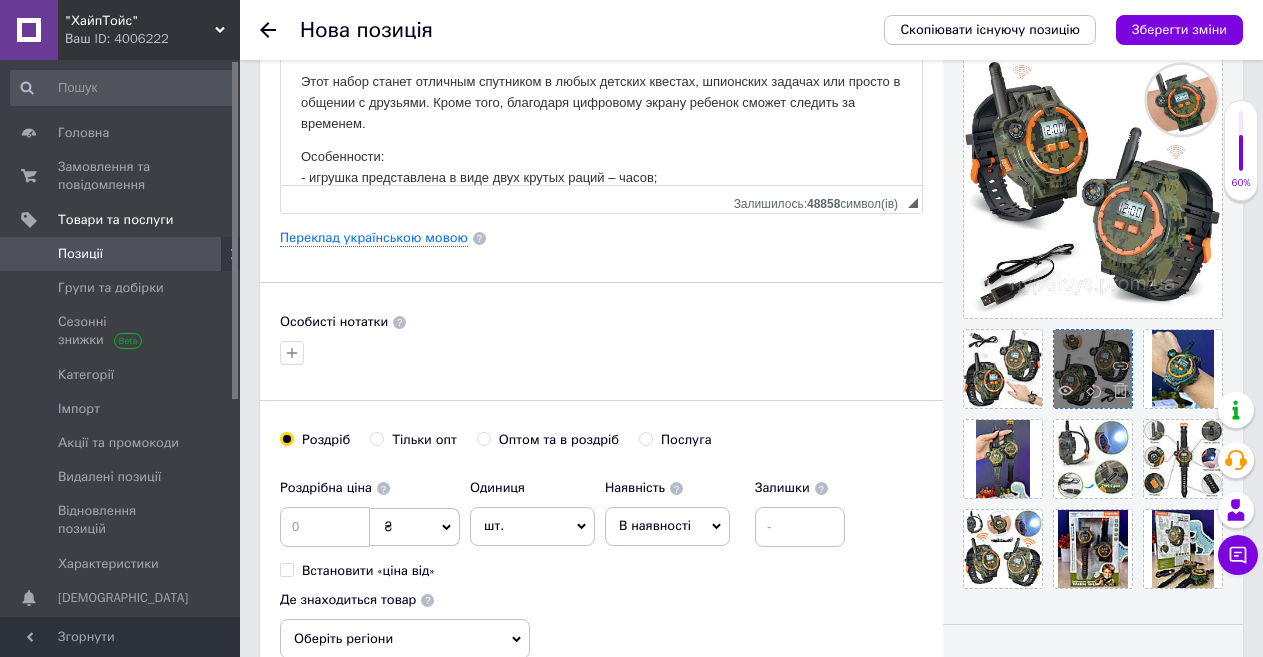 click at bounding box center (1093, 369) 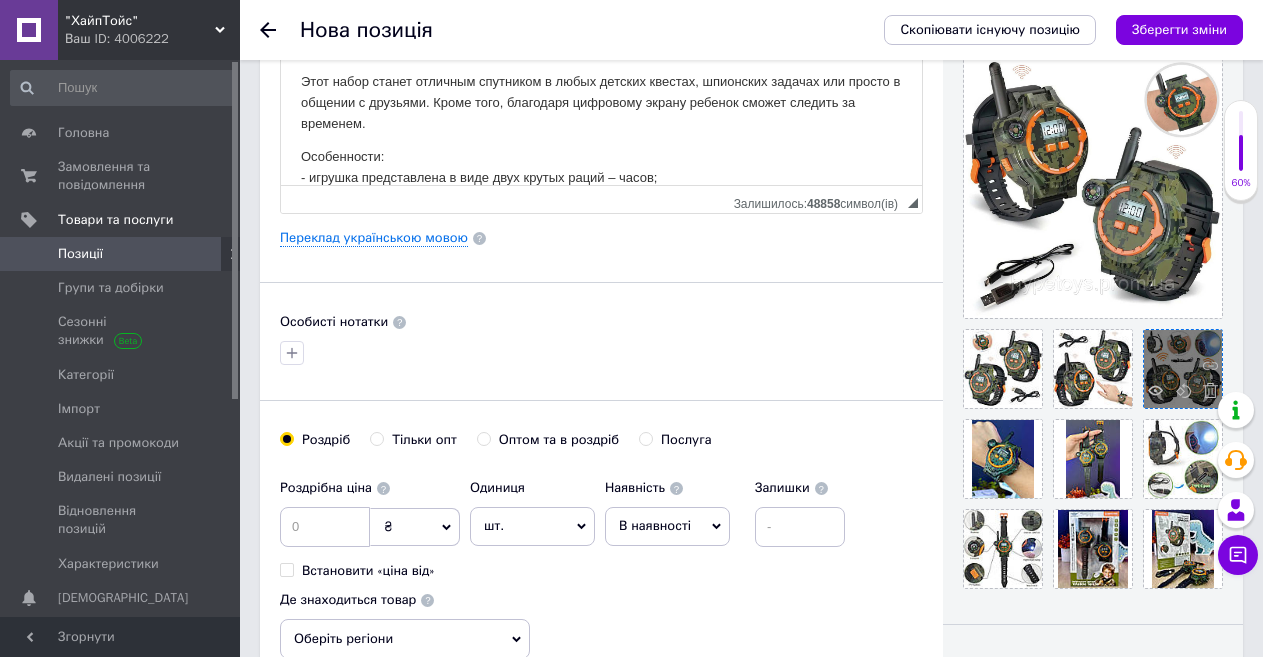 drag, startPoint x: 1177, startPoint y: 356, endPoint x: 1151, endPoint y: 361, distance: 26.476404 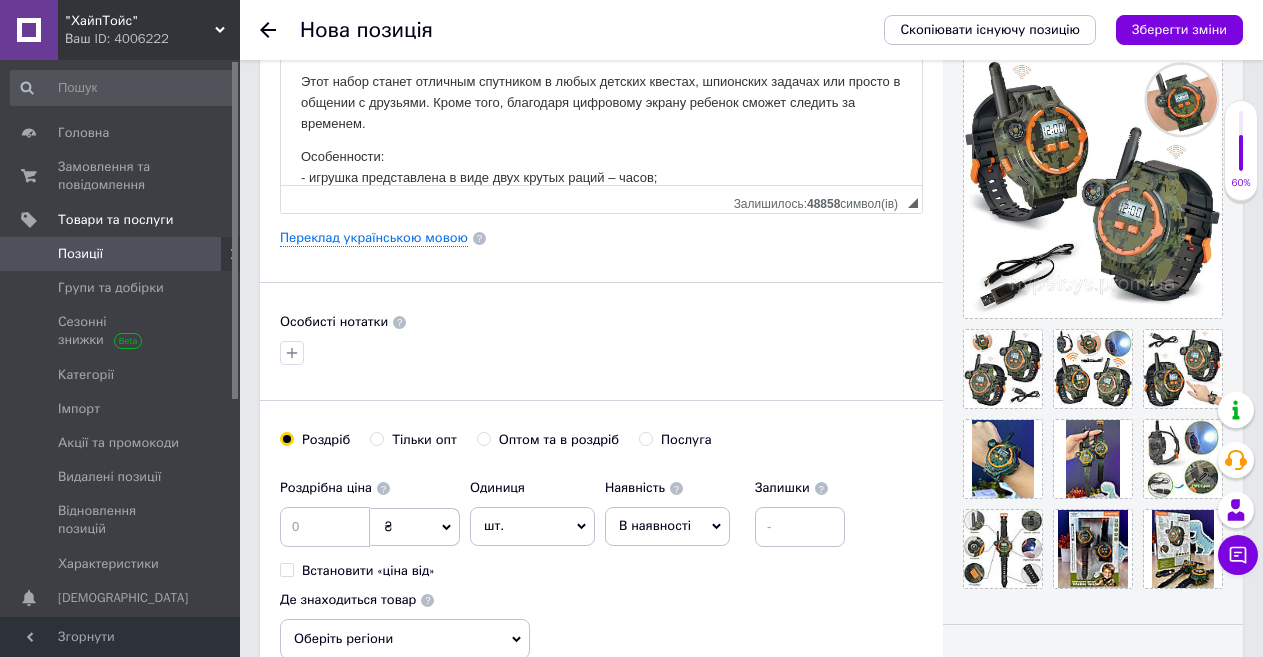 click at bounding box center [601, 353] 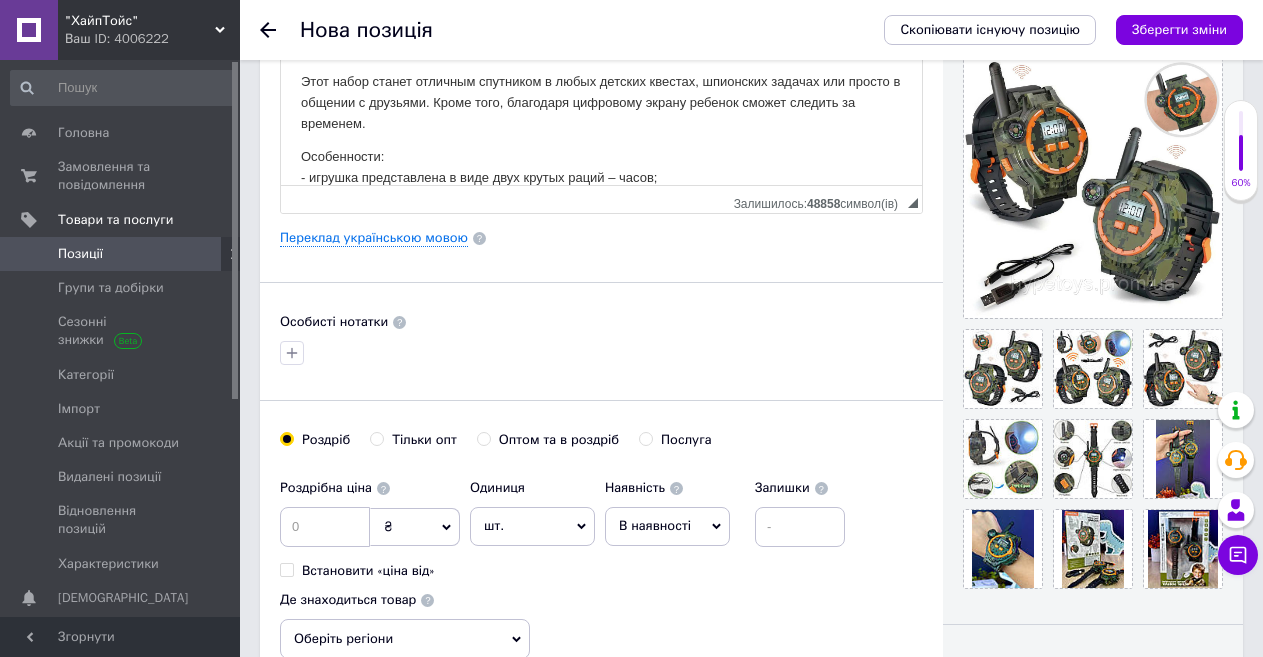 click at bounding box center (601, 353) 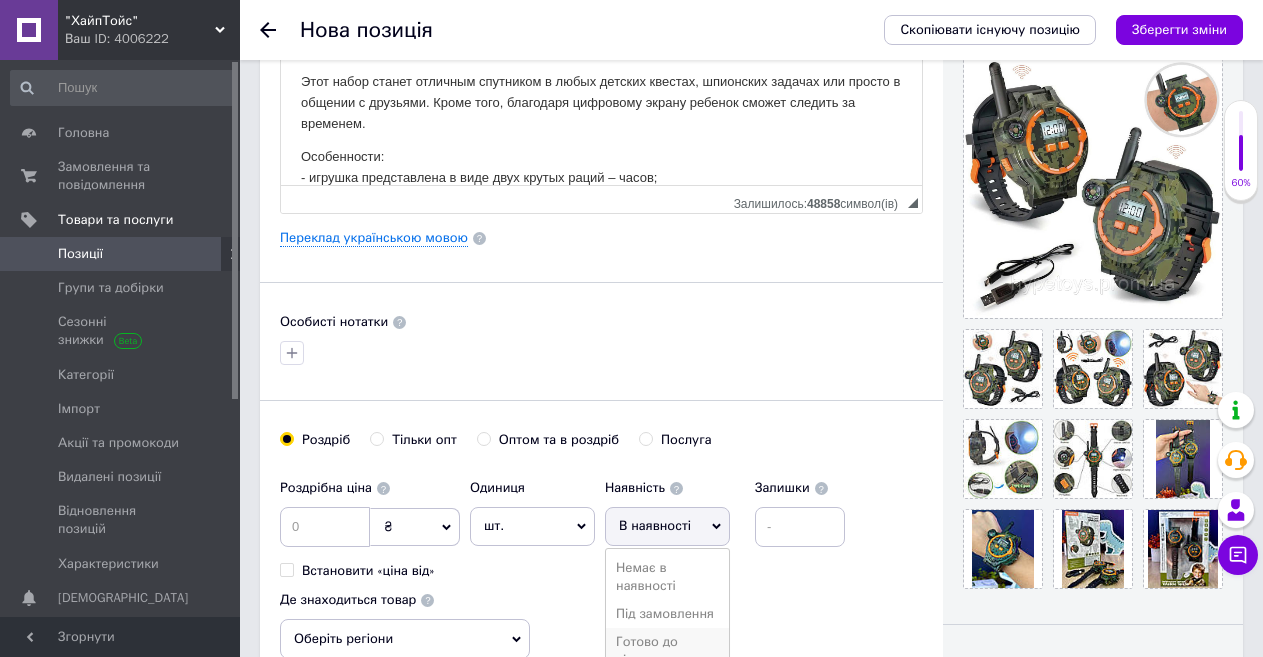 click on "Готово до відправки" at bounding box center (667, 651) 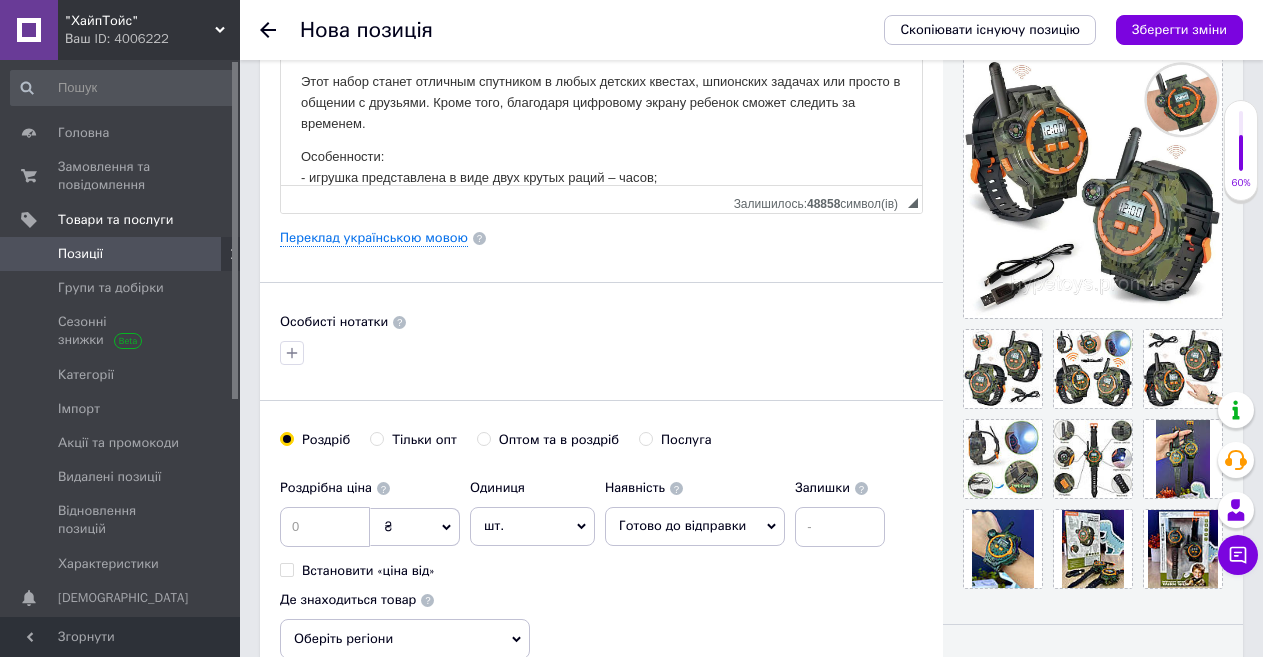 click on "Роздрібна ціна ₴ $ EUR CHF GBP ¥ PLN ₸ MDL HUF KGS CNY TRY KRW lei Встановити «ціна від» Одиниця шт. Популярне комплект упаковка кв.м пара м кг пог.м послуга т а автоцистерна ампула б балон банка блістер бобіна бочка бут бухта в ват виїзд відро г г га година гр/кв.м гігакалорія д дав два місяці день доба доза є єврокуб з зміна к кВт каністра карат кв.дм кв.м кв.см кв.фут квартал кг кг/кв.м км колесо комплект коробка куб.дм куб.м л л лист м м мВт мл мм моток місяць мішок н набір номер о об'єкт од. п палетомісце пара партія пач пог.м послуга посівна одиниця птахомісце півроку пігулка р 1" at bounding box center [601, 564] 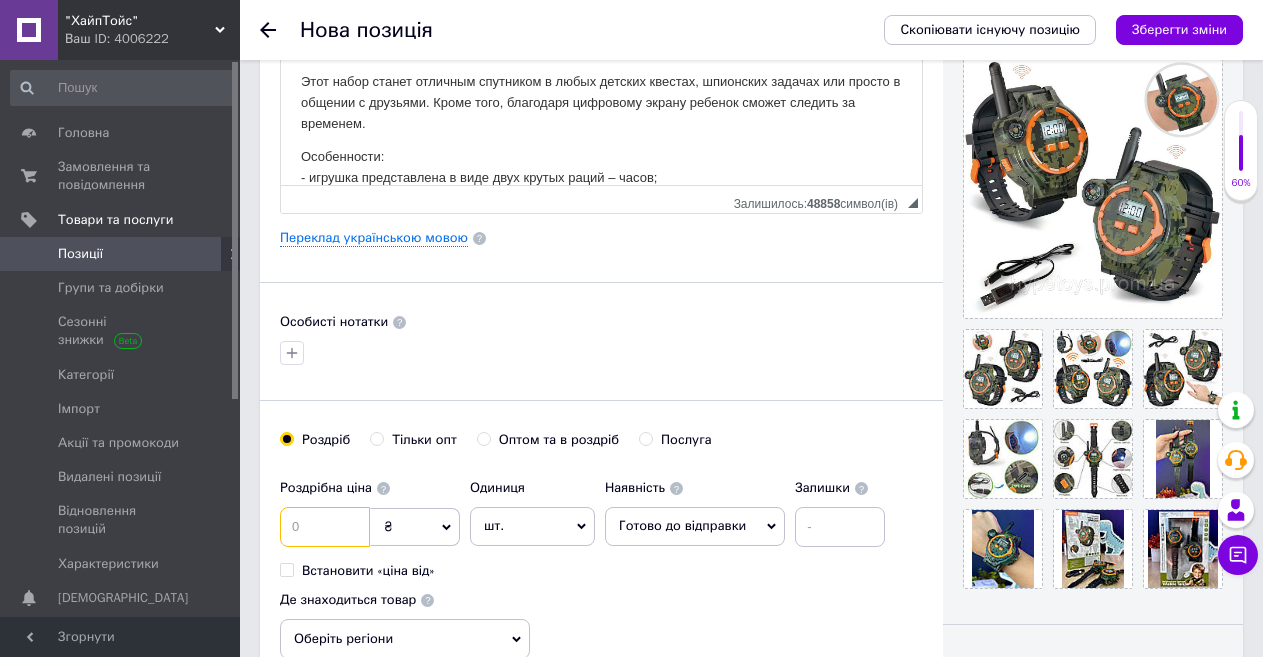 paste on "690" 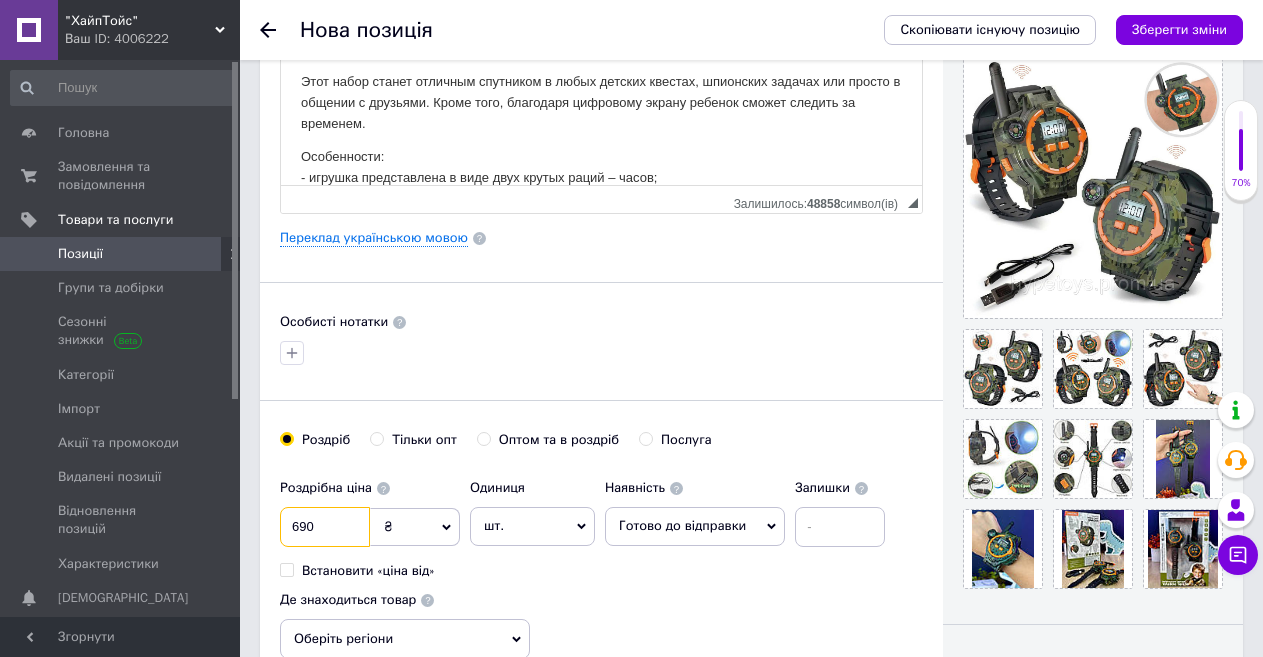 type on "690" 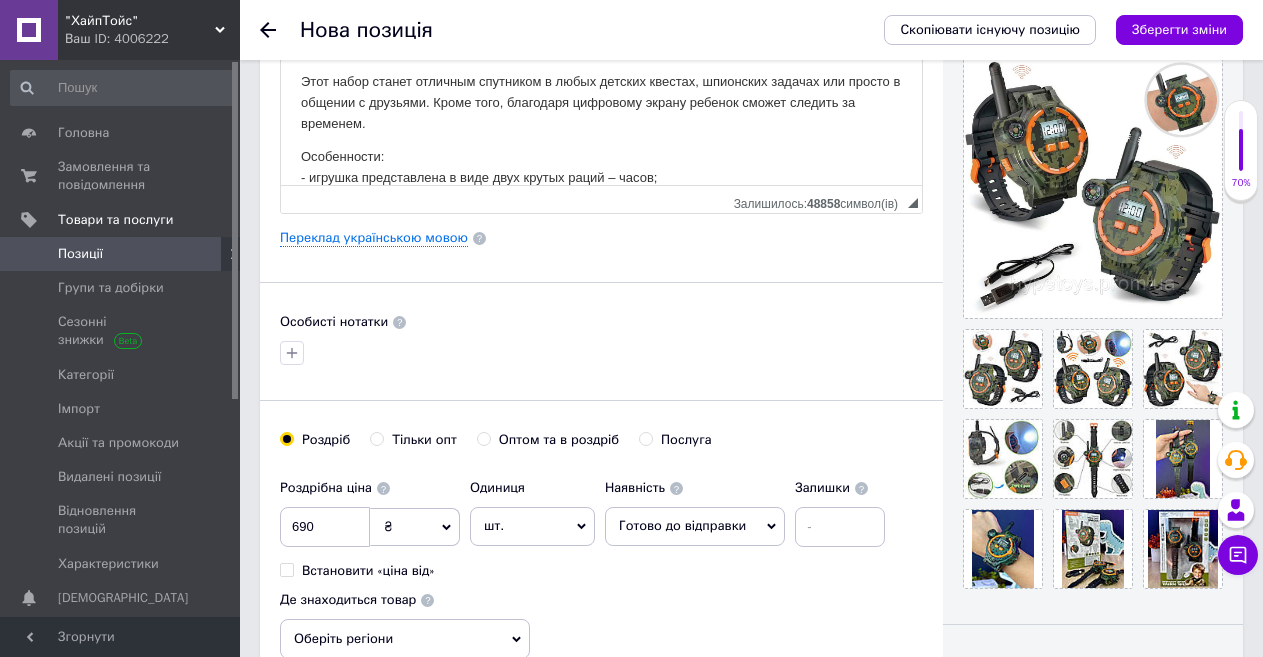 click at bounding box center (601, 353) 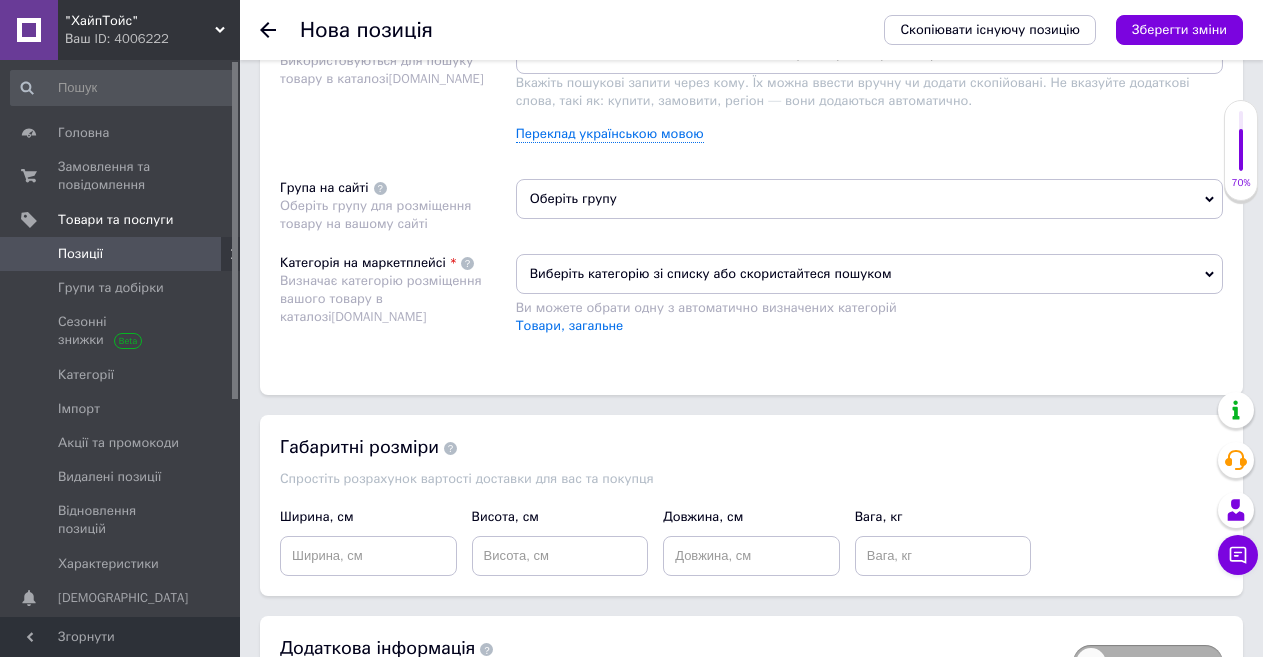scroll, scrollTop: 1100, scrollLeft: 0, axis: vertical 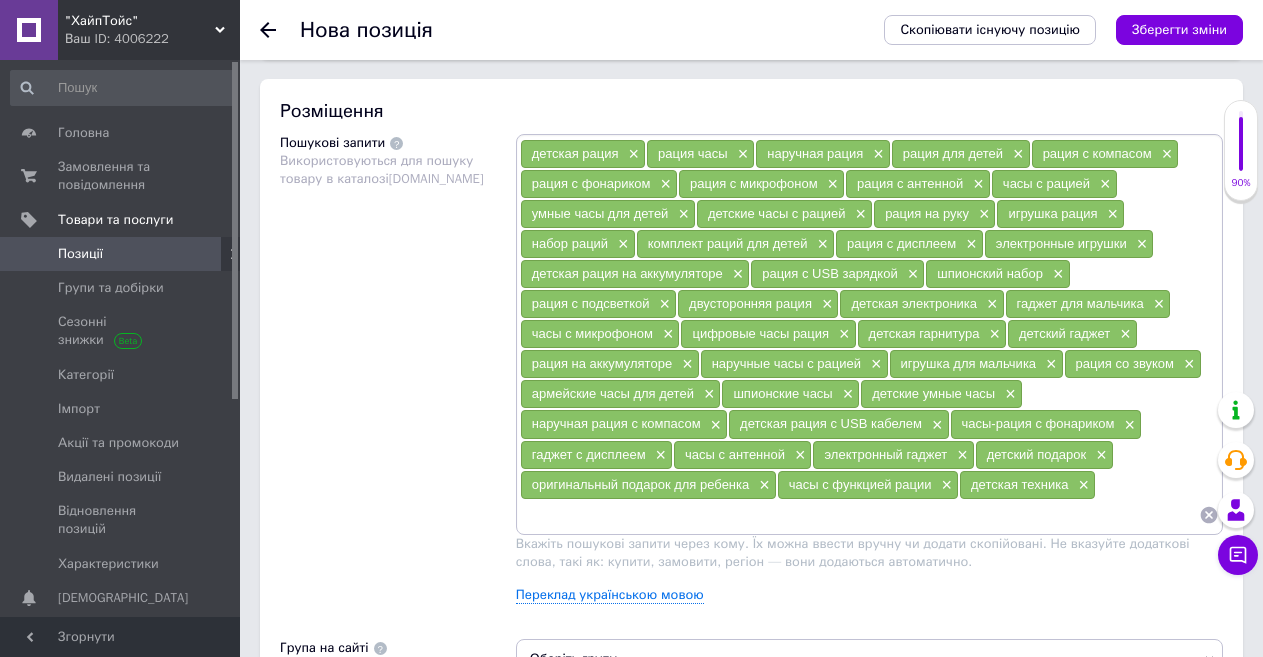 click on "Пошукові запити Використовуються для пошуку товару в каталозі  [DOMAIN_NAME]" at bounding box center (398, 376) 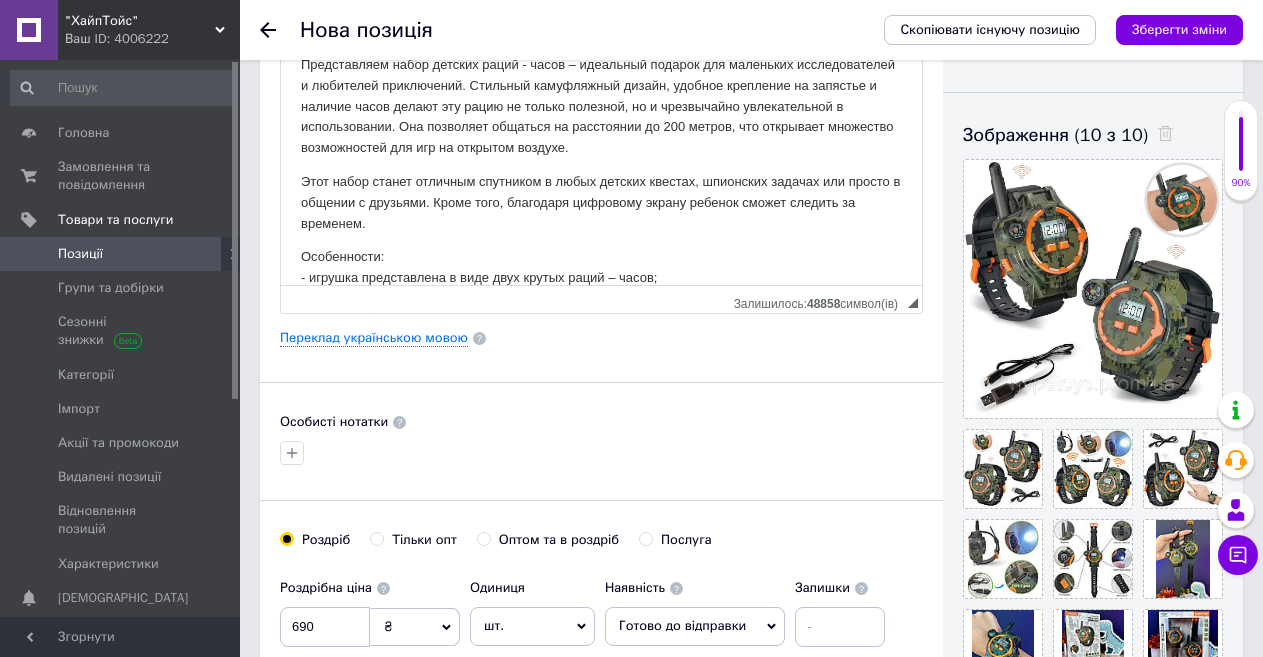 scroll, scrollTop: 0, scrollLeft: 0, axis: both 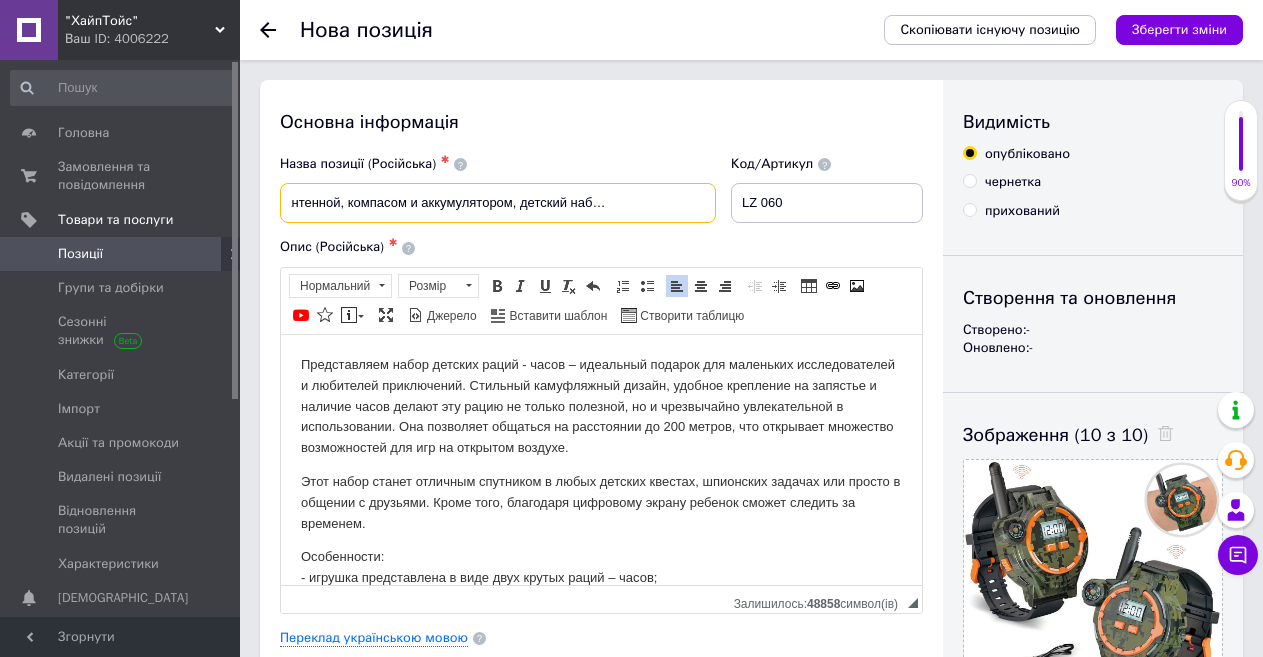 drag, startPoint x: 498, startPoint y: 199, endPoint x: 708, endPoint y: 201, distance: 210.00952 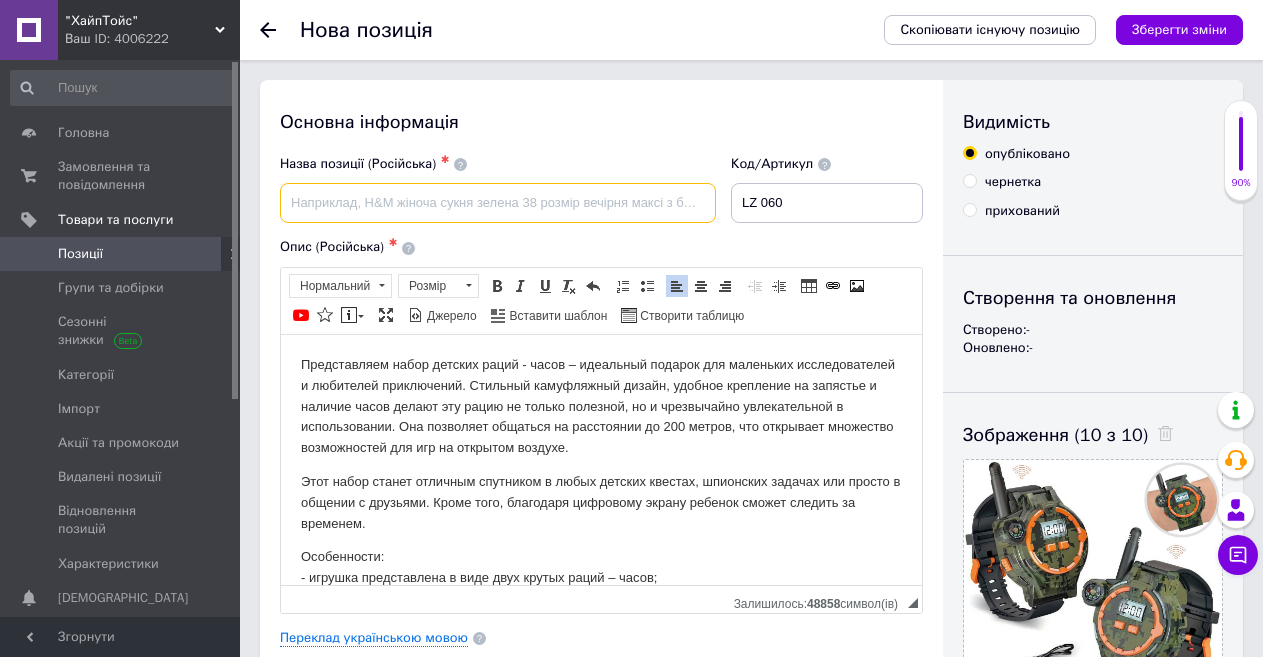 scroll, scrollTop: 0, scrollLeft: 0, axis: both 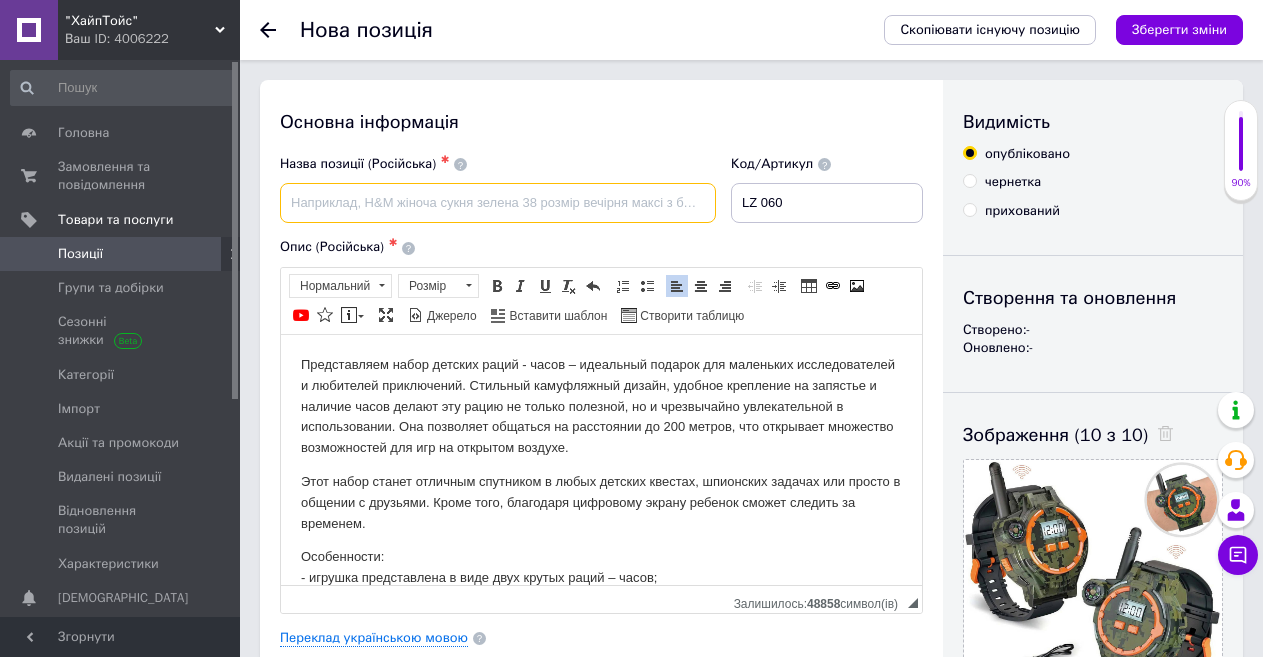 paste on "Детские рации-часы 2в1 с USB зарядкой и компасом: Набор аккумуляторных Walkie Talkie для игр и приключений" 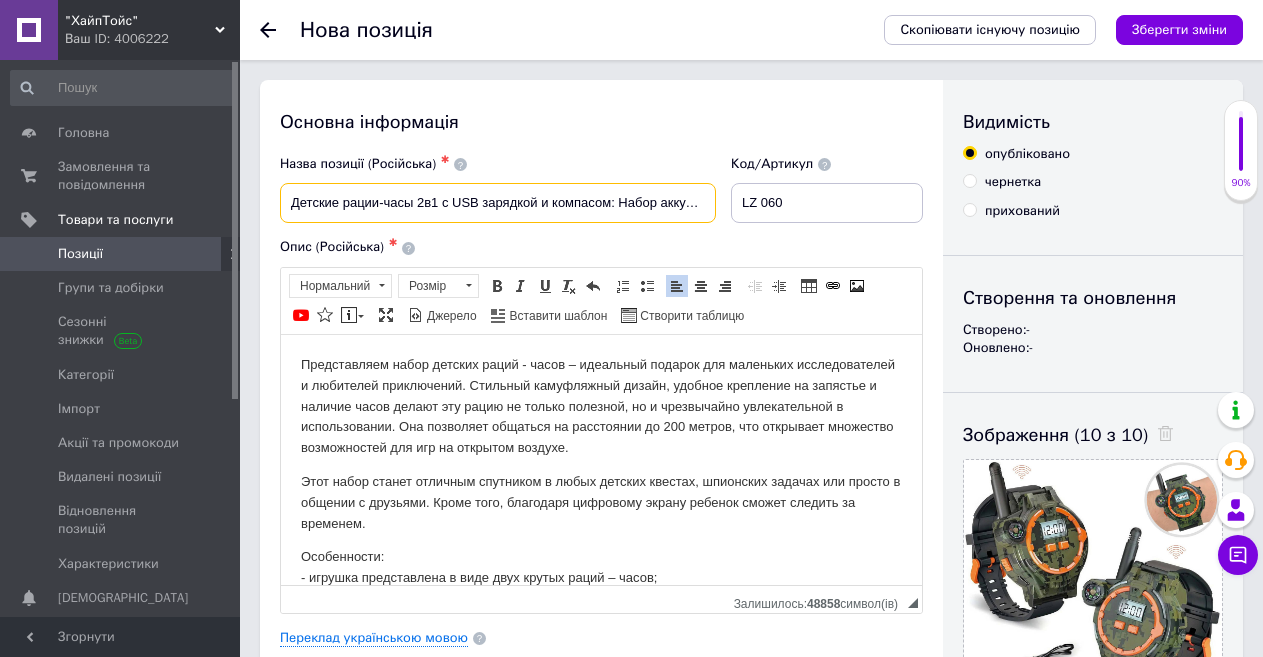 scroll, scrollTop: 0, scrollLeft: 277, axis: horizontal 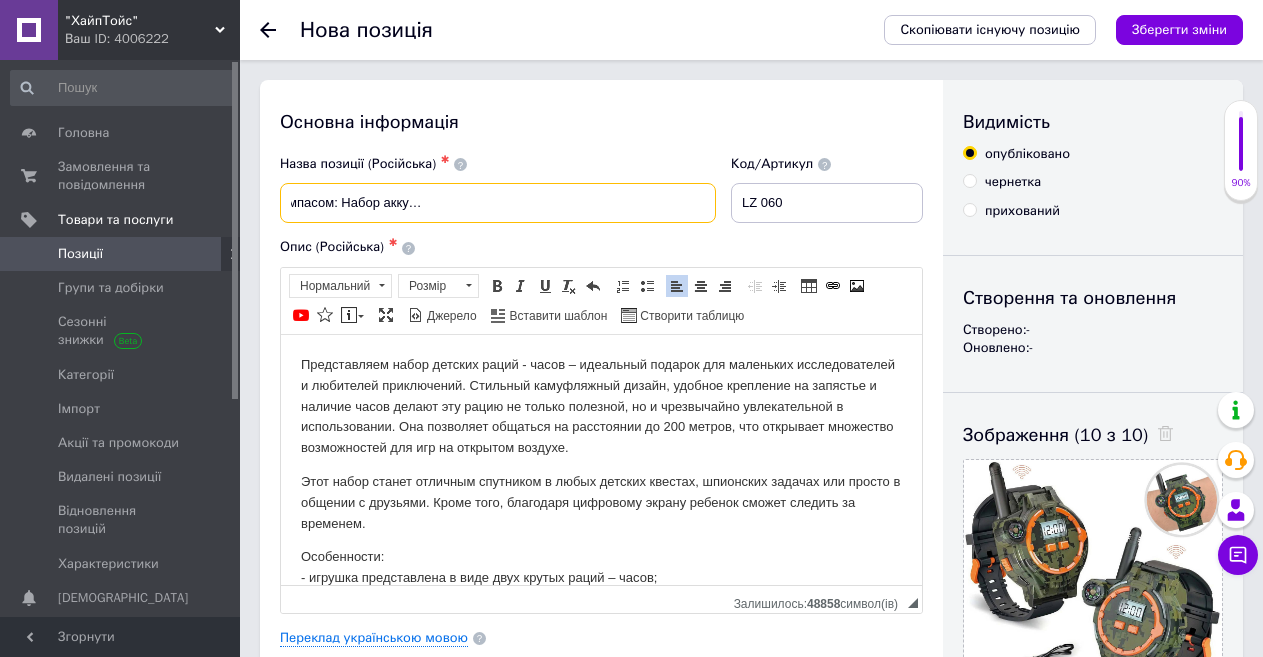 type on "Детские рации-часы 2в1 с USB зарядкой и компасом: Набор аккумуляторных Walkie Talkie для игр и приключений" 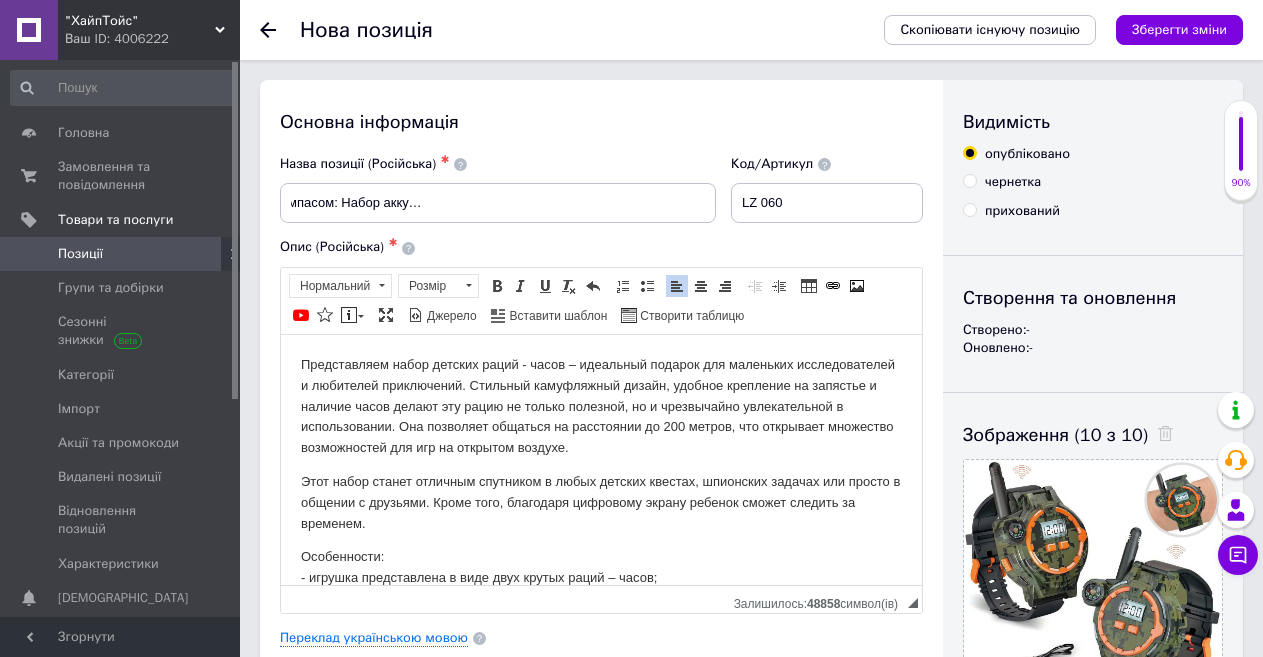 scroll, scrollTop: 0, scrollLeft: 0, axis: both 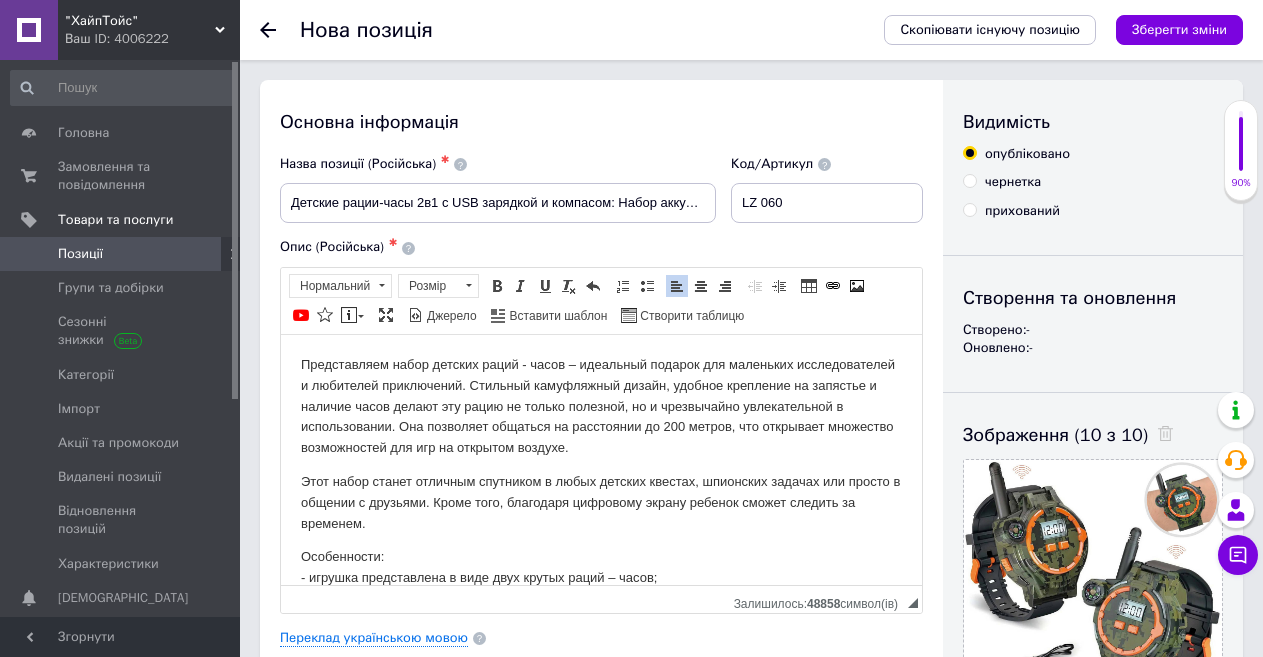 click on "Основна інформація" at bounding box center [601, 122] 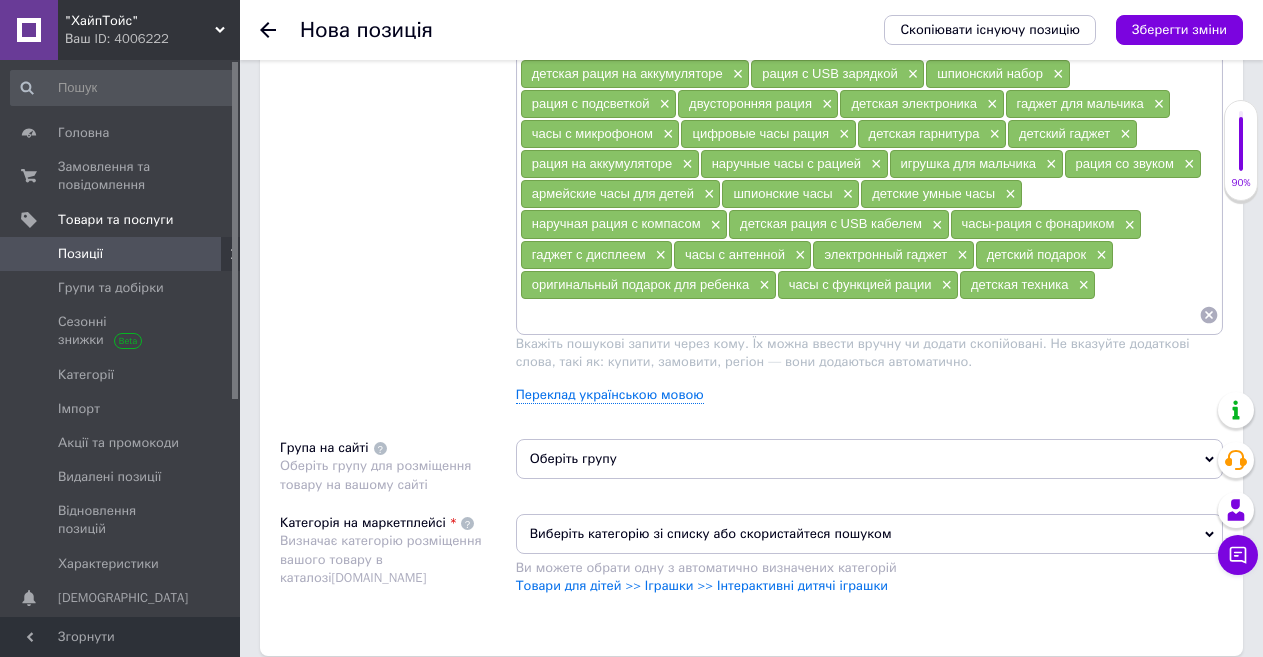 scroll, scrollTop: 1500, scrollLeft: 0, axis: vertical 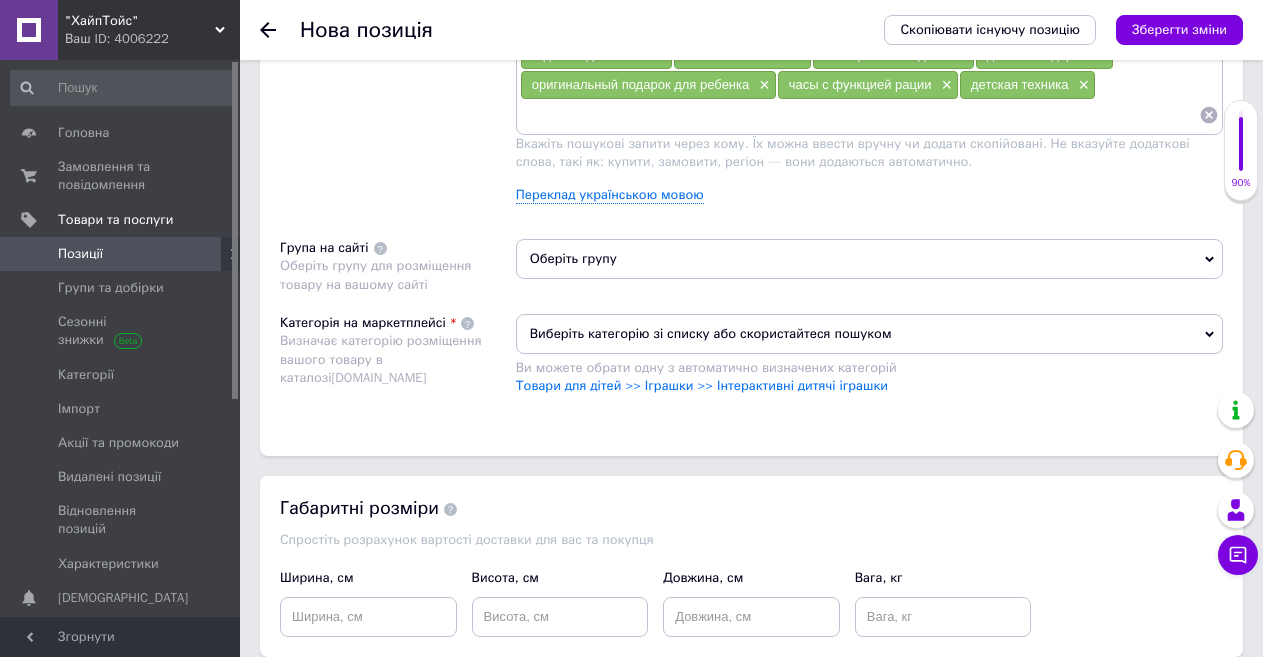 click on "Оберіть групу" at bounding box center [869, 259] 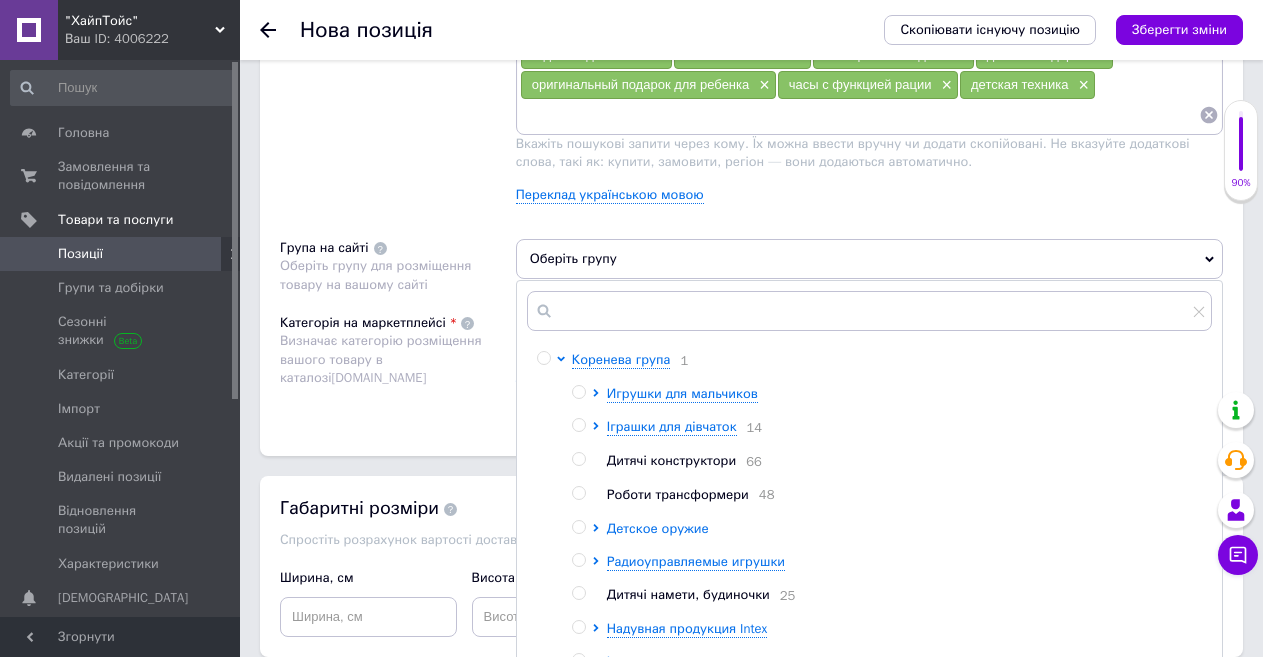 click 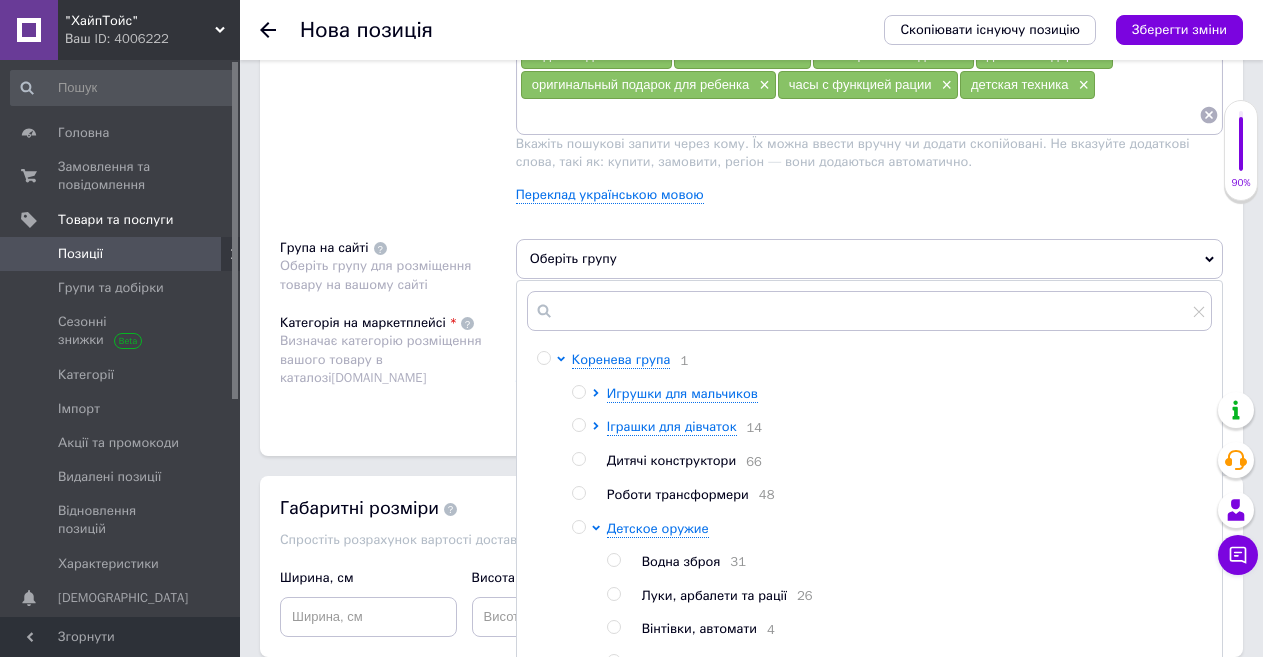 click at bounding box center (613, 594) 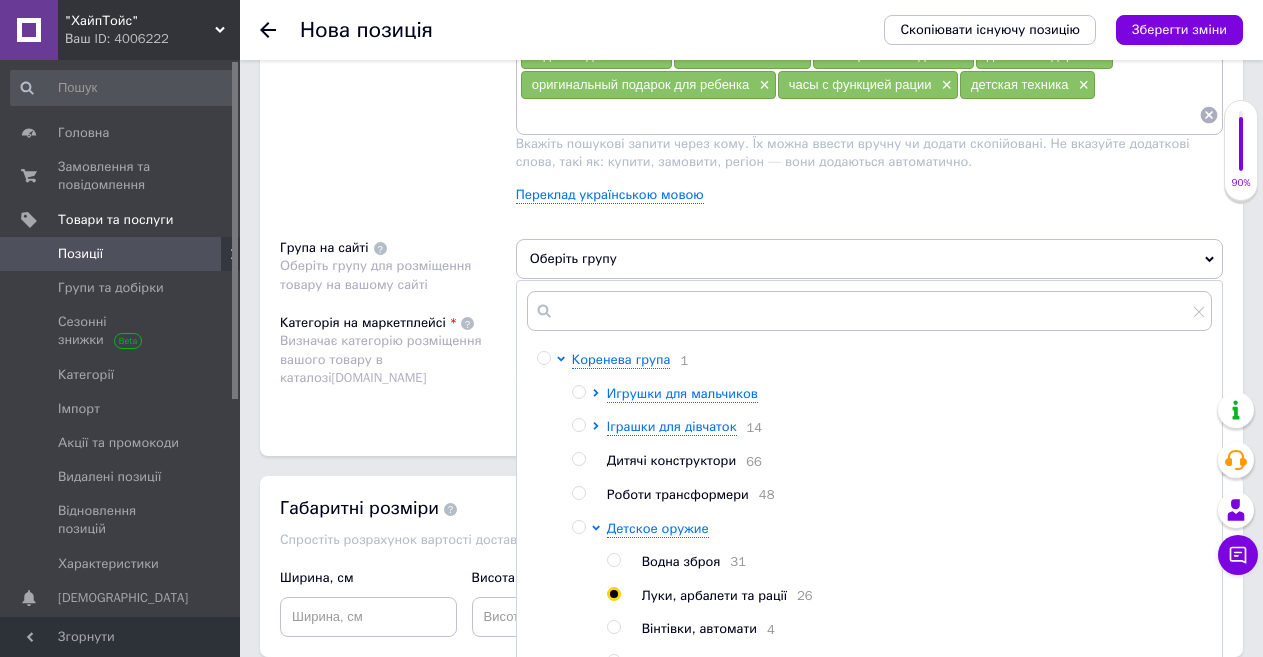 radio on "true" 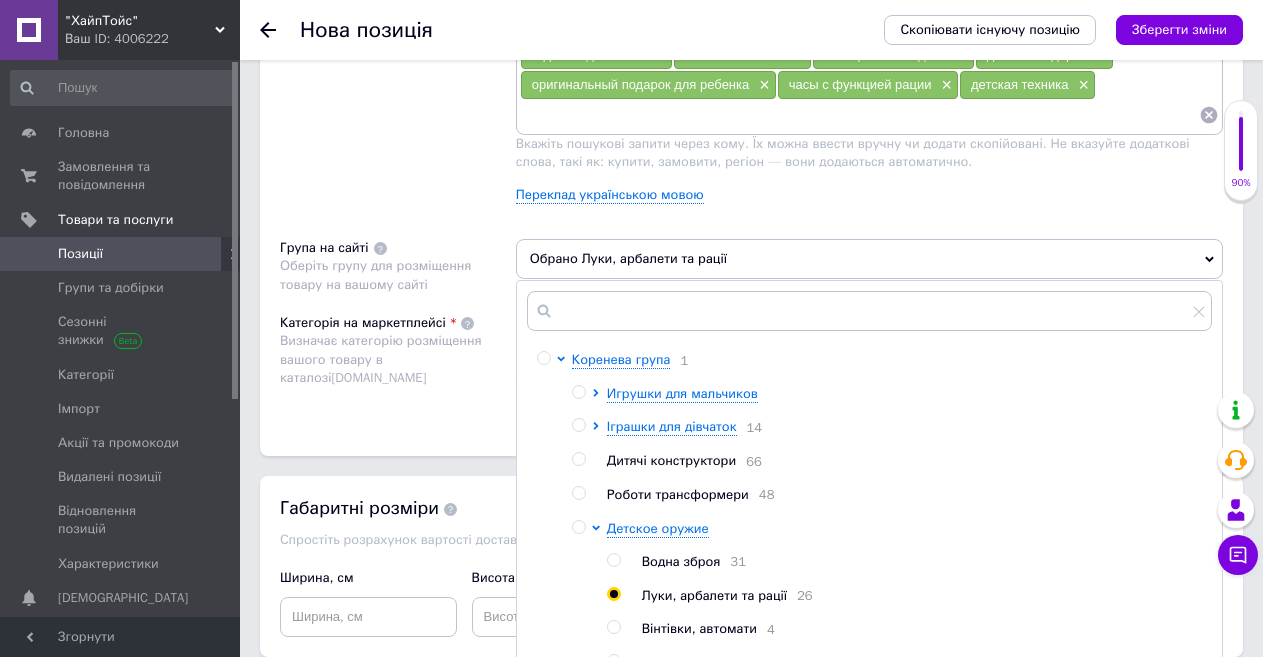 click on "Розміщення Пошукові запити Використовуються для пошуку товару в каталозі  [DOMAIN_NAME] детская рация × рация часы × наручная рация × рация для детей × рация с компасом × рация с фонариком × рация с микрофоном × рация с антенной × часы с рацией × умные часы для детей × детские часы с рацией × рация на руку × игрушка рация × набор раций × комплект раций для детей × рация с дисплеем × электронные игрушки × детская рация на аккумуляторе × рация с USB зарядкой × шпионский набор × рация с подсветкой × двусторонняя рация × детская электроника × гаджет для мальчика × × × × × ×" at bounding box center (751, 67) 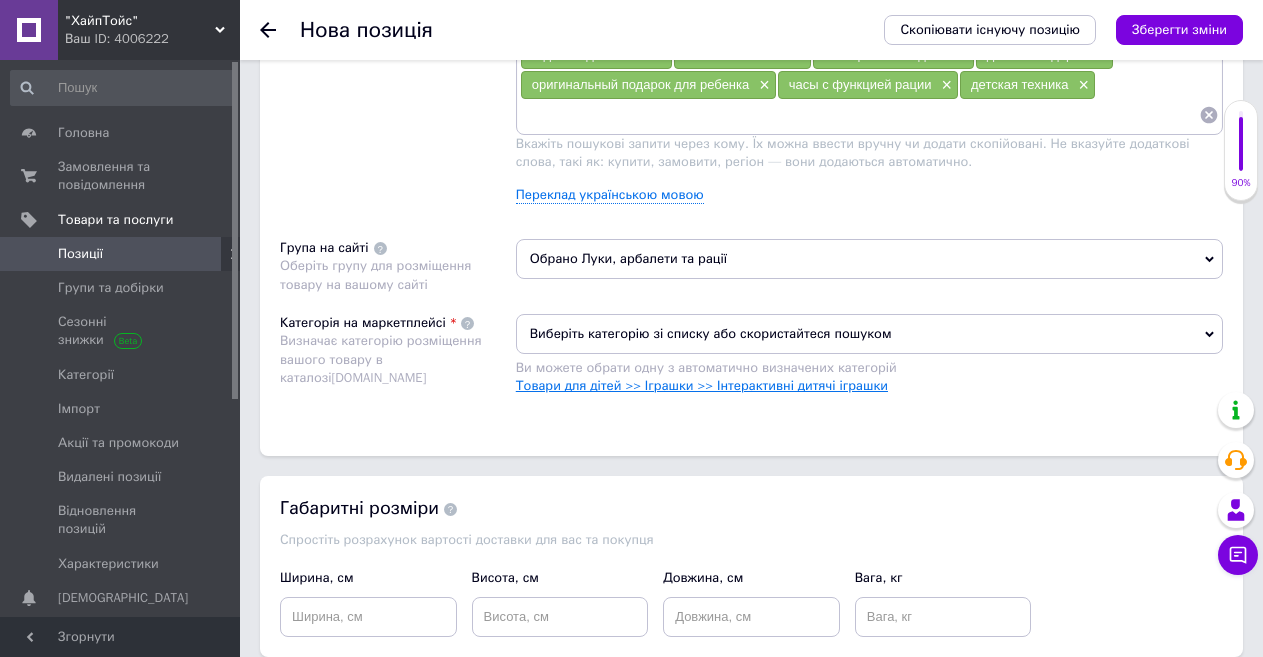 click on "Товари для дітей >> Іграшки >> Інтерактивні дитячі іграшки" at bounding box center [702, 385] 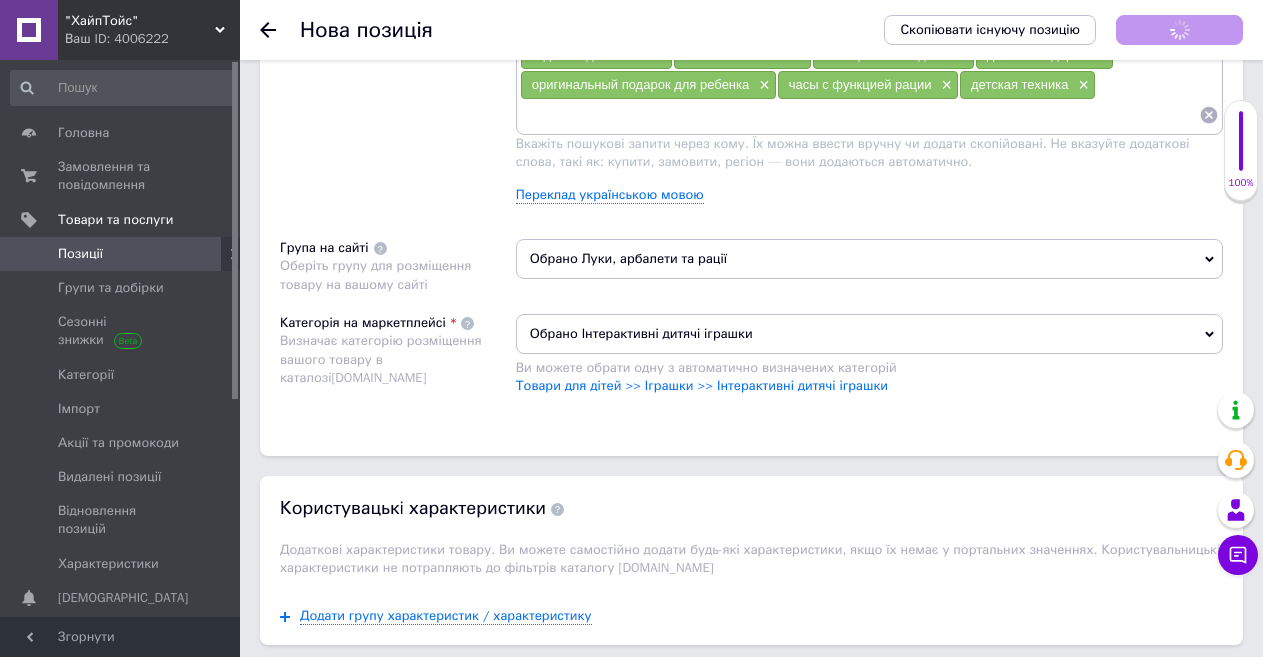 click on "Зберегти зміни" at bounding box center [1179, 29] 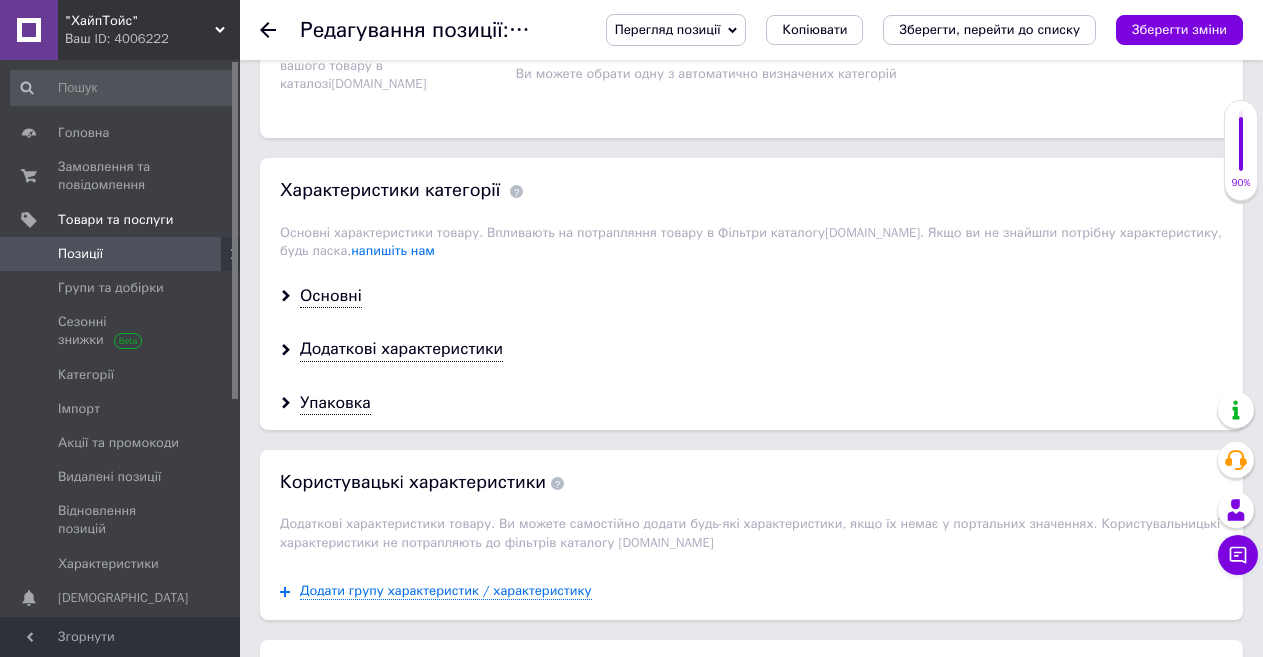 scroll, scrollTop: 1900, scrollLeft: 0, axis: vertical 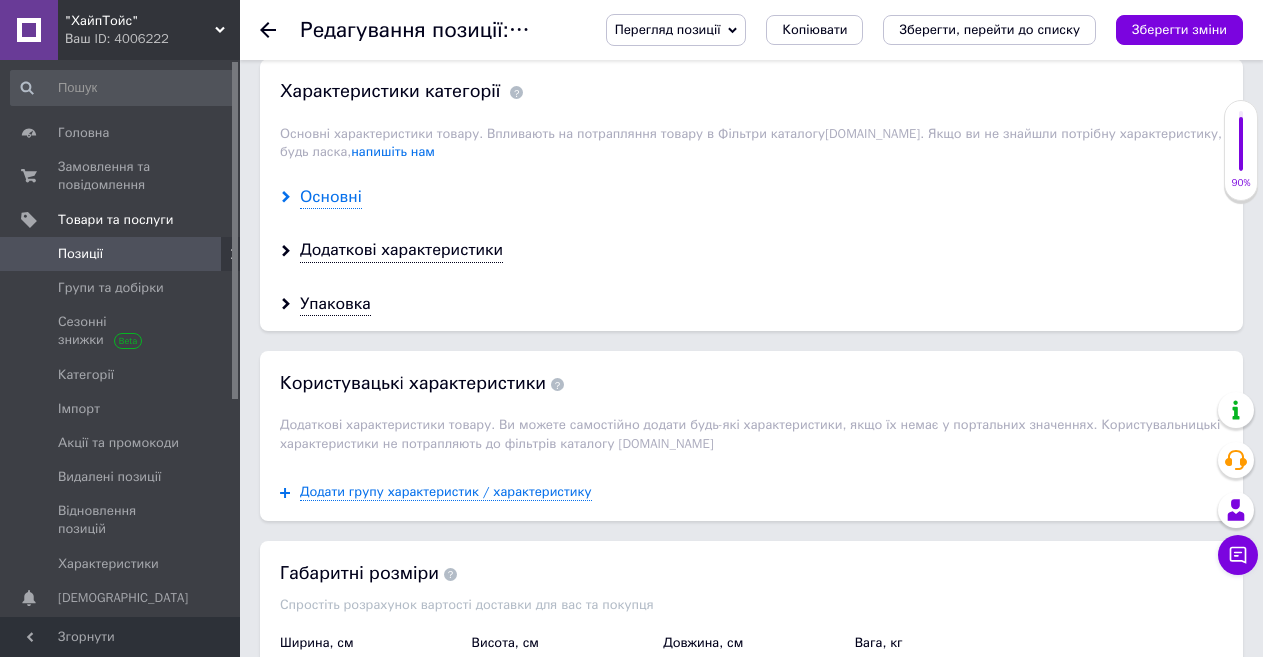 click on "Основні" at bounding box center (331, 197) 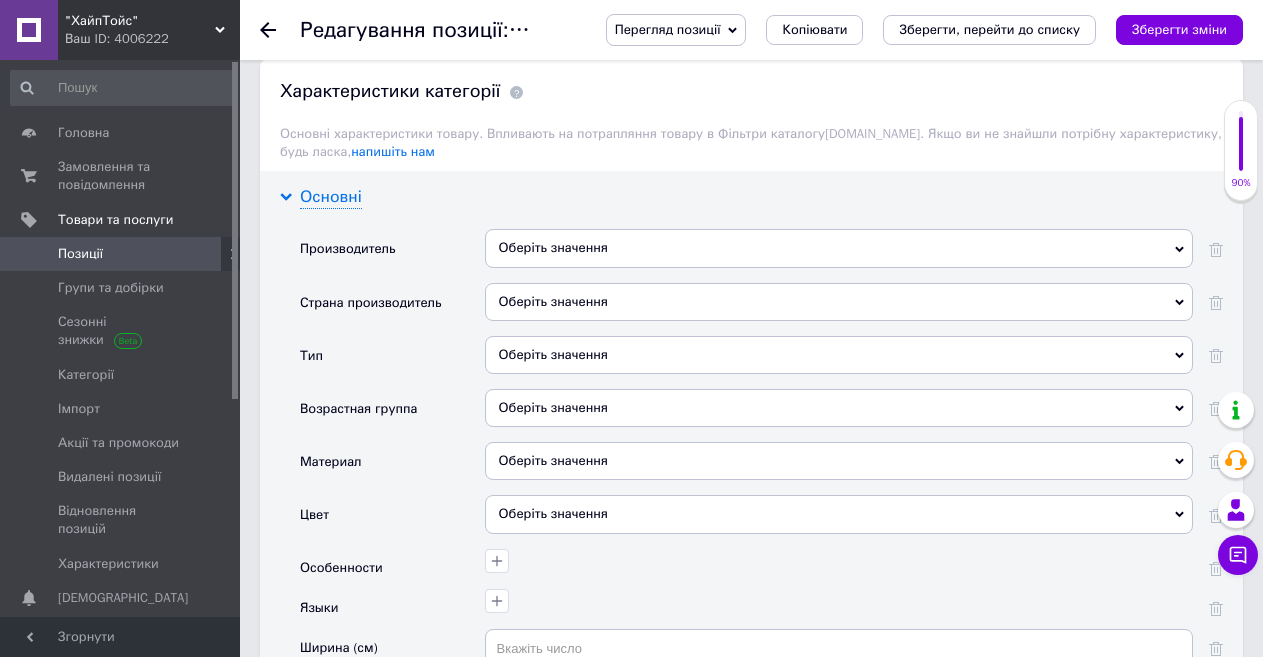 scroll, scrollTop: 2100, scrollLeft: 0, axis: vertical 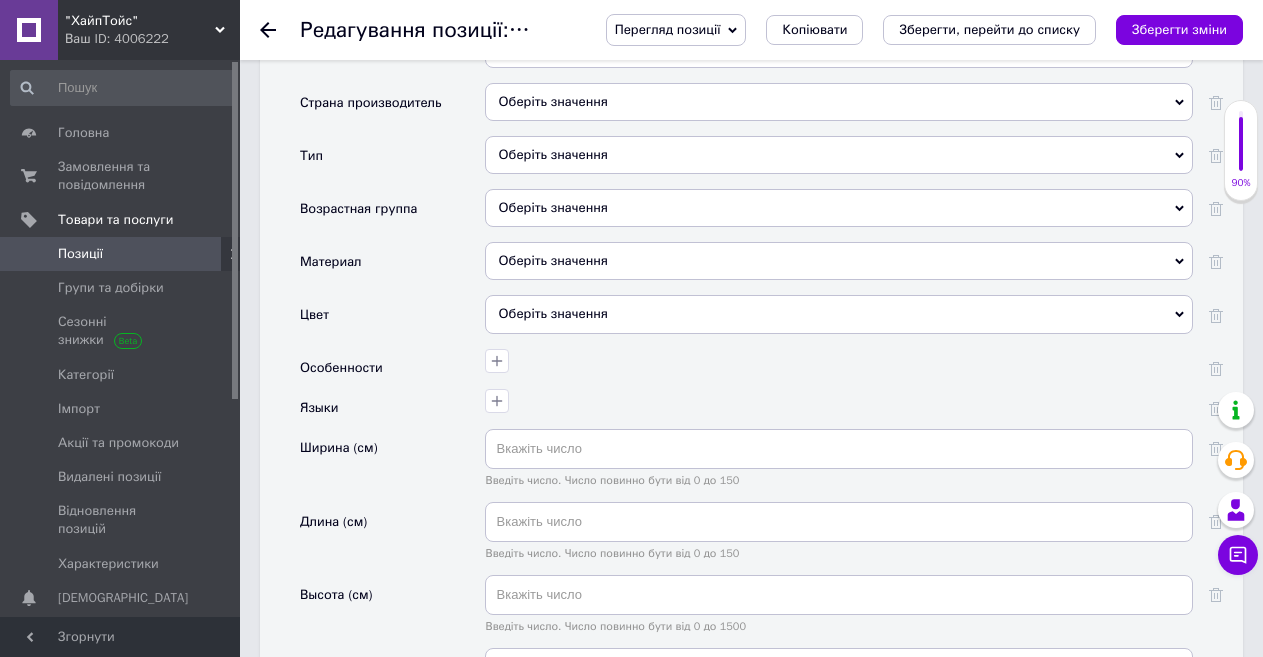 click on "Оберіть значення" at bounding box center (839, 155) 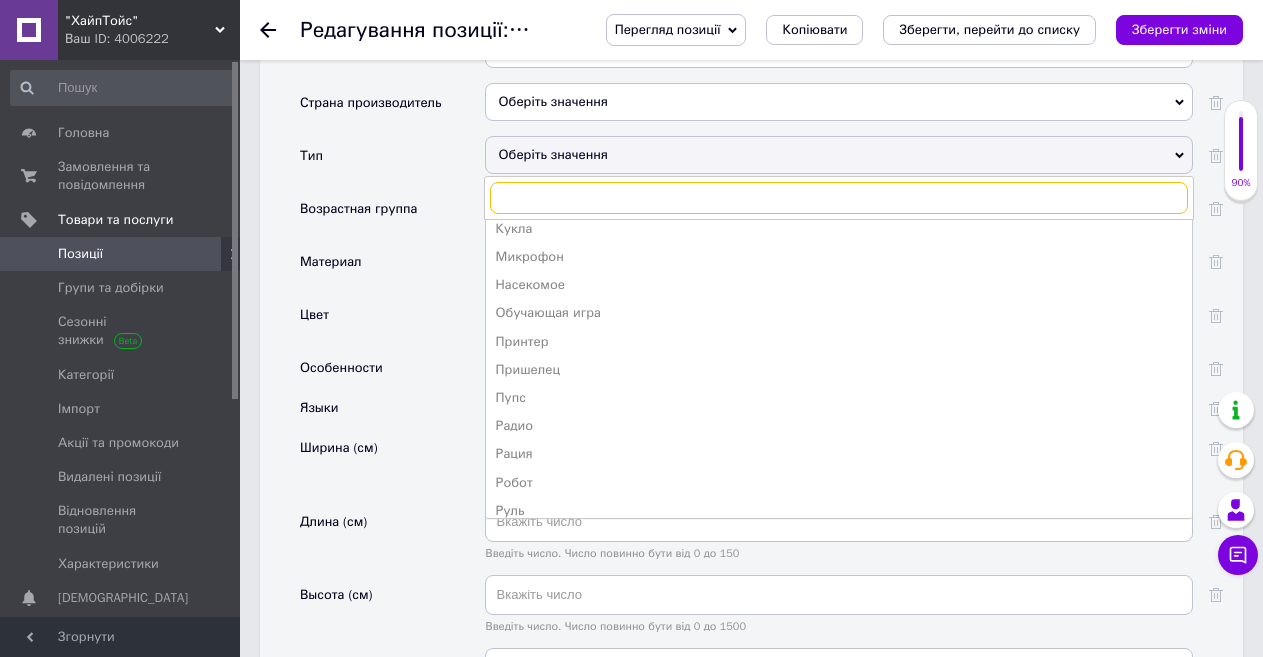 scroll, scrollTop: 300, scrollLeft: 0, axis: vertical 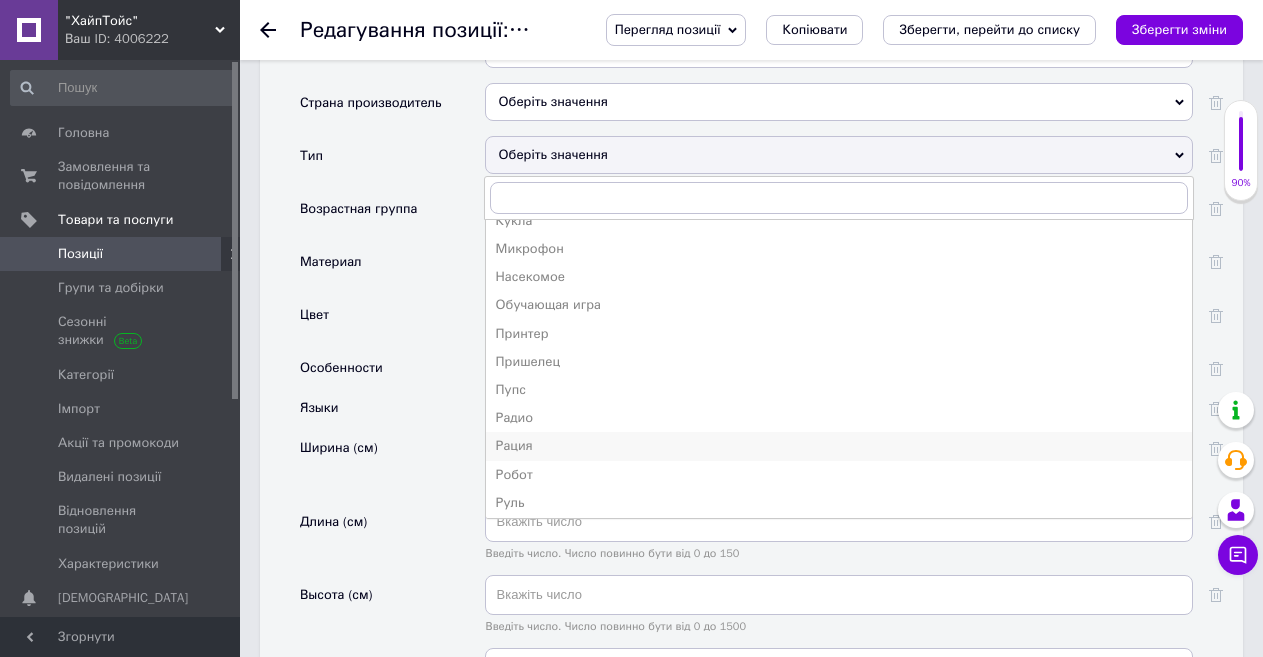 click on "Рация" at bounding box center (839, 446) 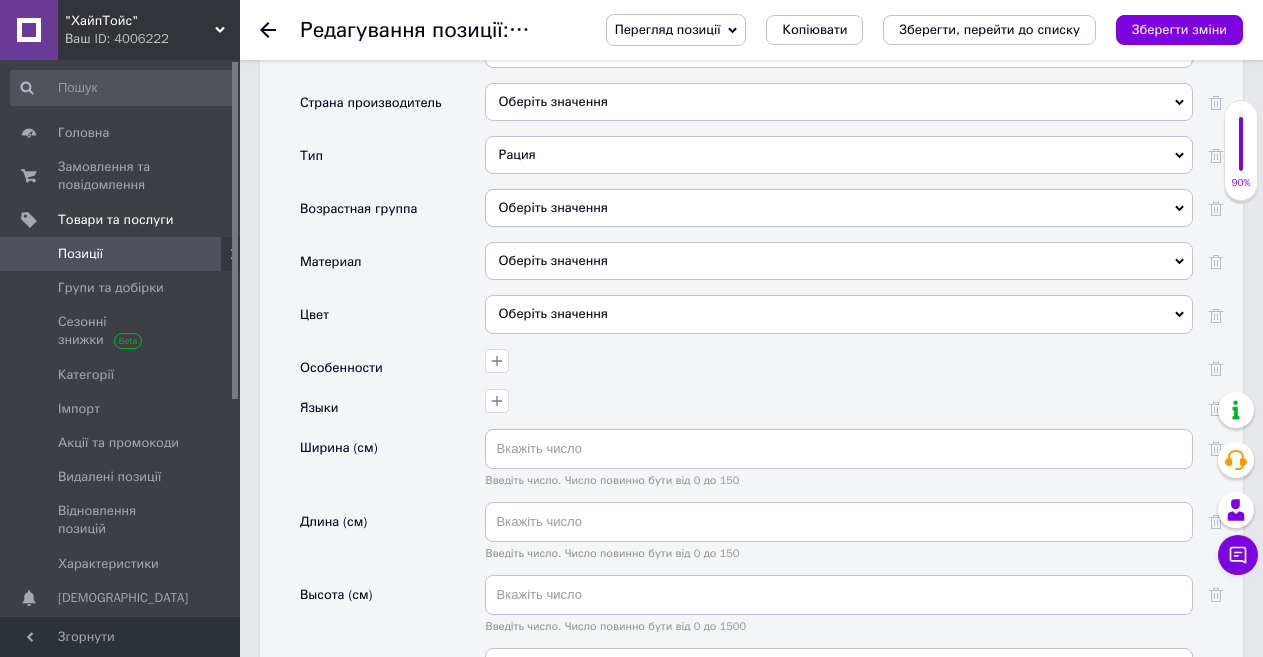 click on "Оберіть значення" at bounding box center (839, 208) 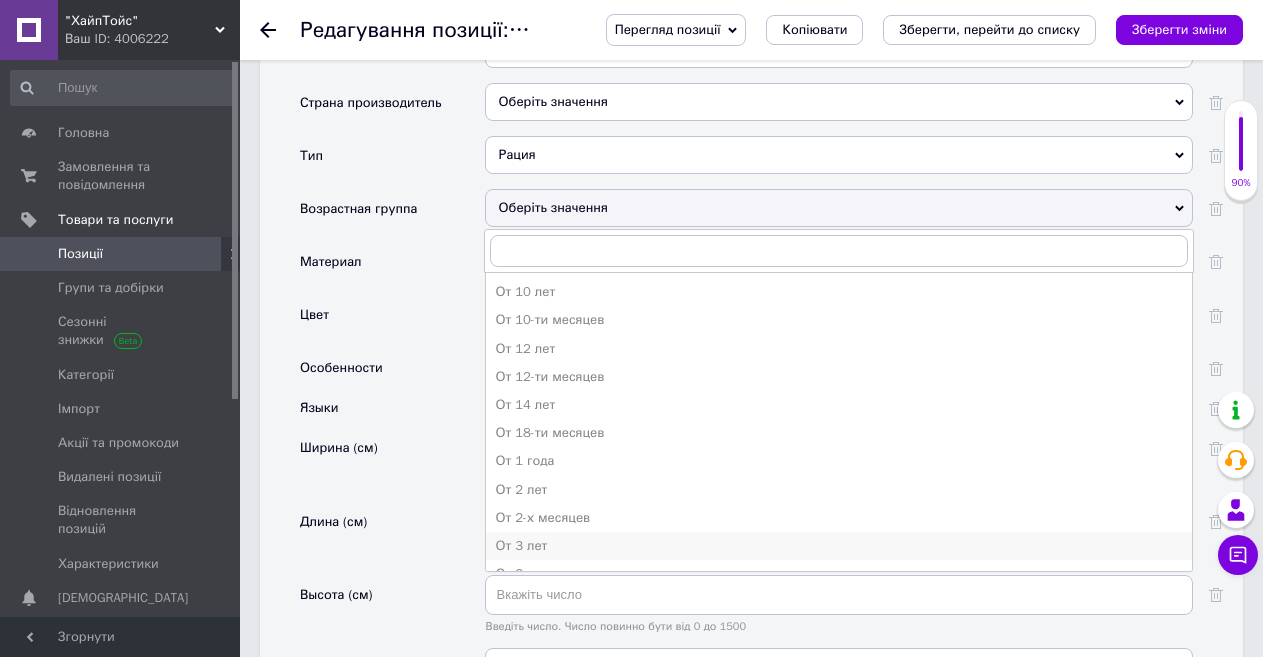 click on "От 3 лет" at bounding box center [839, 546] 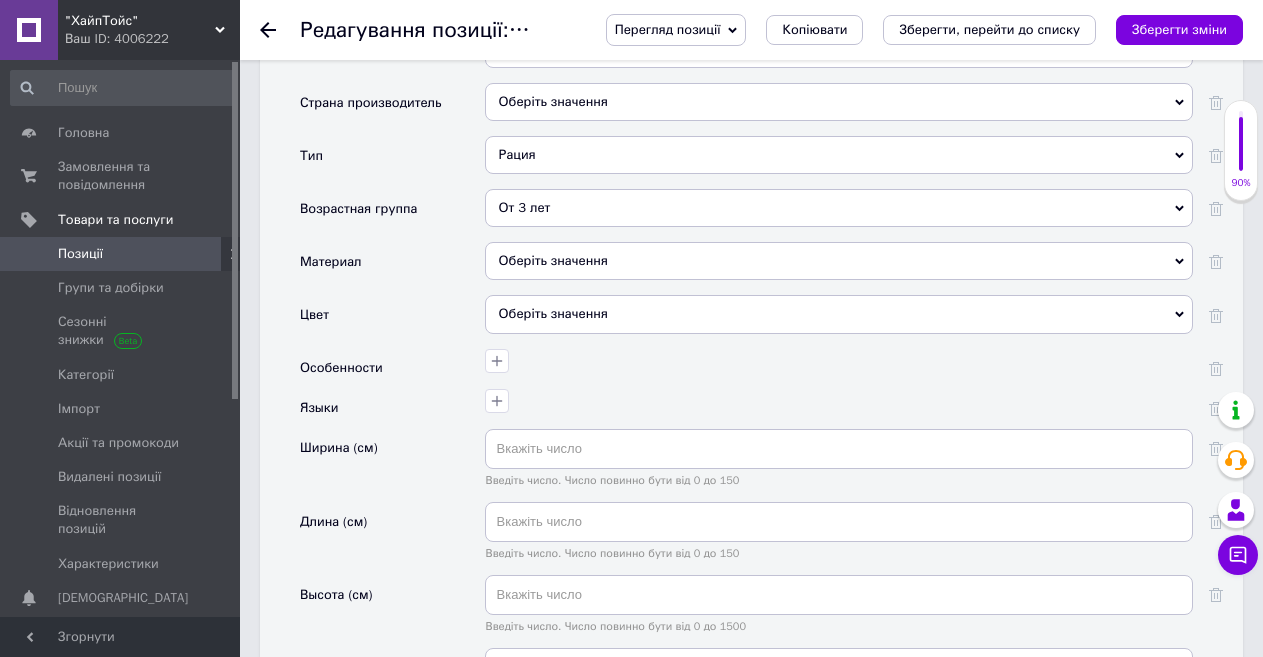 click on "Оберіть значення" at bounding box center (839, 261) 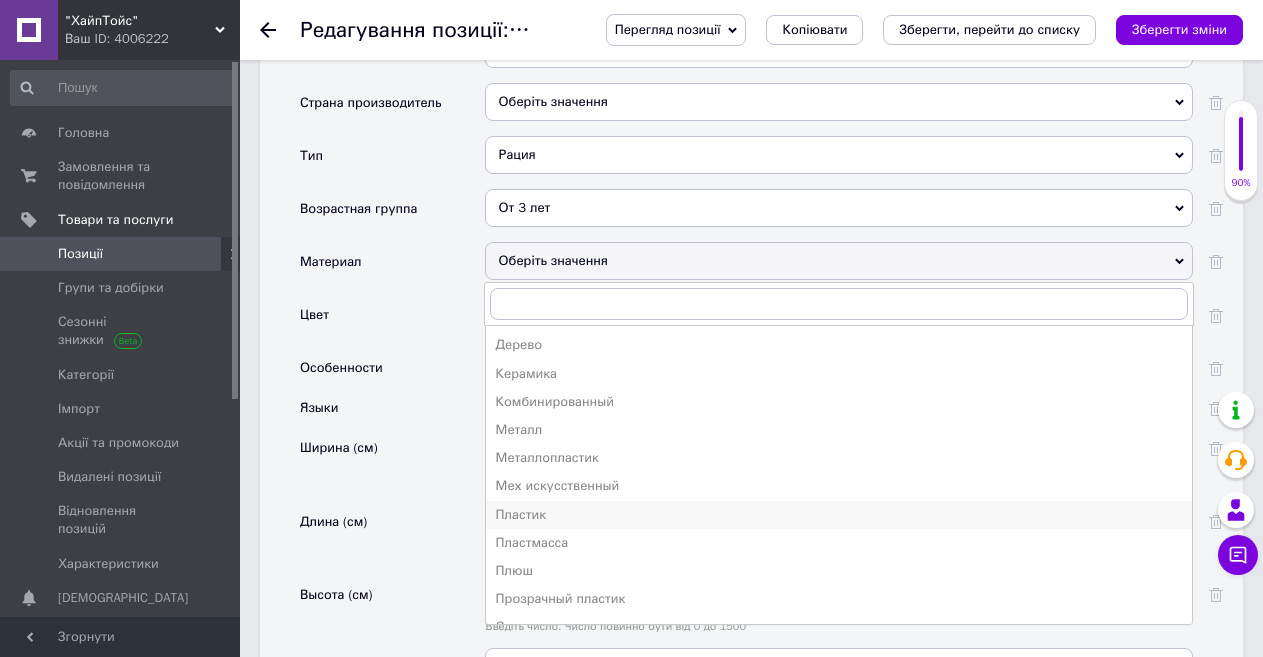 click on "Пластик" at bounding box center [839, 515] 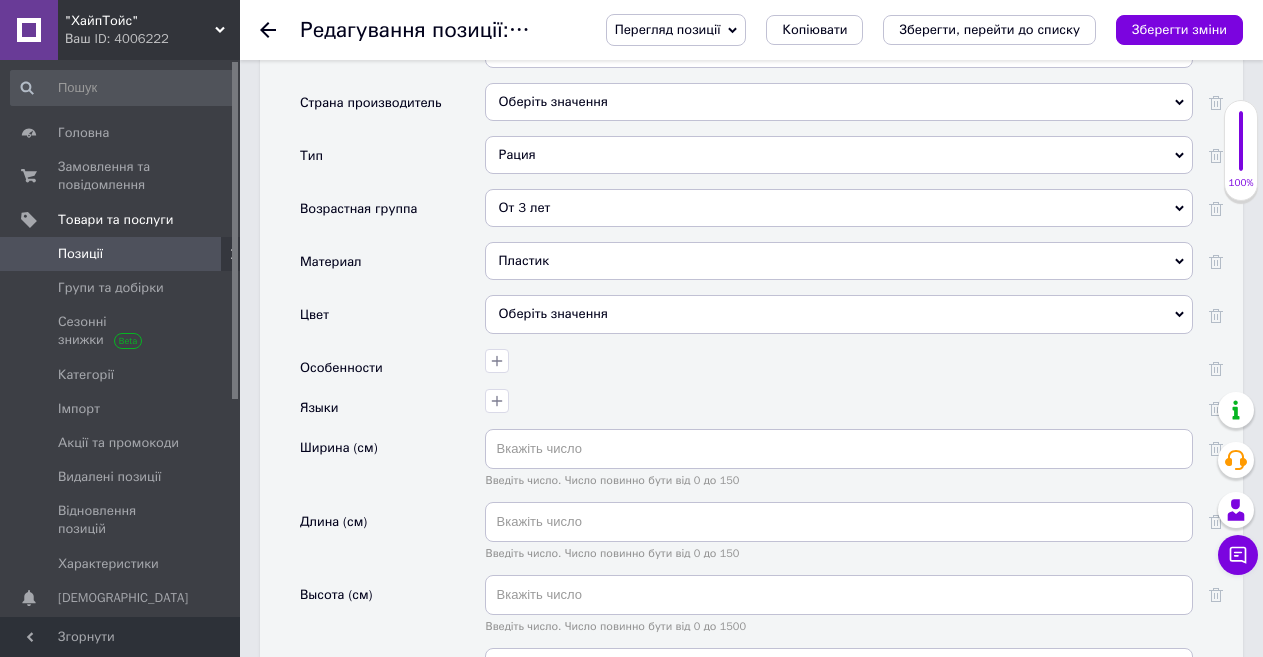 click on "Оберіть значення" at bounding box center (839, 314) 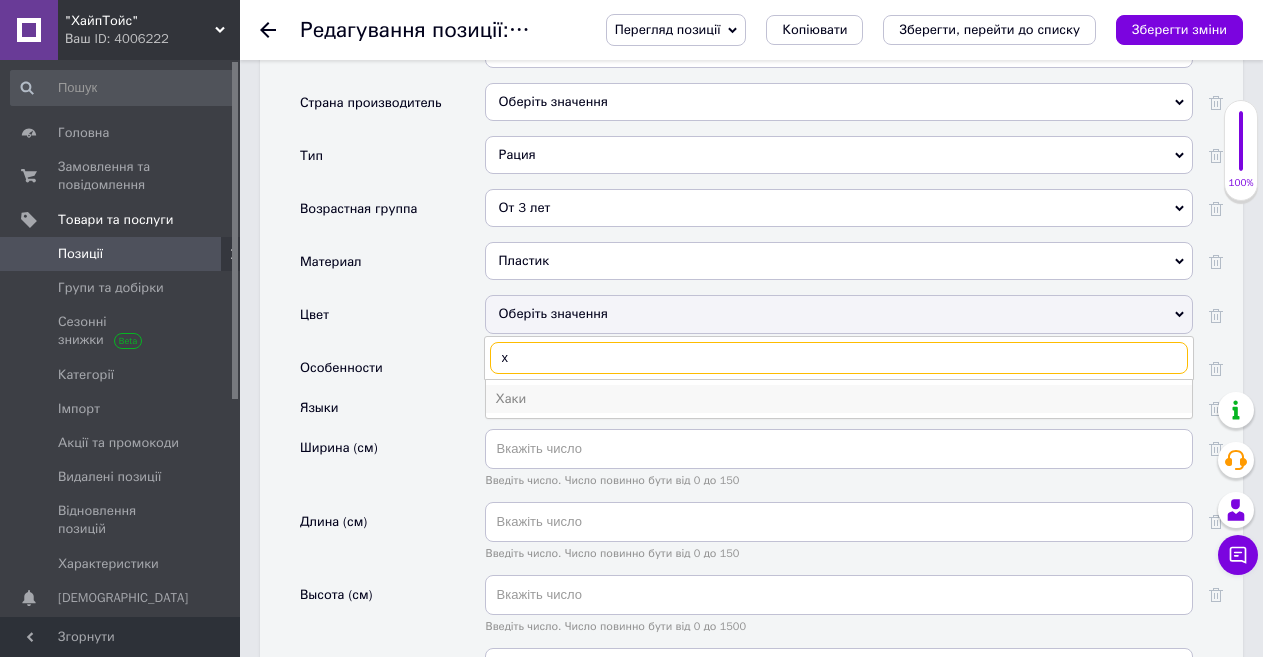 type on "х" 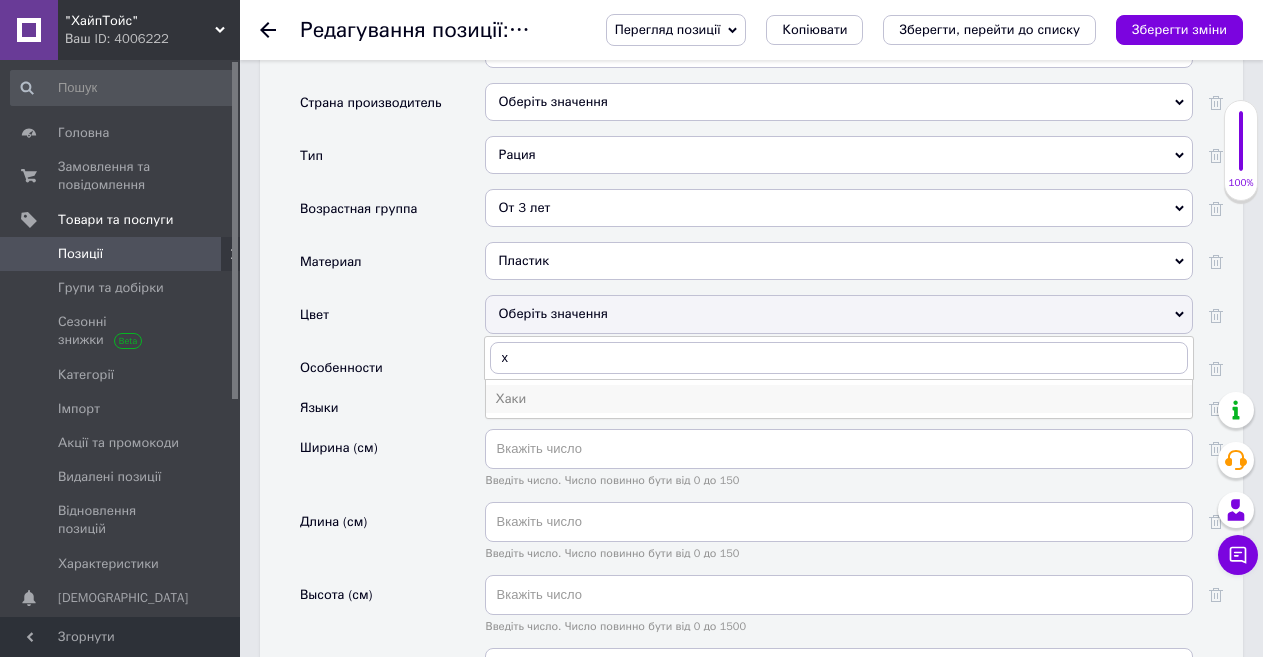 click on "Хаки" at bounding box center (839, 399) 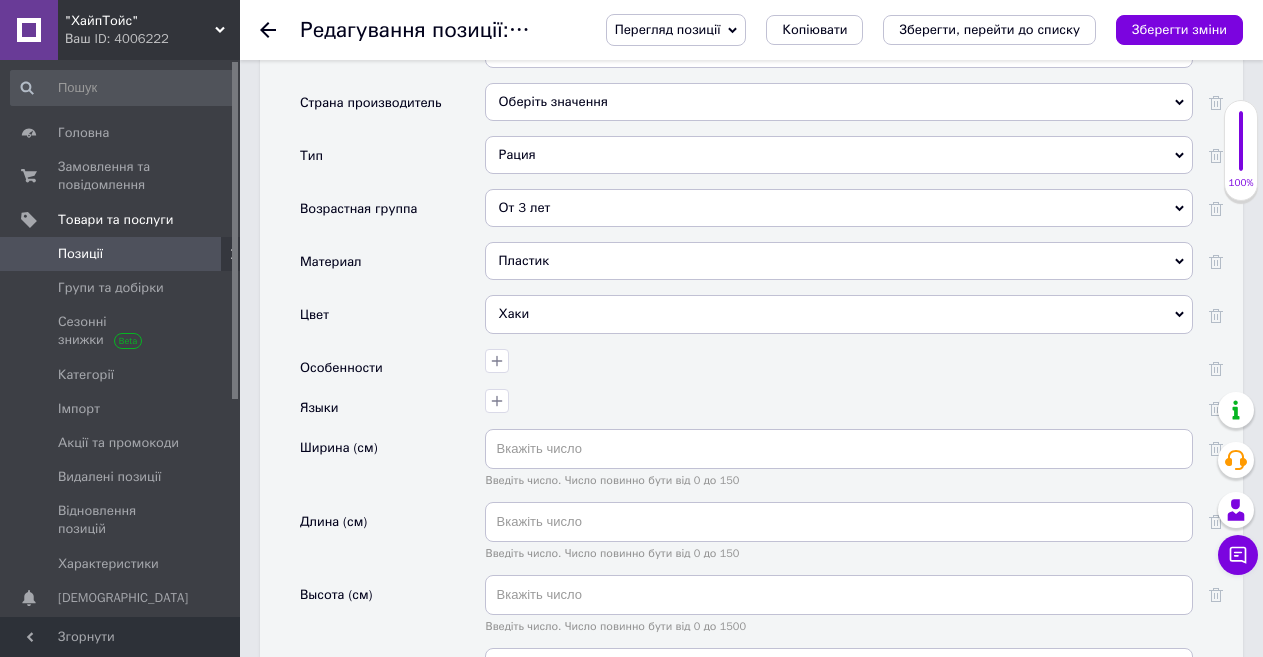 scroll, scrollTop: 2200, scrollLeft: 0, axis: vertical 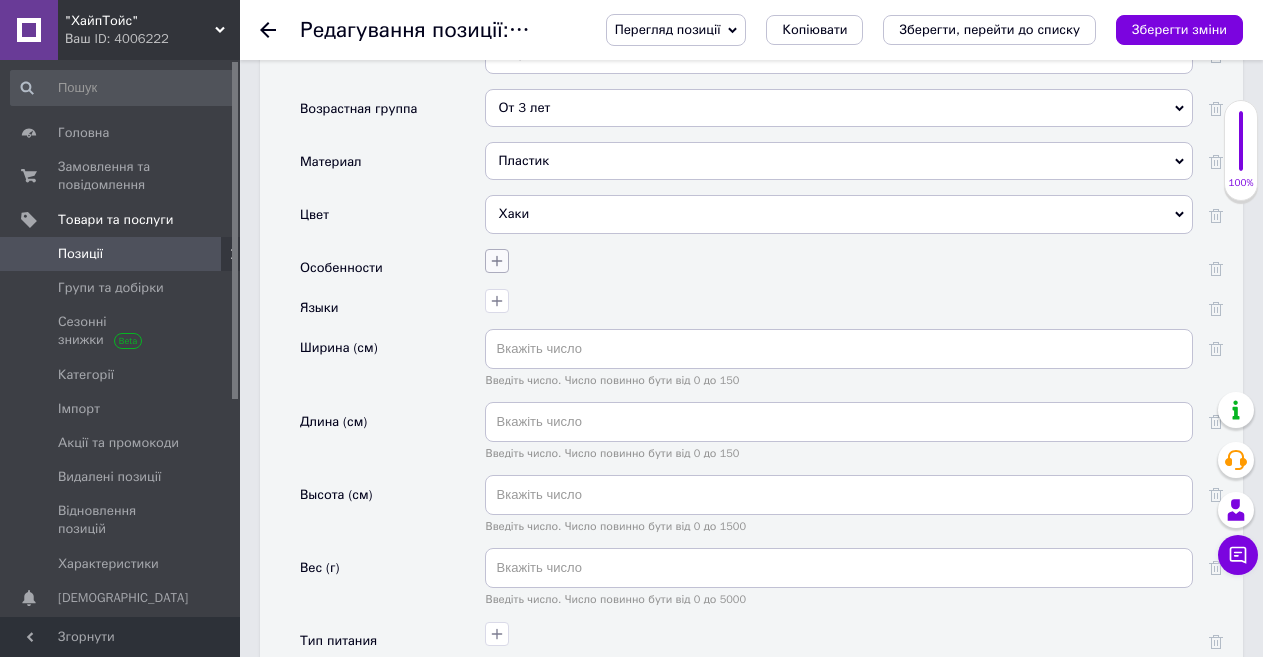 click 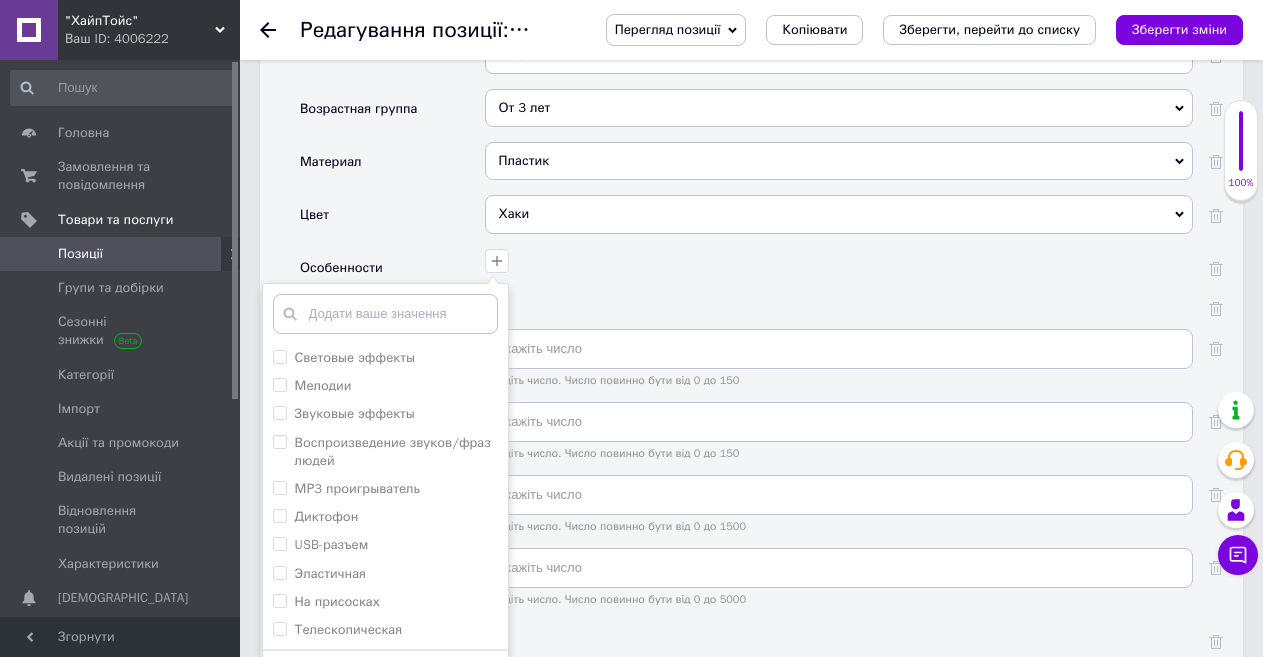 scroll, scrollTop: 2300, scrollLeft: 0, axis: vertical 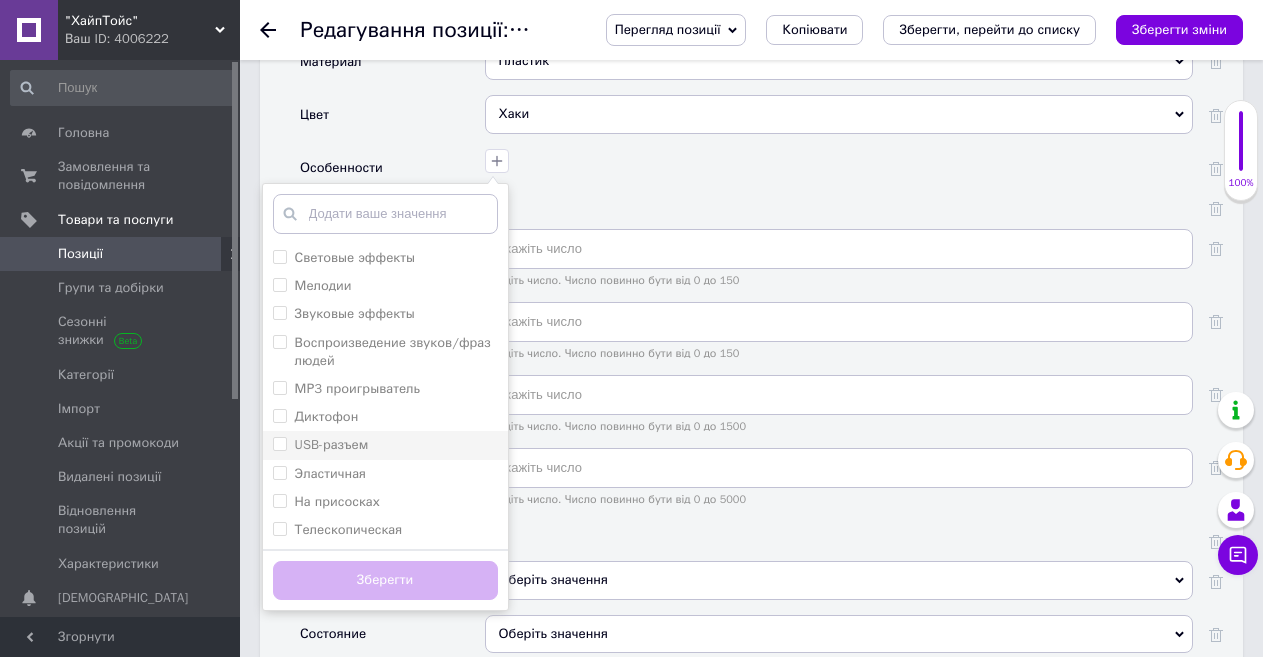 click on "USB-разъем" at bounding box center (279, 443) 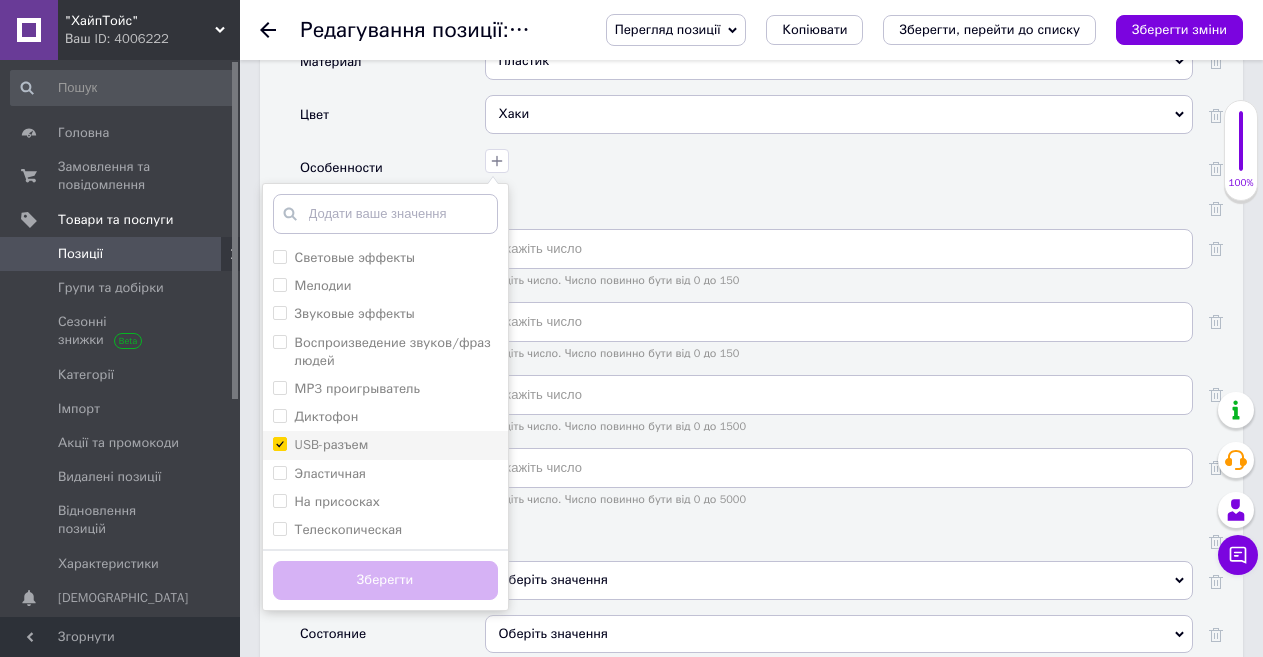 checkbox on "true" 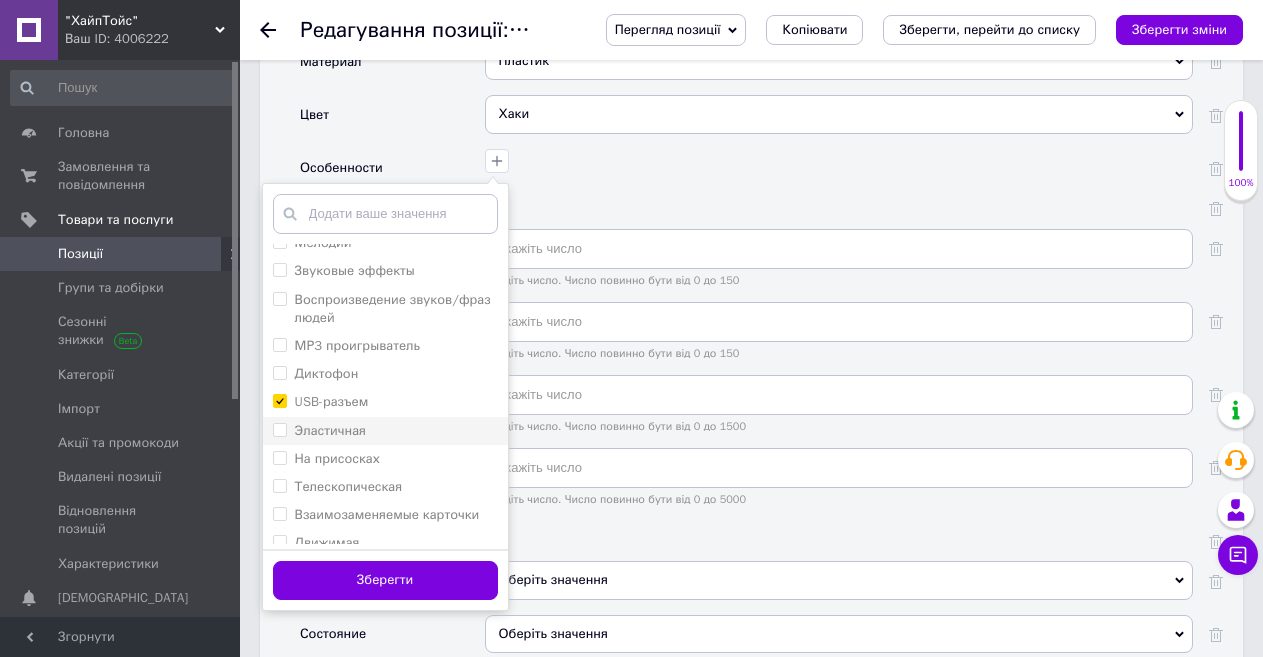 scroll, scrollTop: 56, scrollLeft: 0, axis: vertical 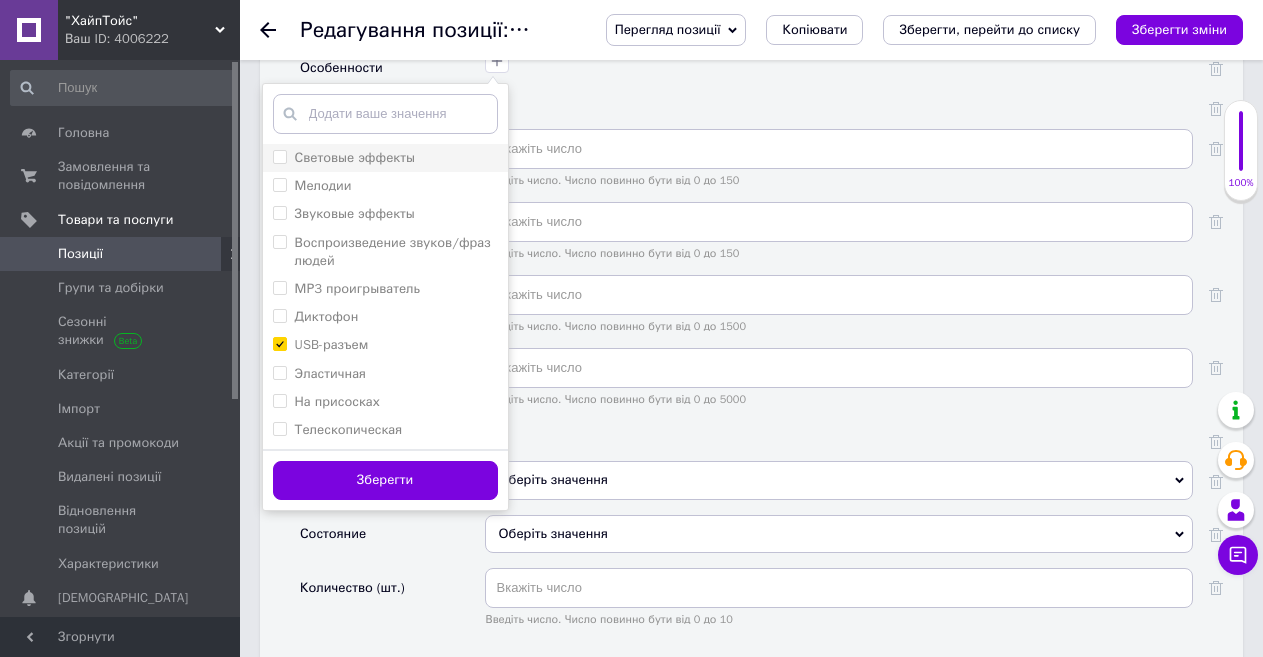 click on "Световые эффекты" at bounding box center [279, 156] 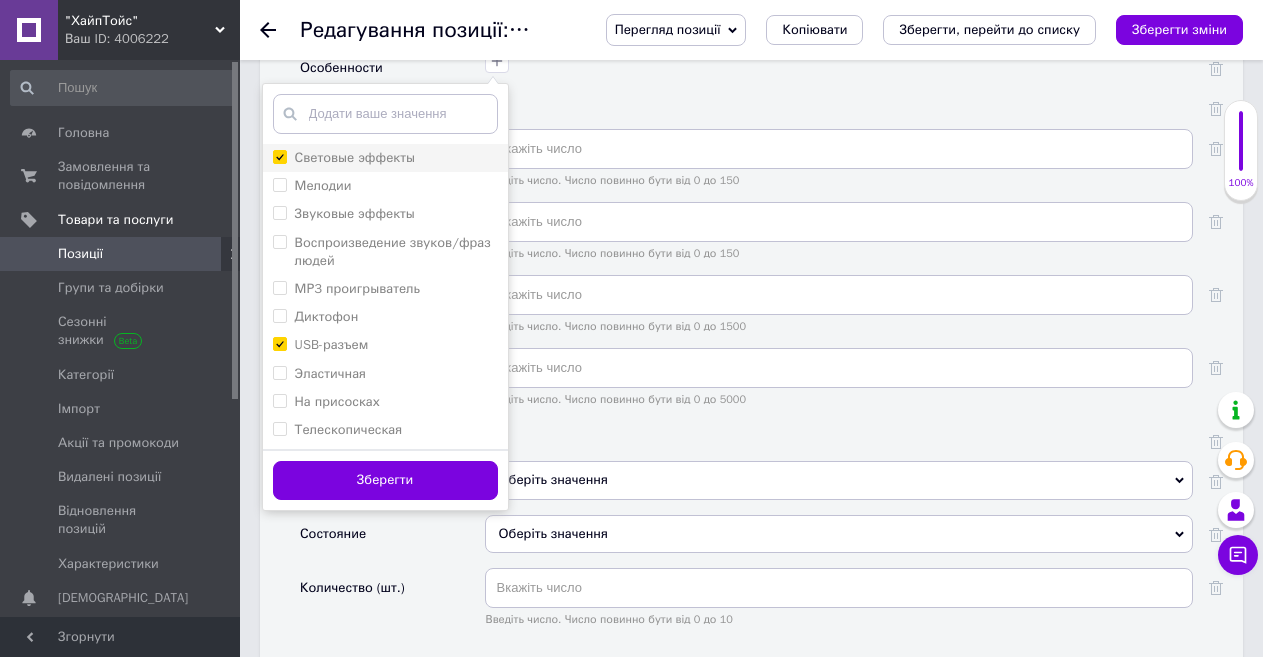 checkbox on "true" 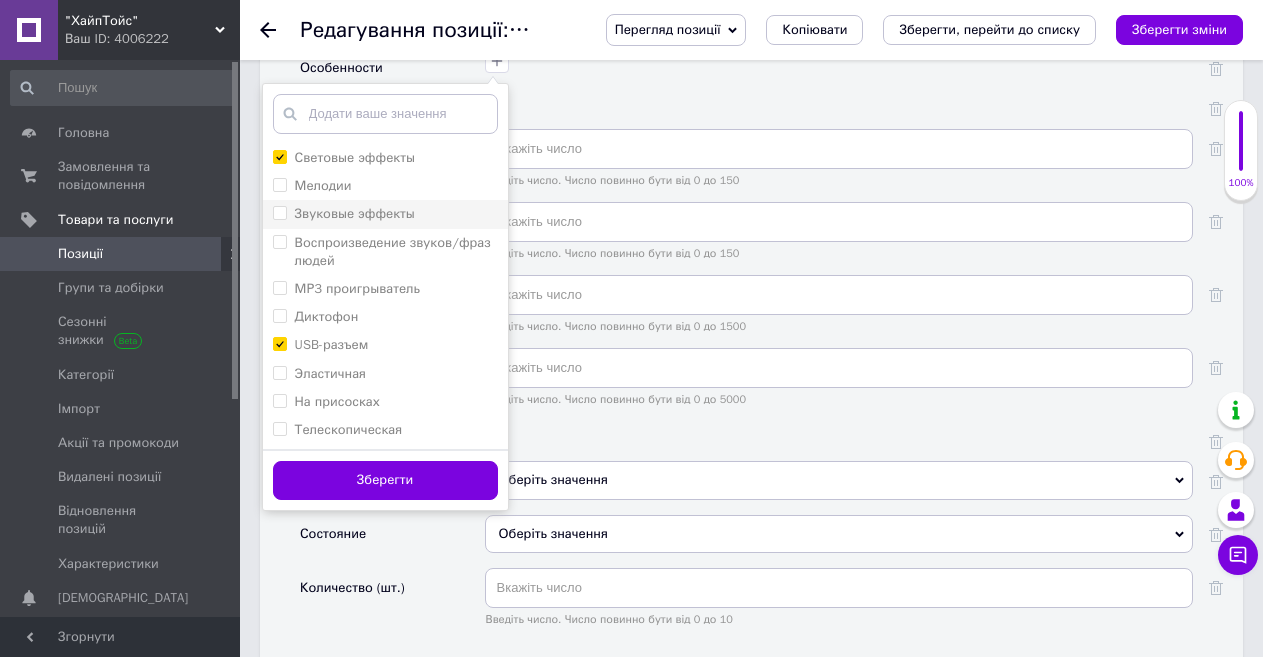 click on "Звуковые эффекты" at bounding box center (279, 212) 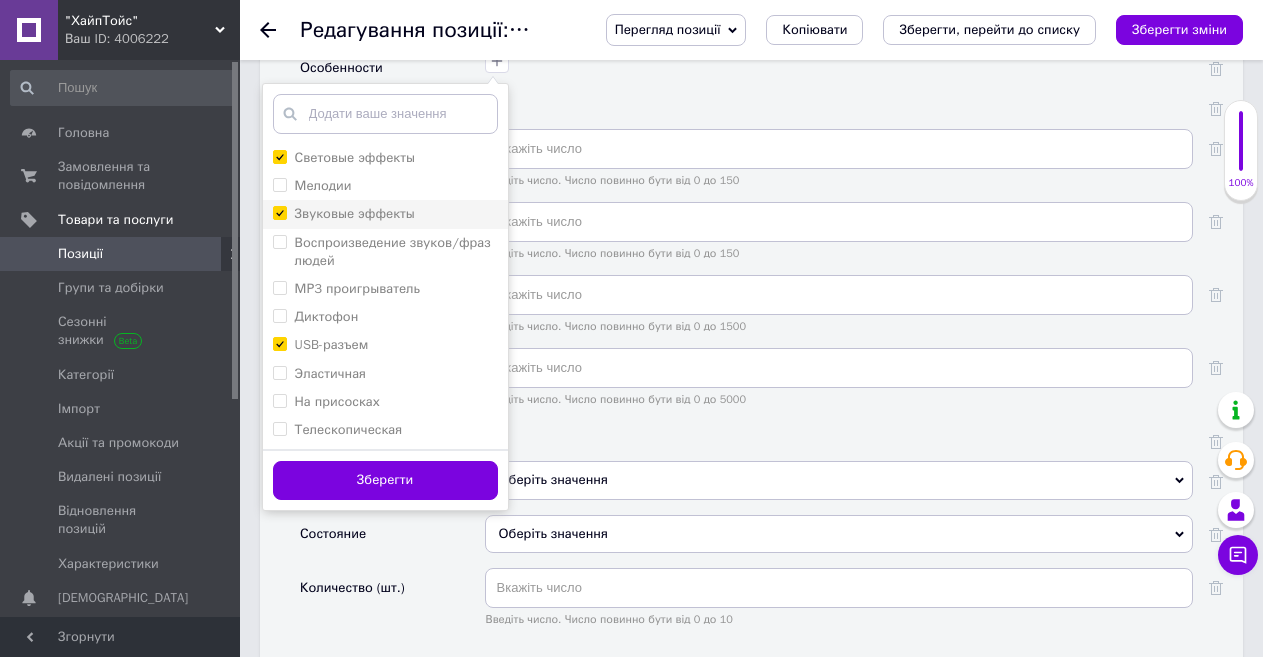 checkbox on "true" 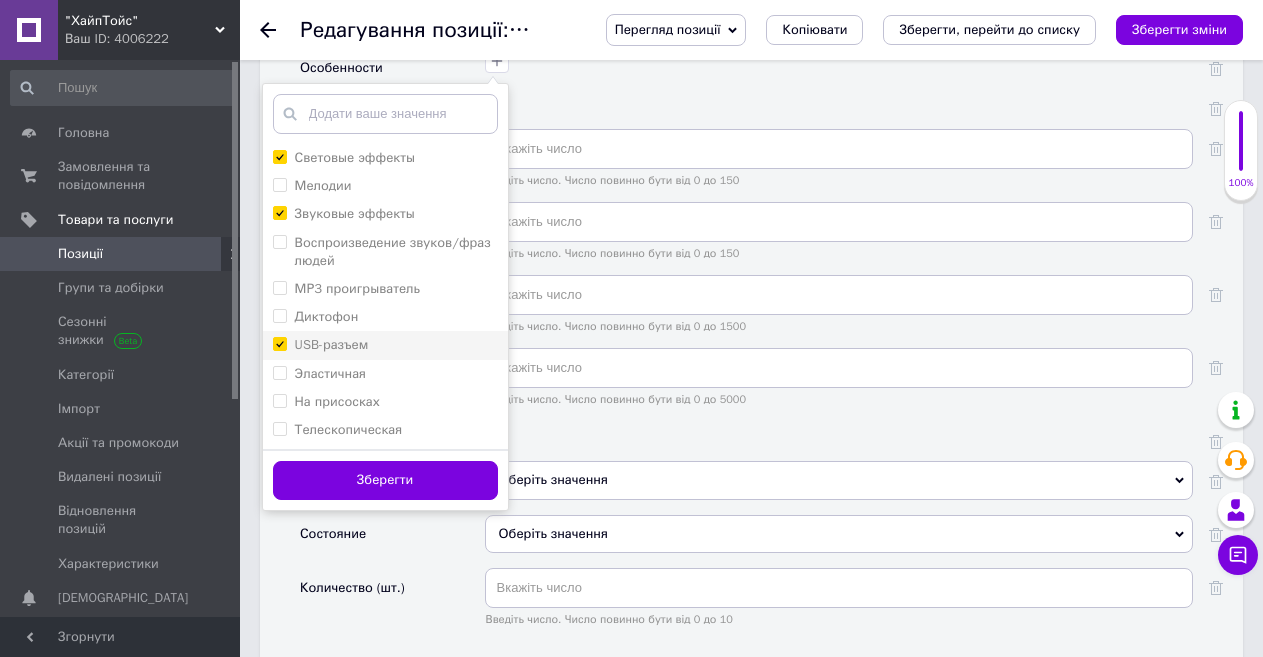 click on "USB-разъем" at bounding box center [279, 343] 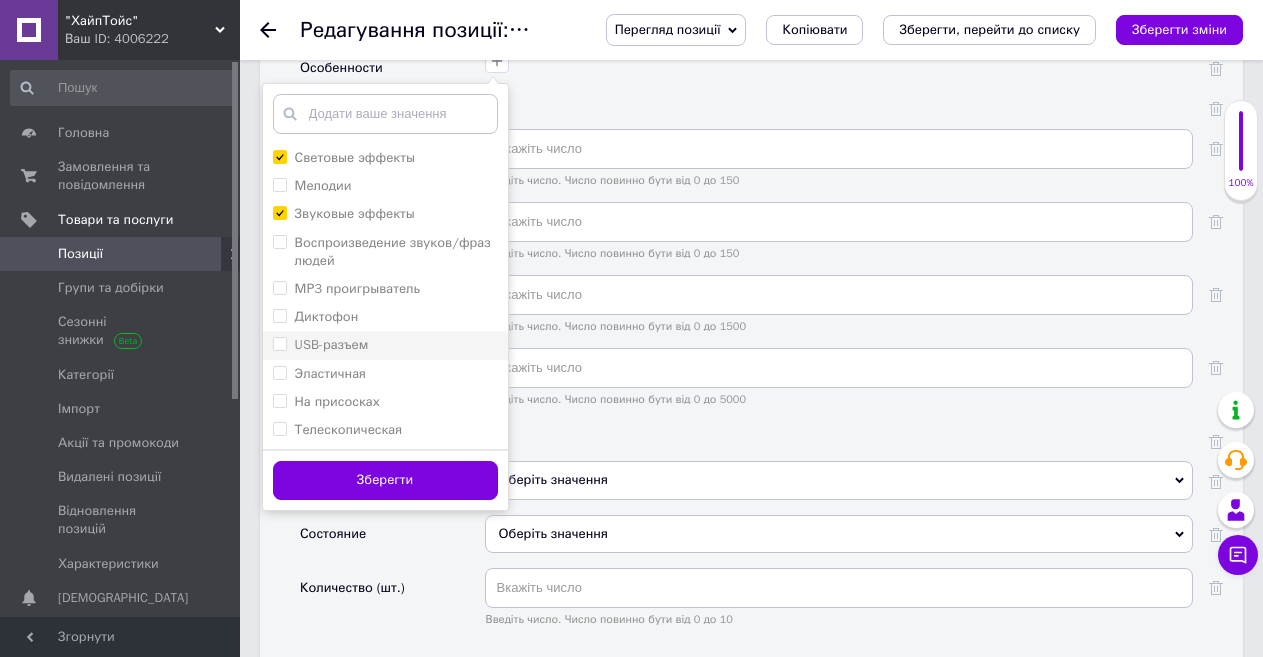 checkbox on "false" 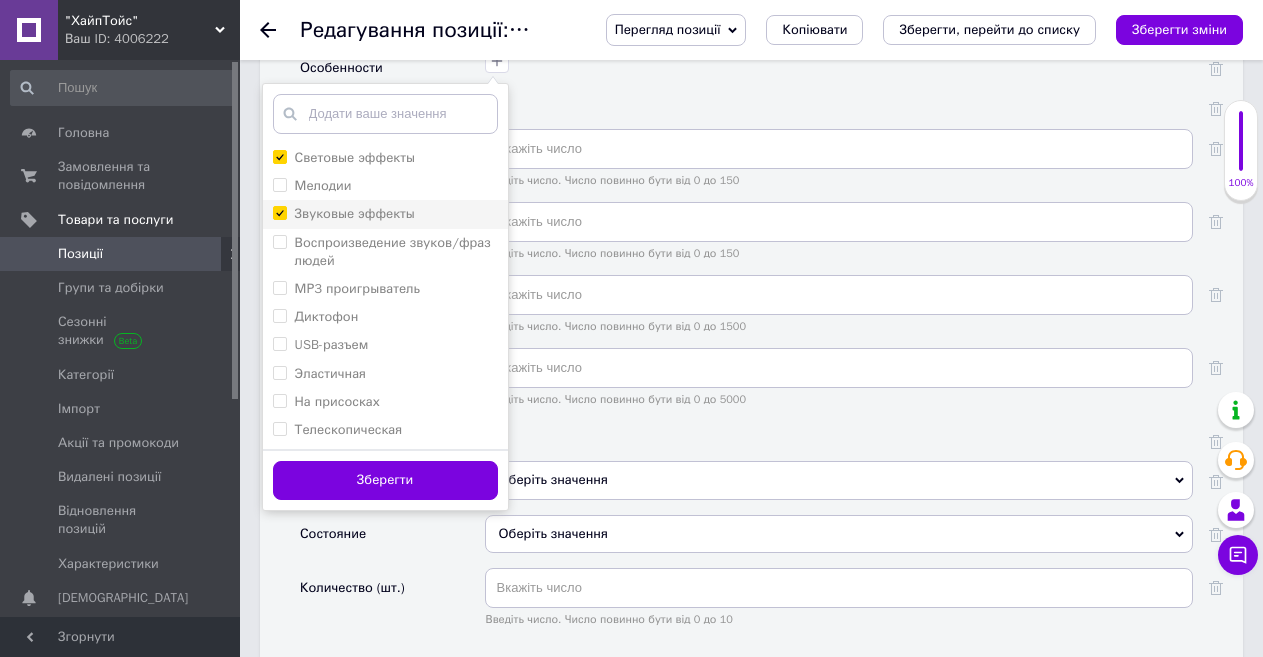 click on "Звуковые эффекты" at bounding box center [279, 212] 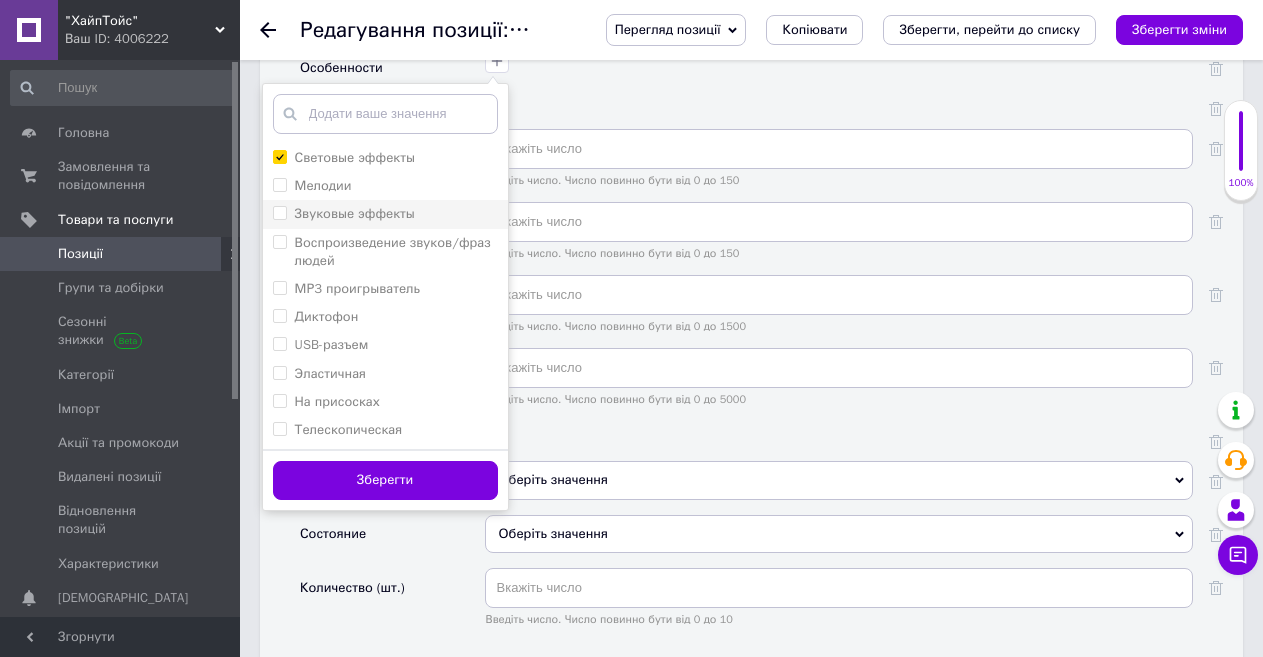 checkbox on "false" 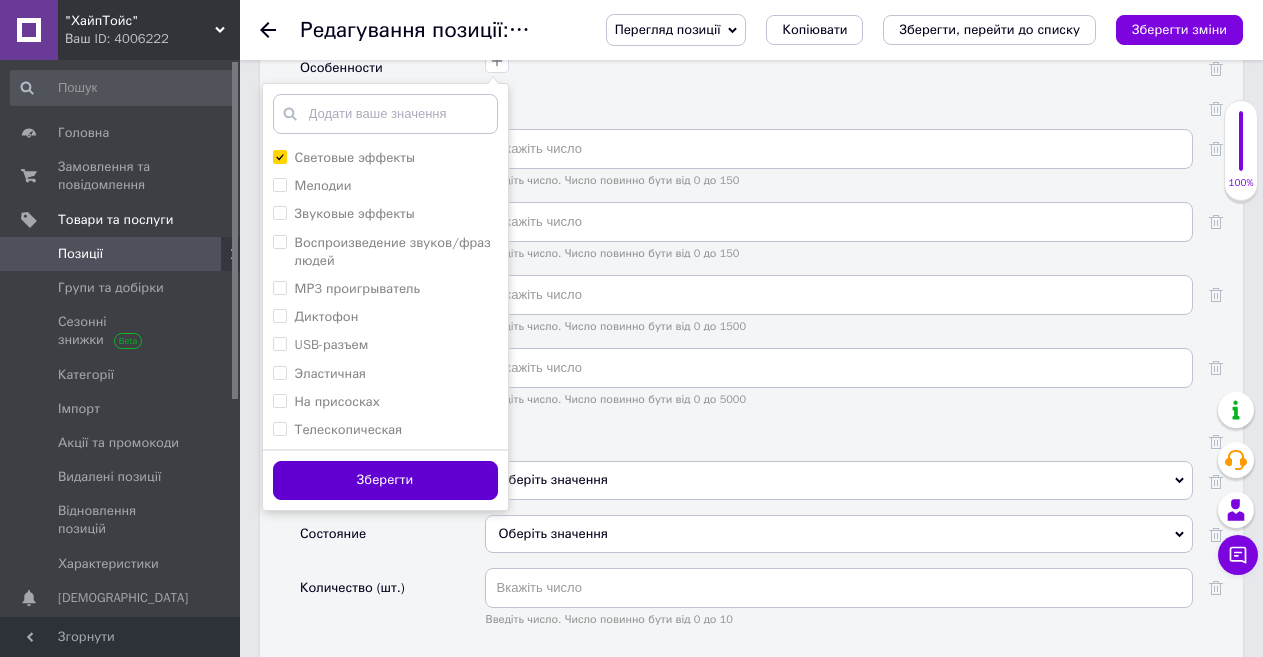 click on "Зберегти" at bounding box center (385, 480) 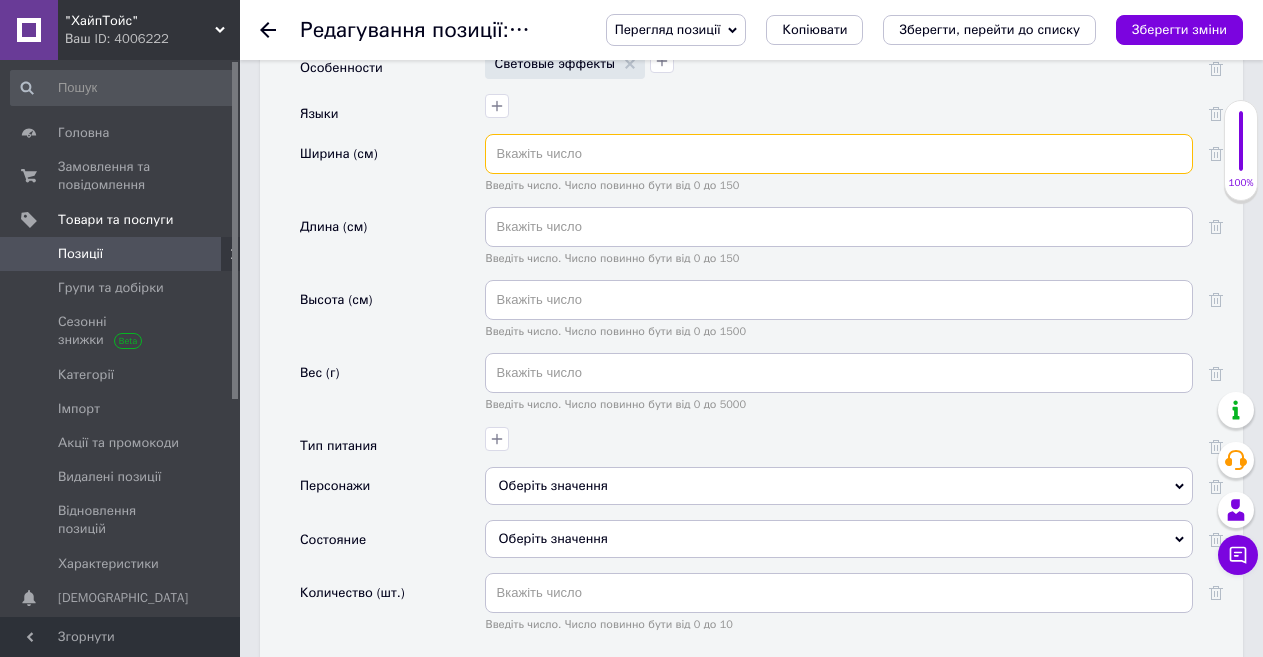 paste on "3" 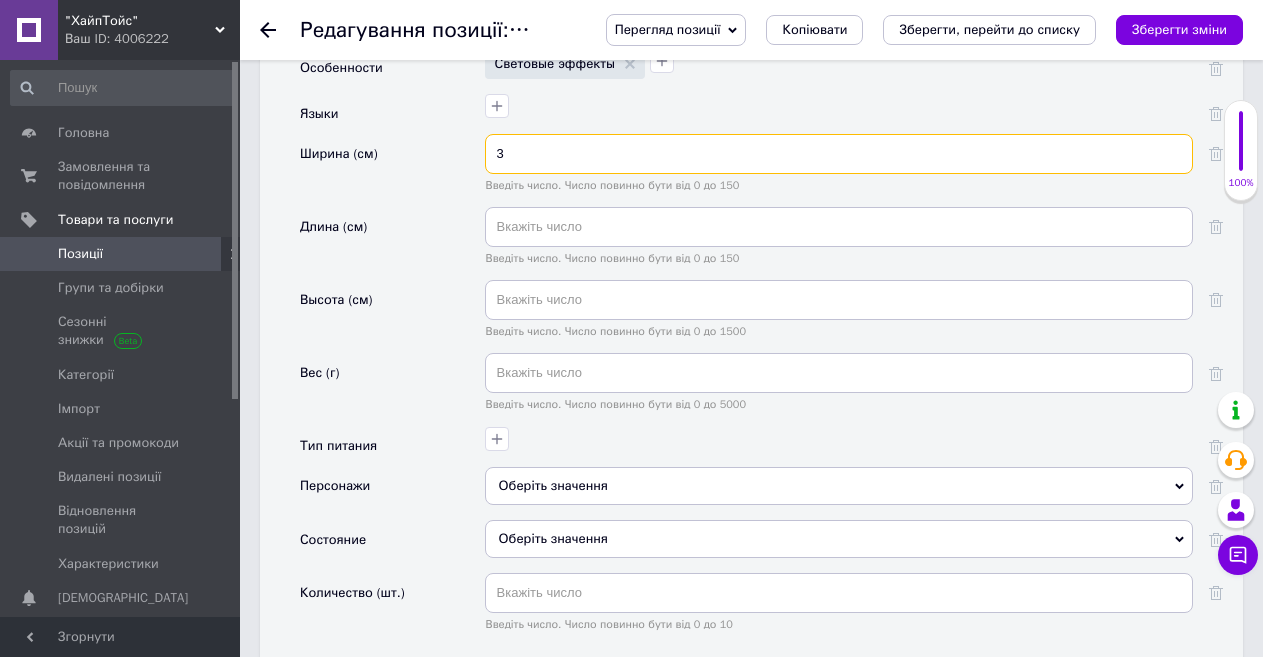type on "3" 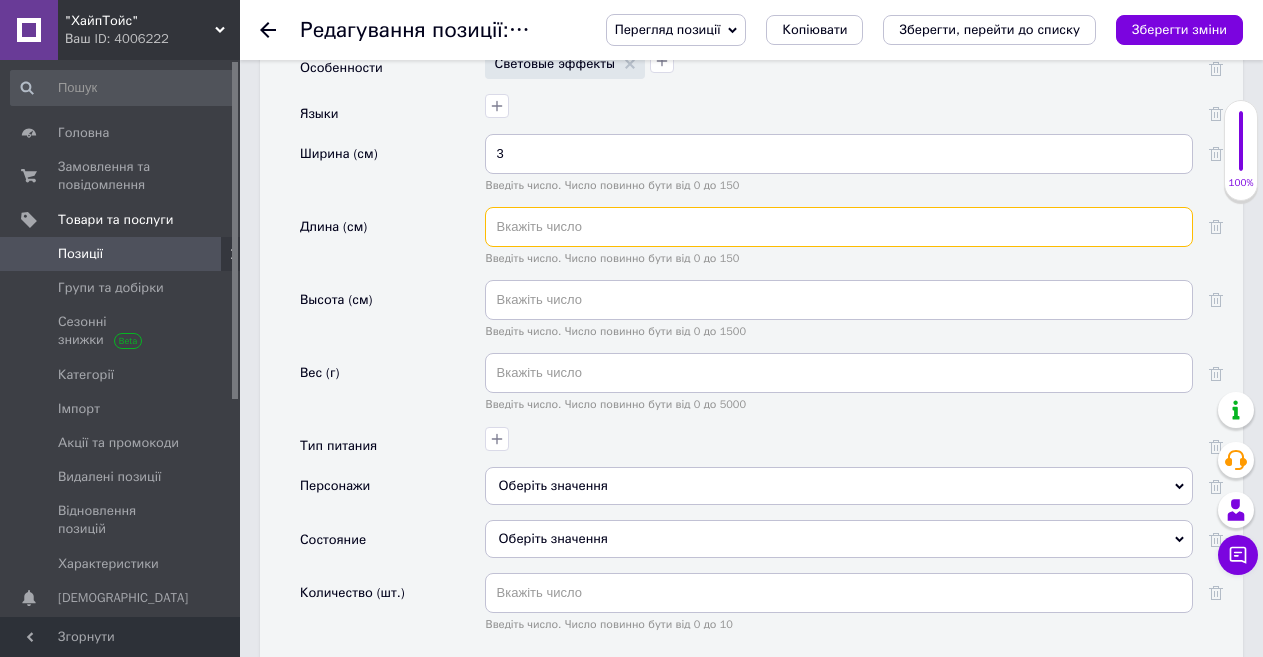 paste on "6.5" 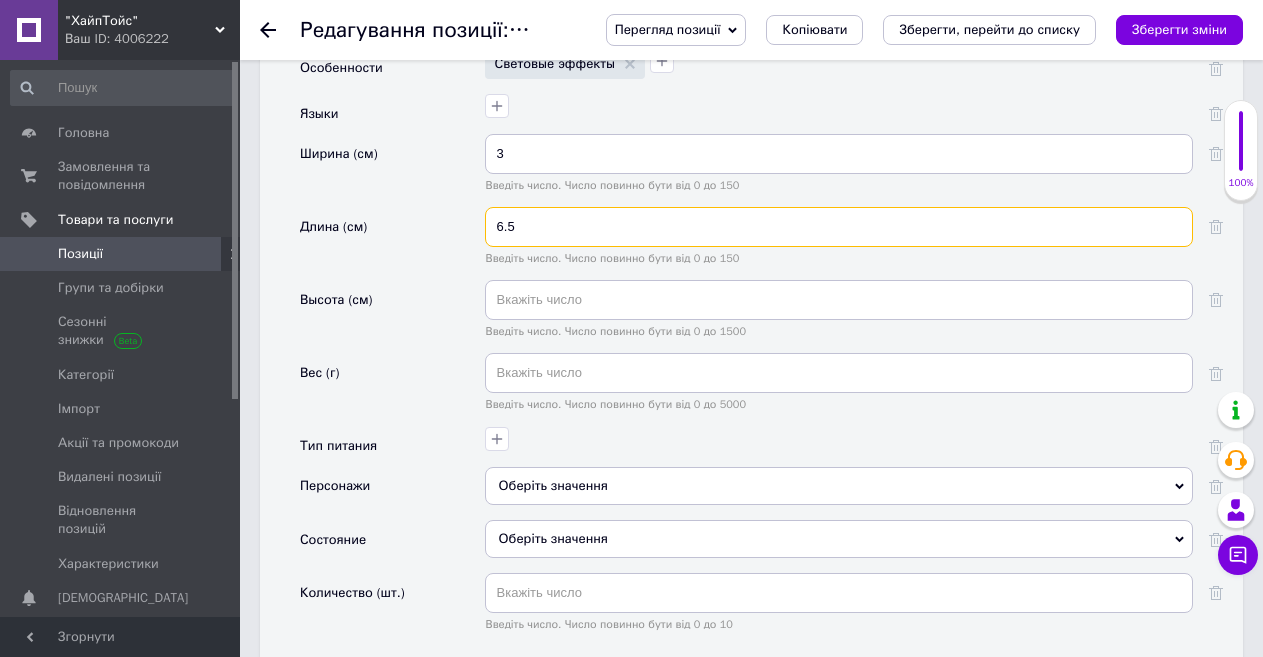 type on "6.5" 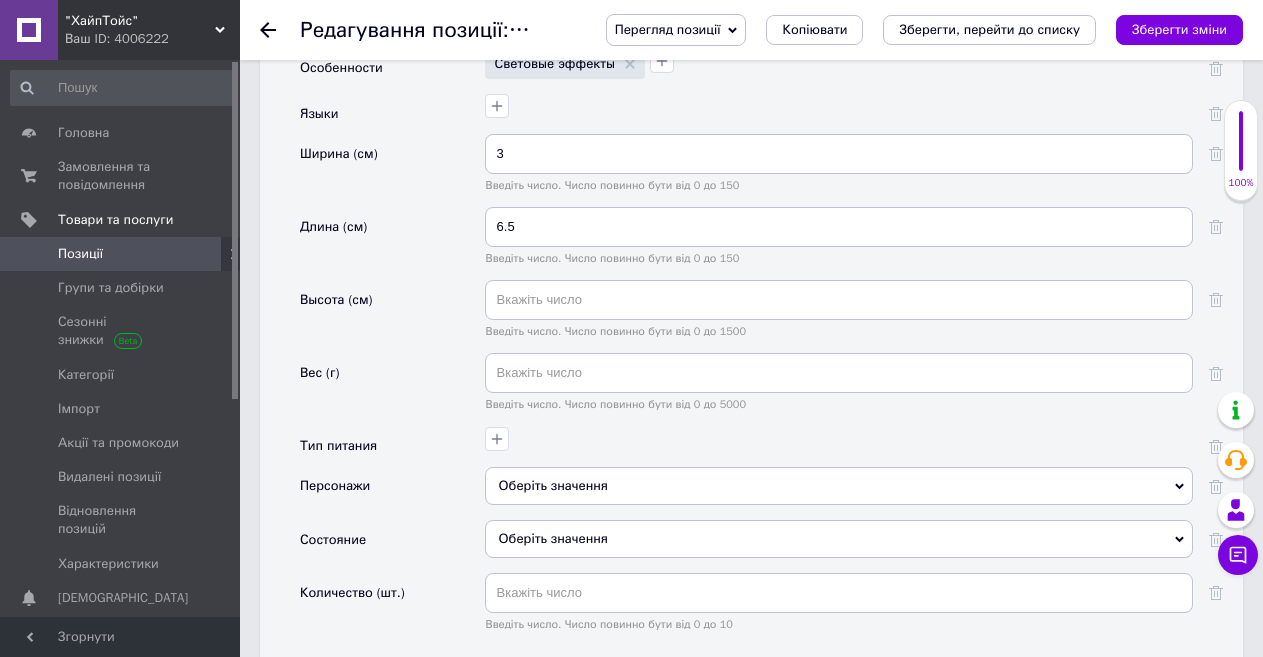click on "Высота (см)" at bounding box center (392, 316) 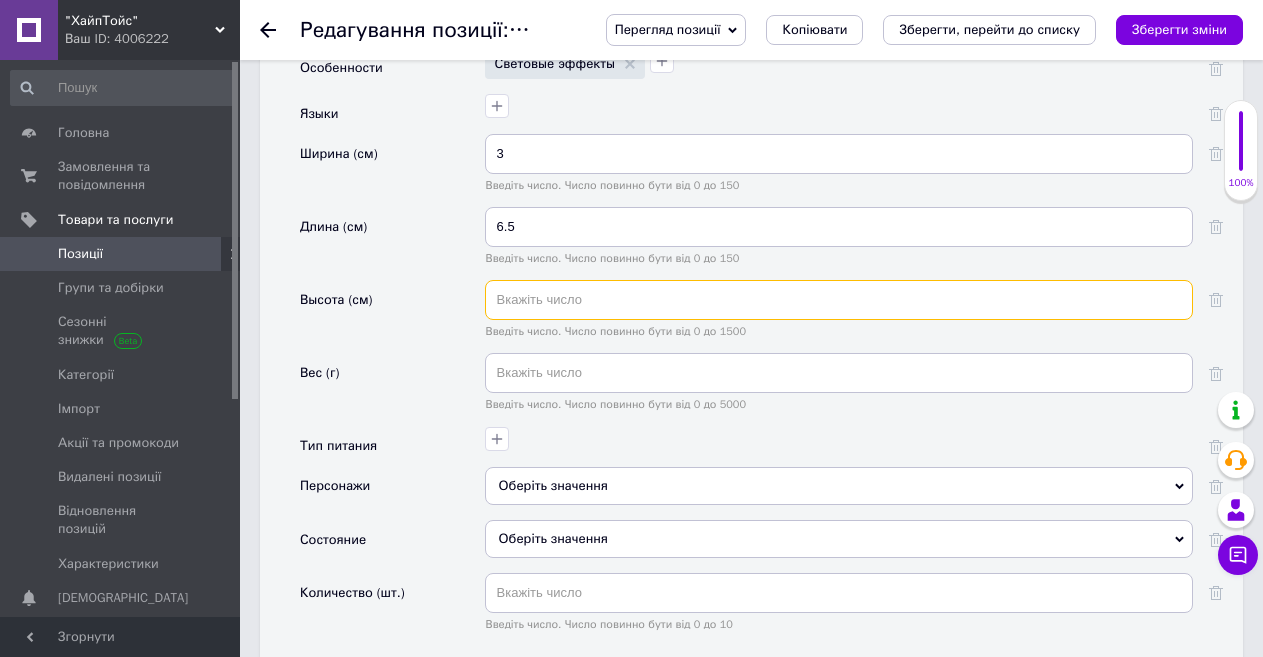 paste on "24.5" 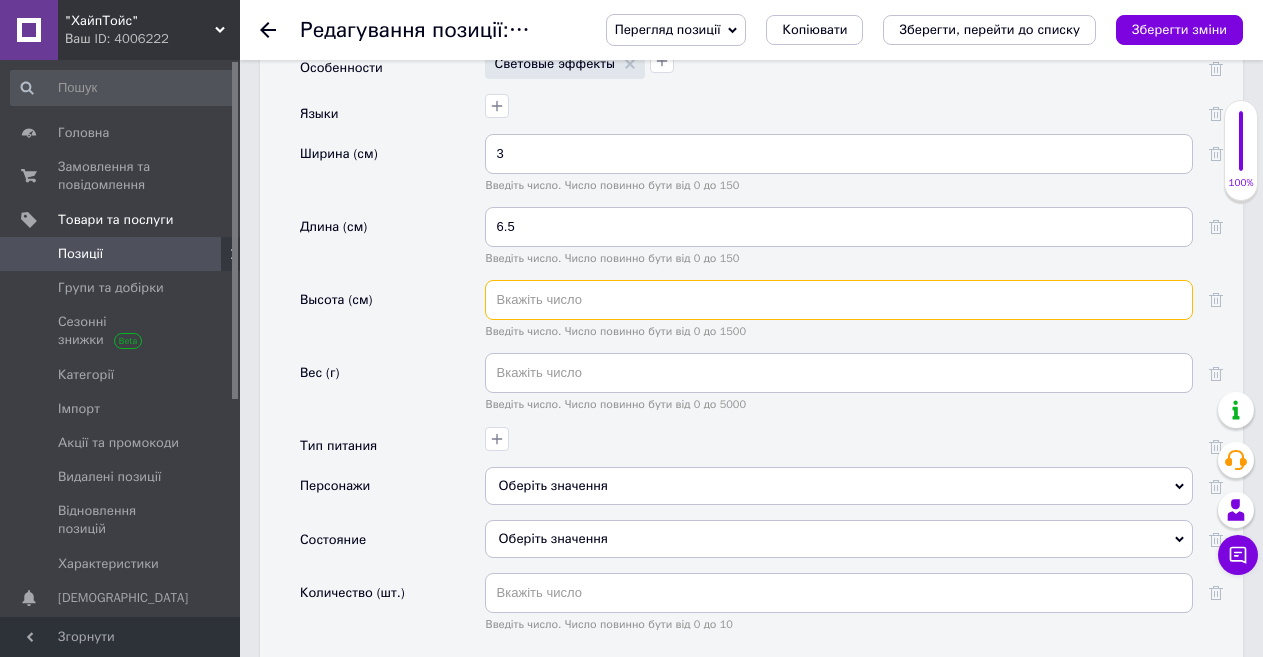 type on "24.5" 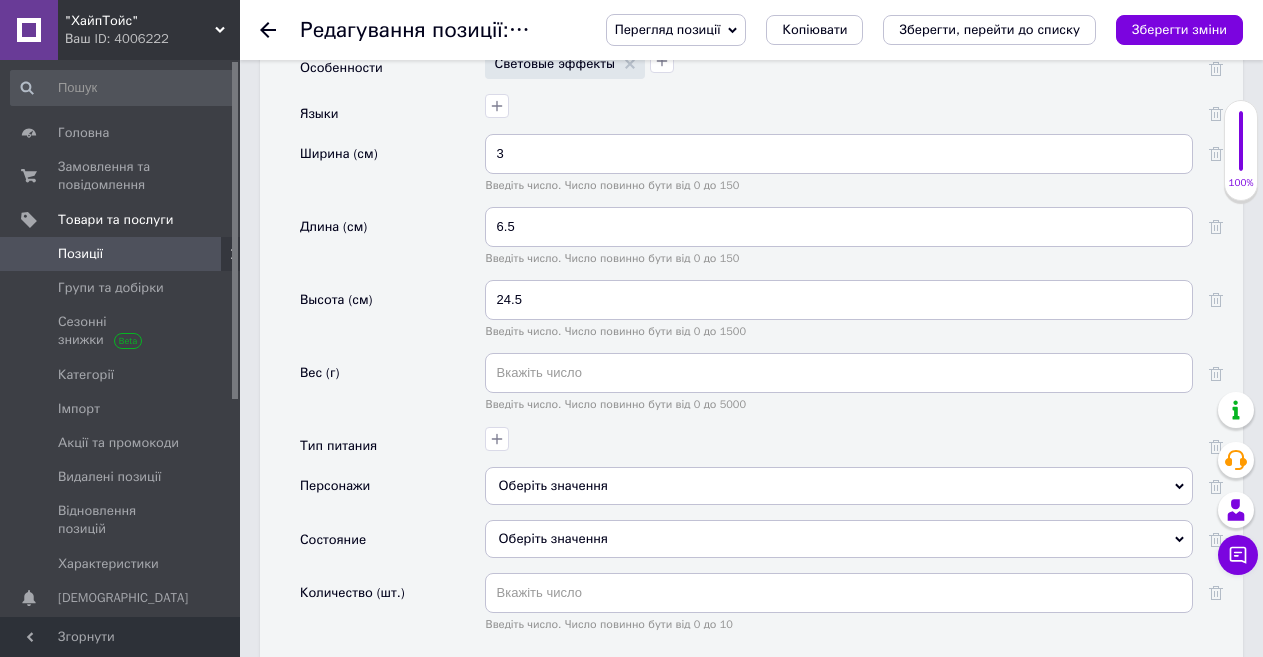 click on "Вес (г)" at bounding box center (392, 389) 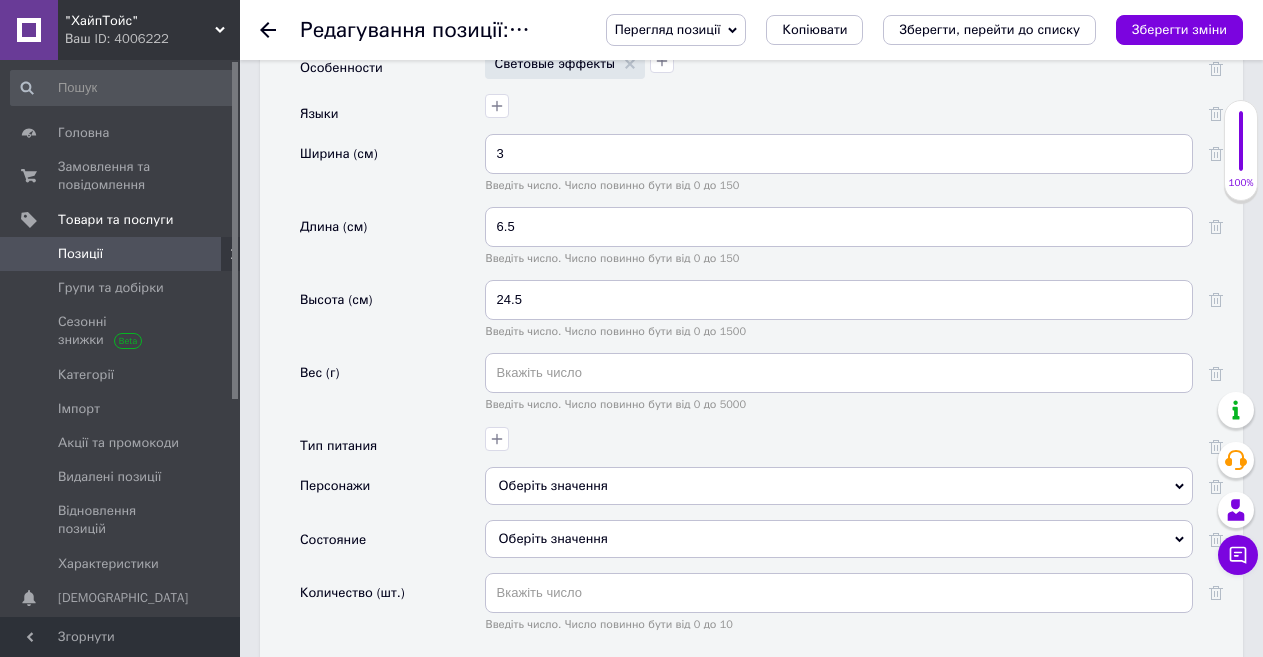 click on "Зберегти зміни" at bounding box center [1179, 29] 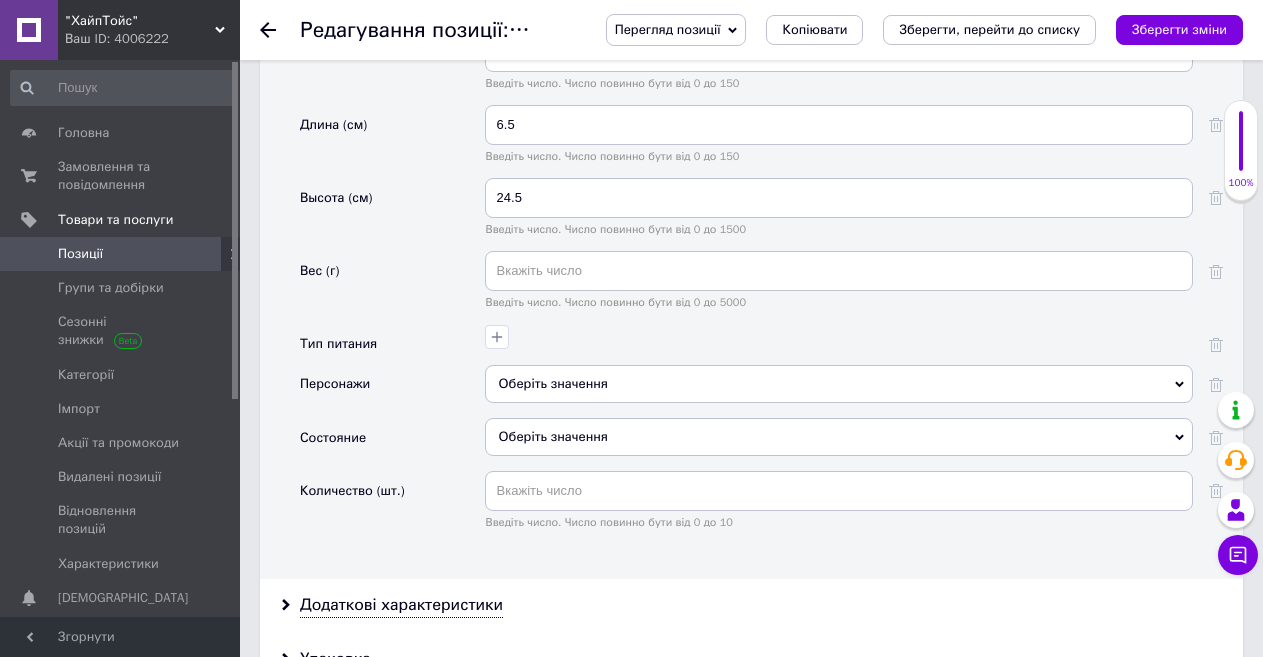 scroll, scrollTop: 2600, scrollLeft: 0, axis: vertical 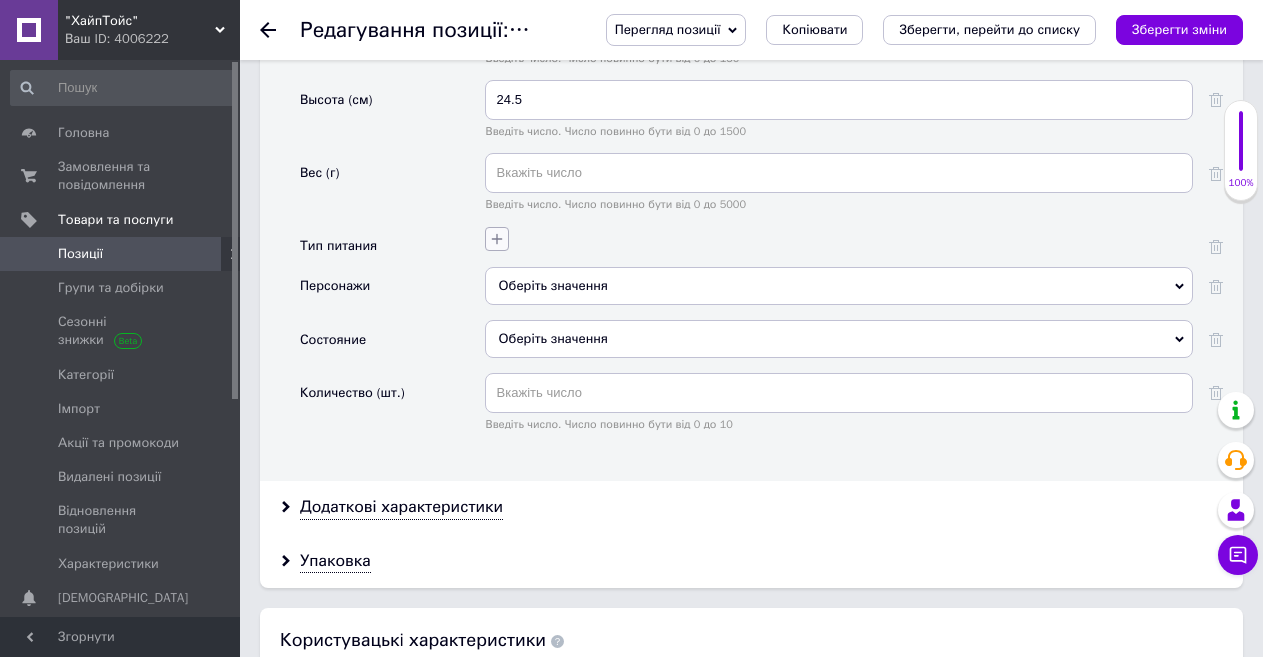 click 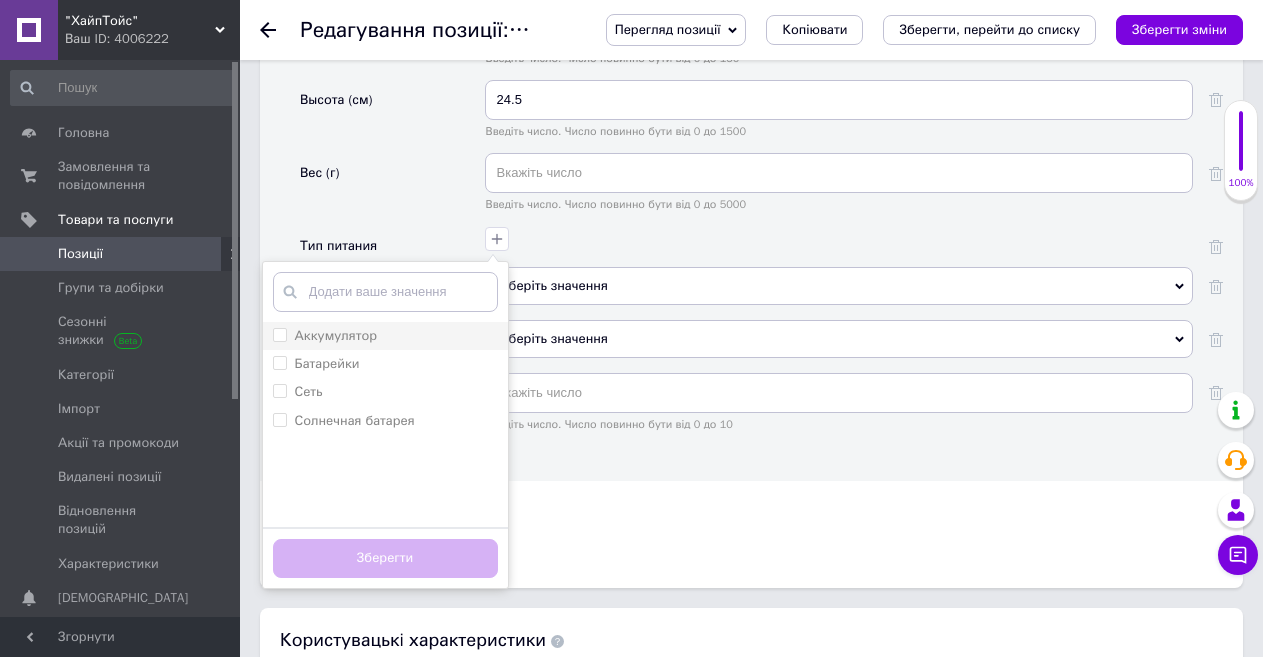 click on "Аккумулятор" at bounding box center [279, 334] 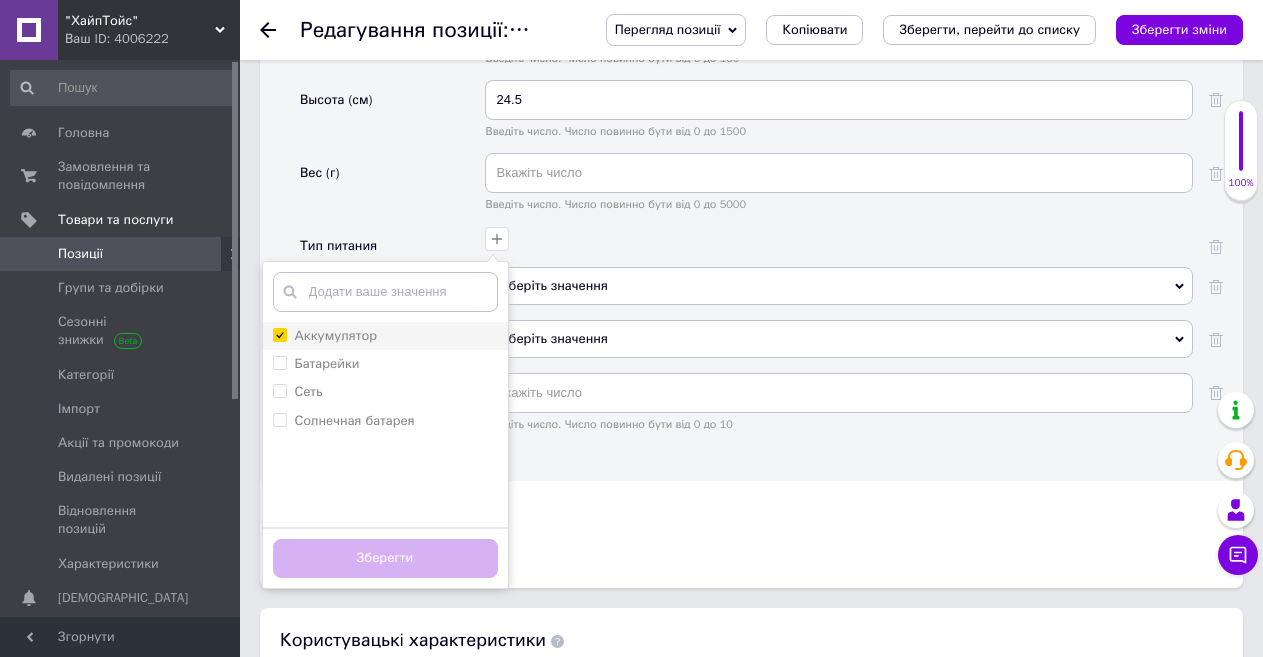 checkbox on "true" 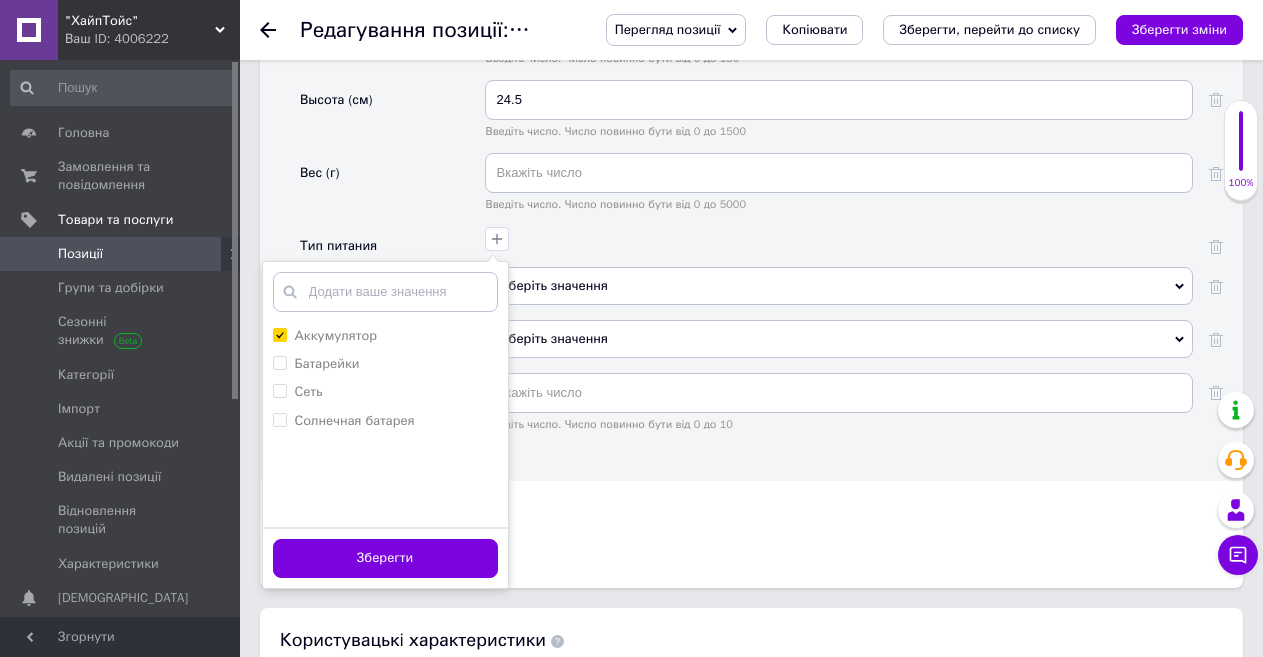 click on "Зберегти" at bounding box center (385, 558) 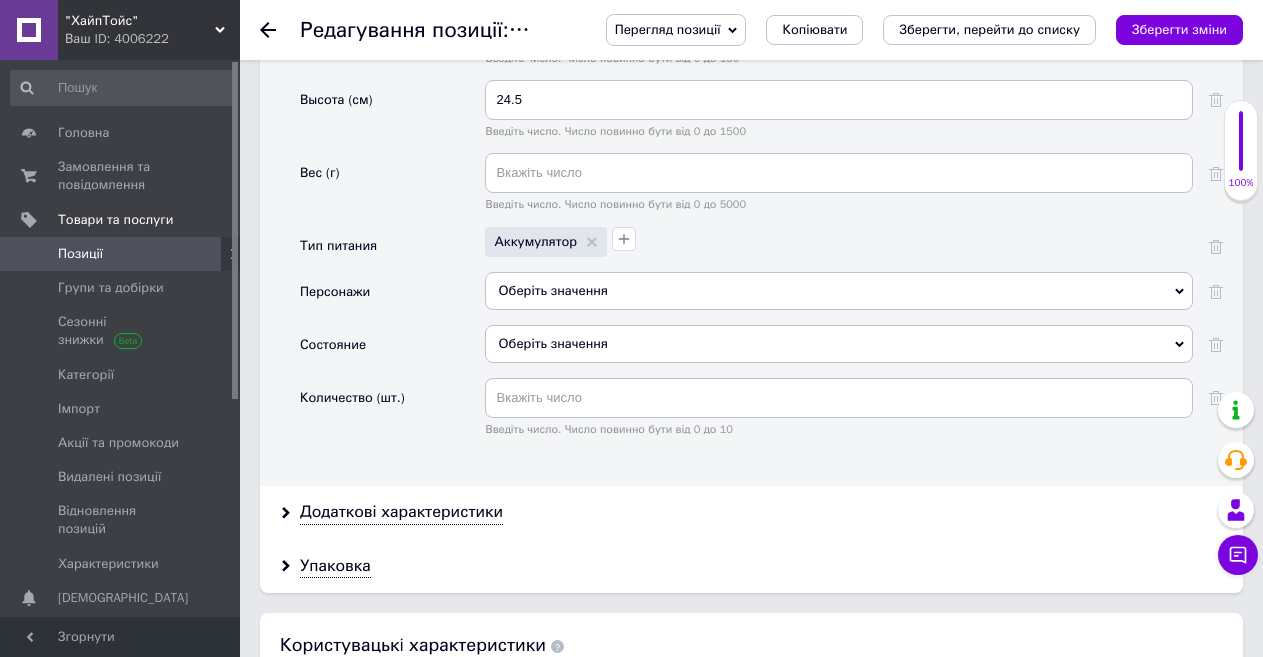 click on "Оберіть значення" at bounding box center [839, 344] 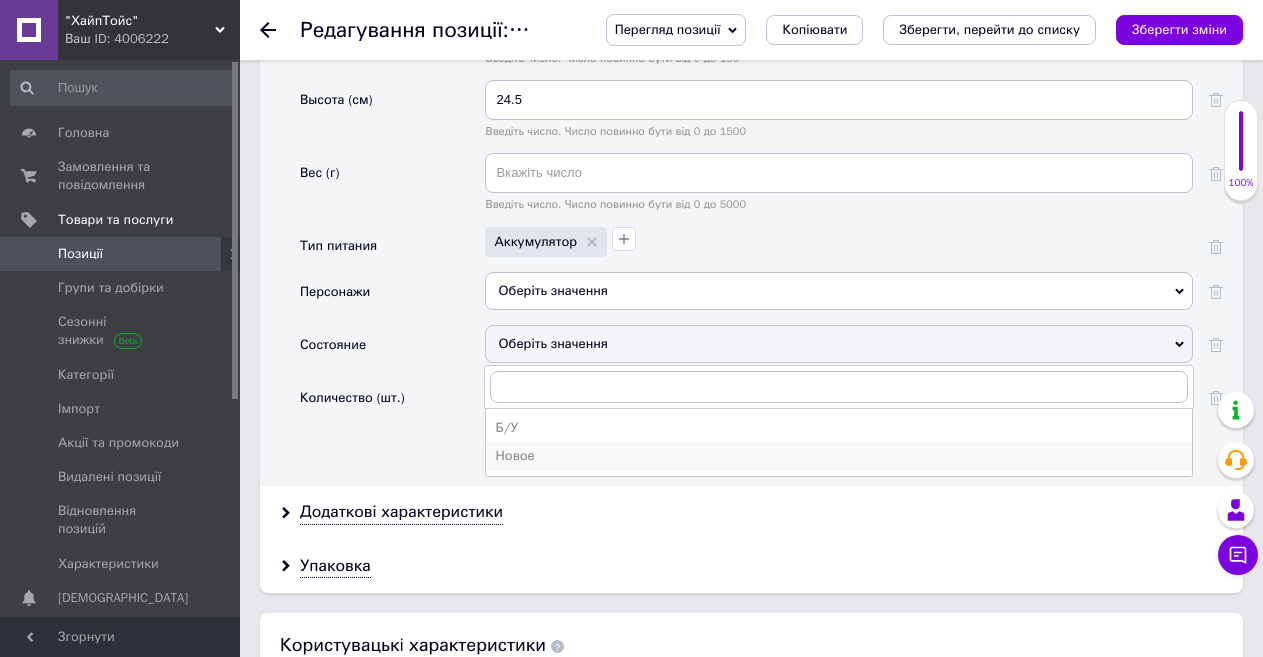 click on "Новое" at bounding box center [839, 456] 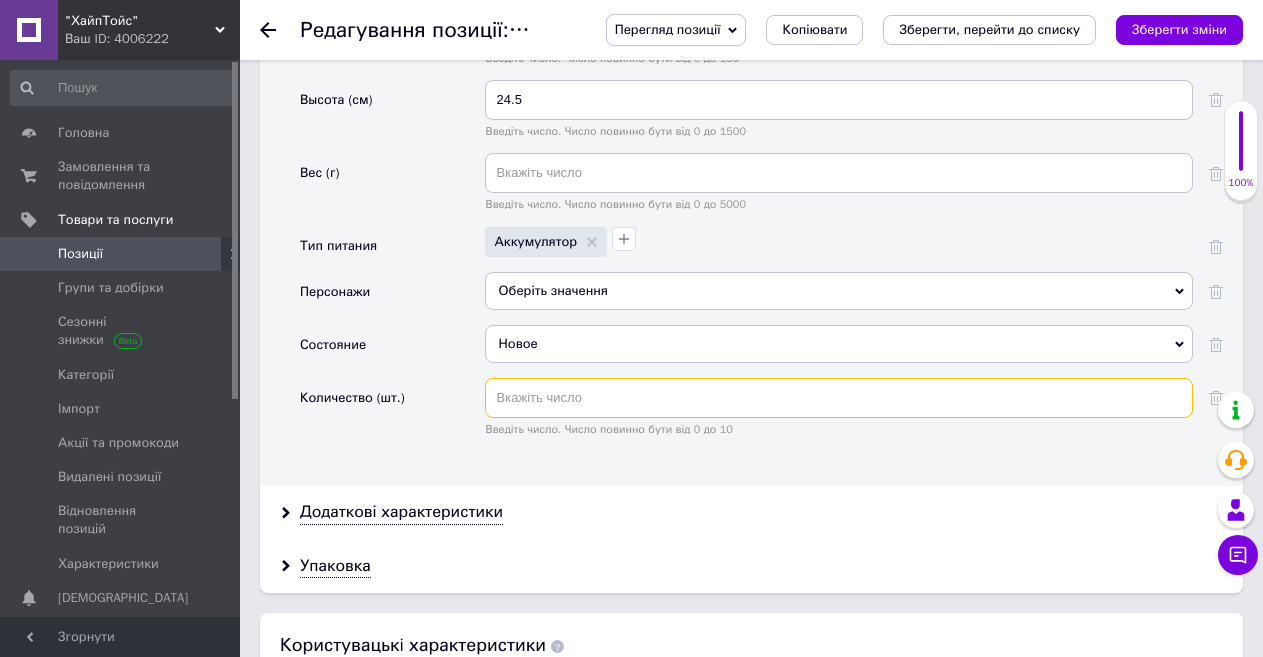 click at bounding box center (839, 398) 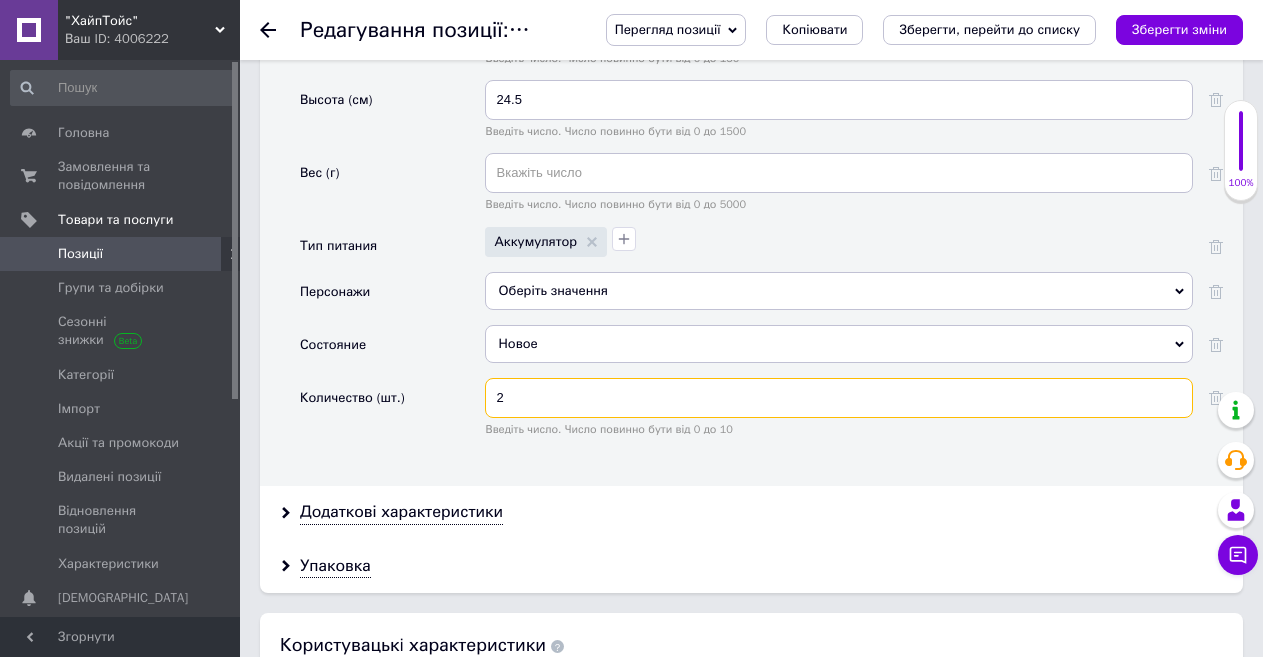 type on "2" 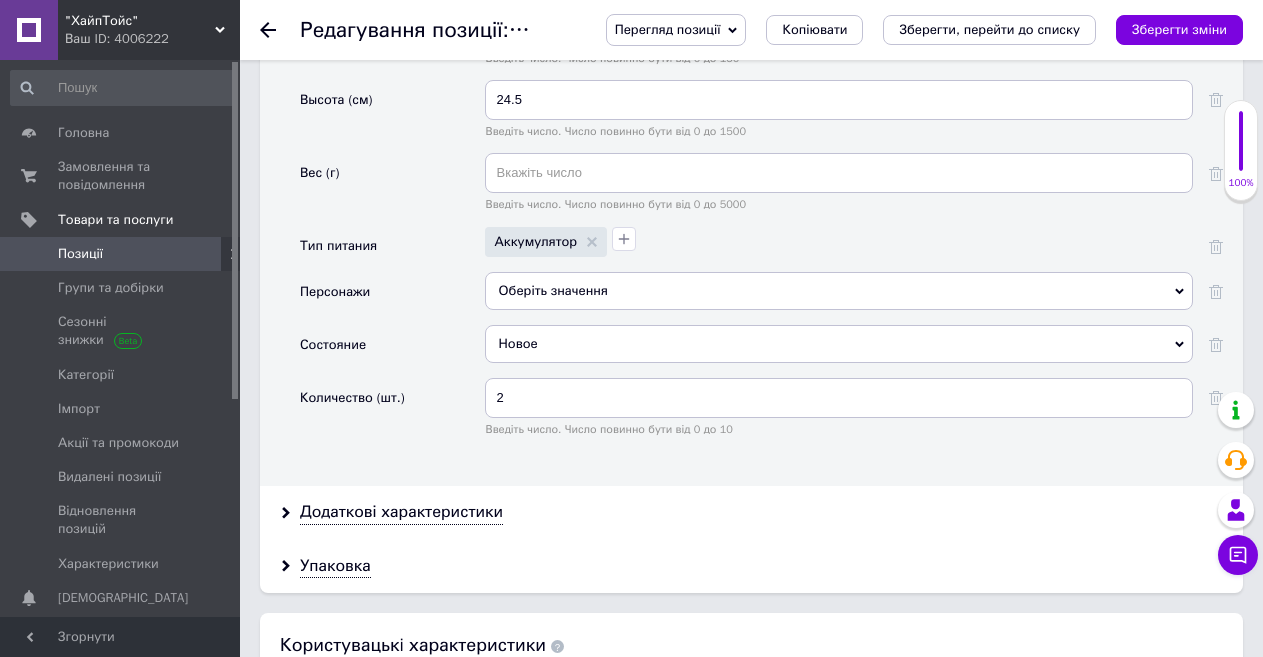 click on "Основні Производитель Оберіть значення Страна производитель Оберіть значення Тип Рация Рация Возрастная группа От 3 лет От 3 лет Материал Пластик Пластик Цвет Хаки Хаки Особенности Световые эффекты Языки Ширина (см) 3 Введіть число. Число повинно бути від 0 до 150 Длина (см) 6.5 Введіть число. Число повинно бути від 0 до 150 Высота (см) 24.5 Введіть число. Число повинно бути від 0 до [DATE] Вес (г) Введіть число. Число повинно бути від 0 до 5000 Тип питания Аккумулятор Персонажи Оберіть значення Состояние Новое Б/У Новое Количество (шт.) 2" at bounding box center [751, -22] 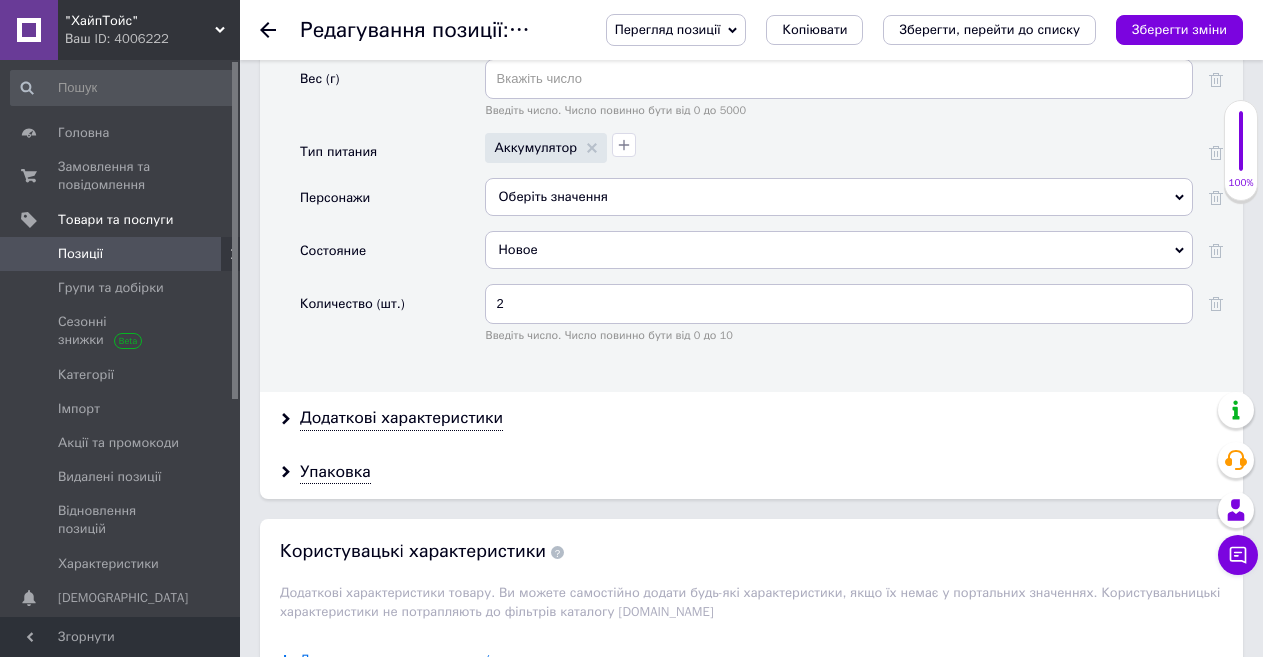 scroll, scrollTop: 2800, scrollLeft: 0, axis: vertical 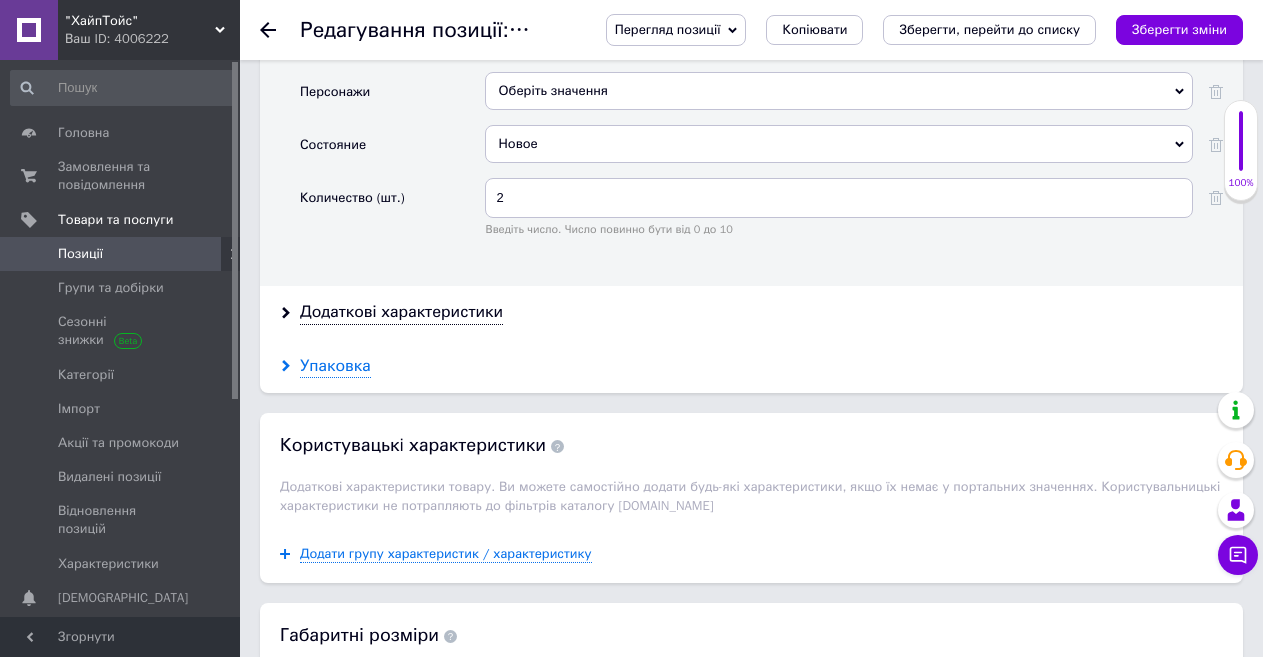 click on "Упаковка" at bounding box center [335, 366] 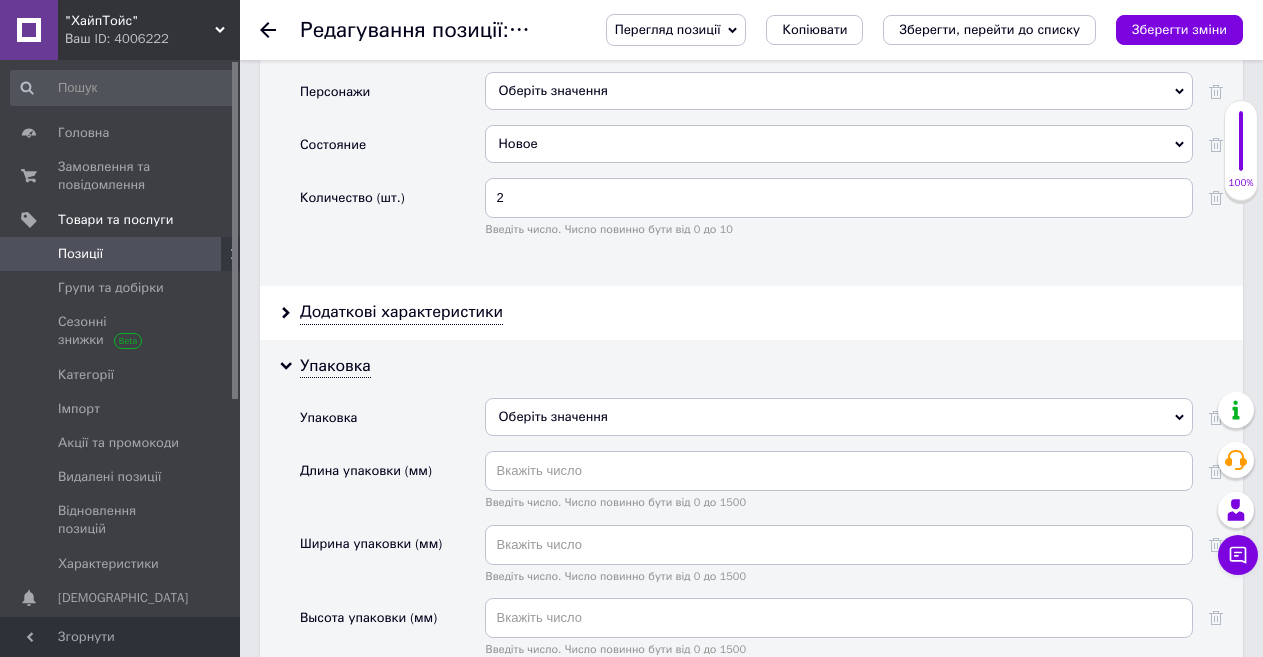 scroll, scrollTop: 3000, scrollLeft: 0, axis: vertical 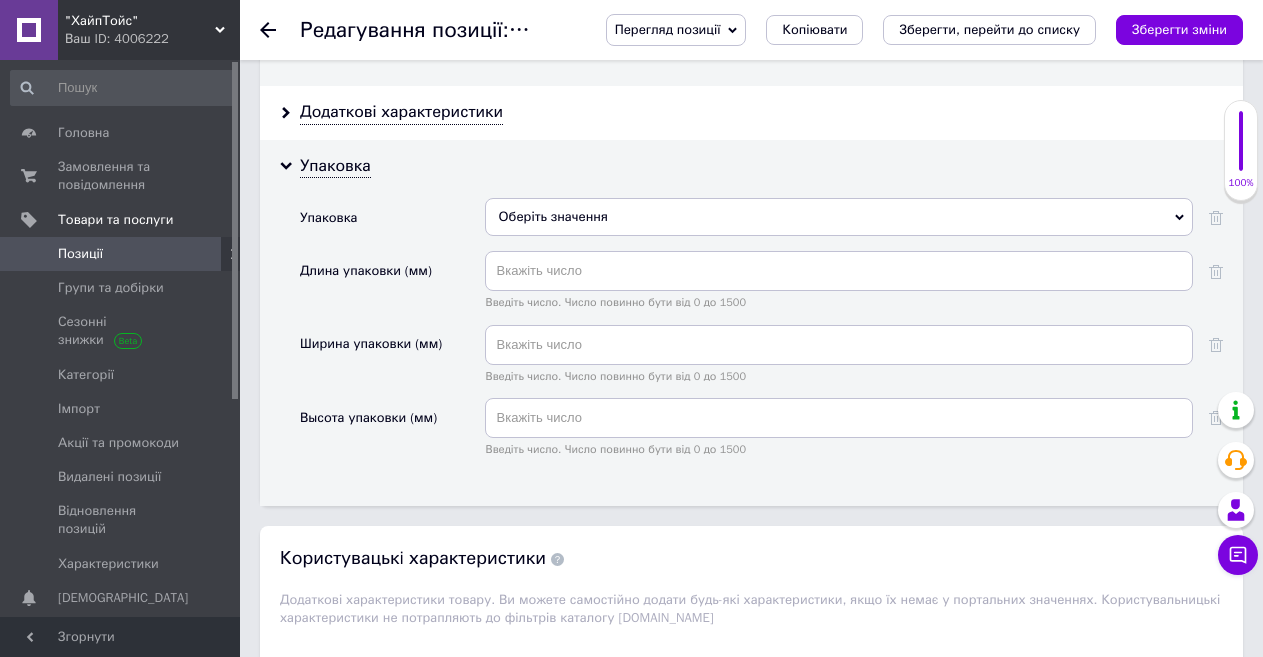 click on "Оберіть значення" at bounding box center (839, 217) 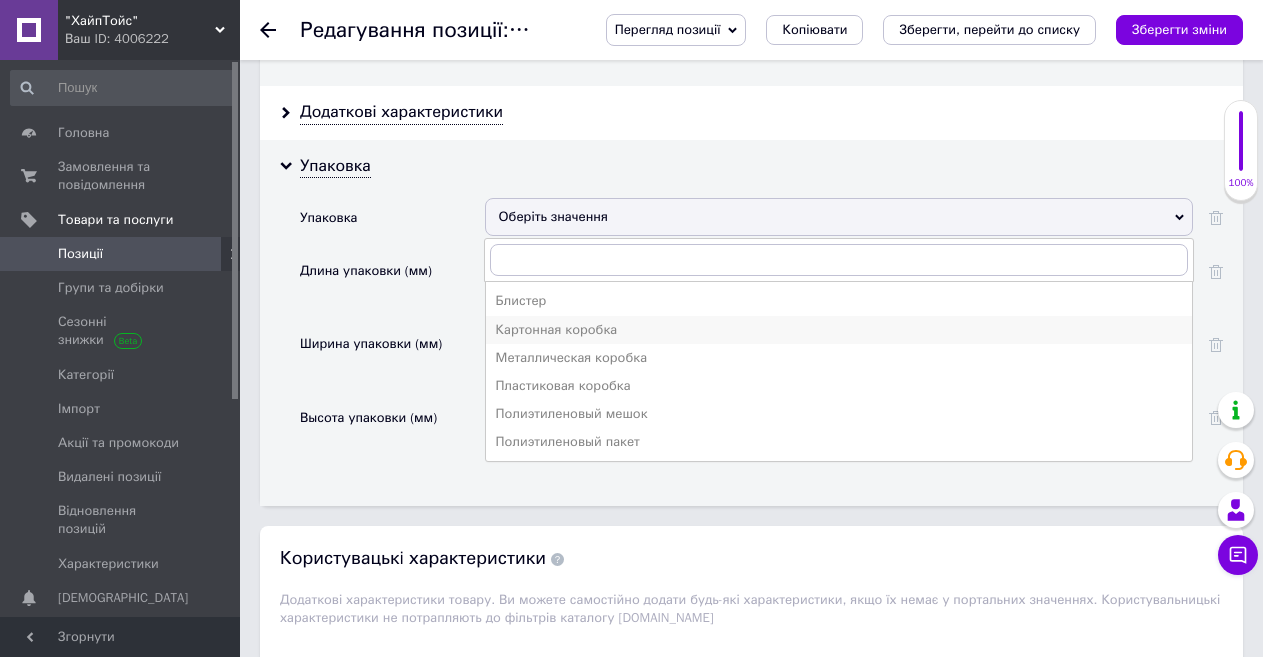 click on "Картонная коробка" at bounding box center (839, 330) 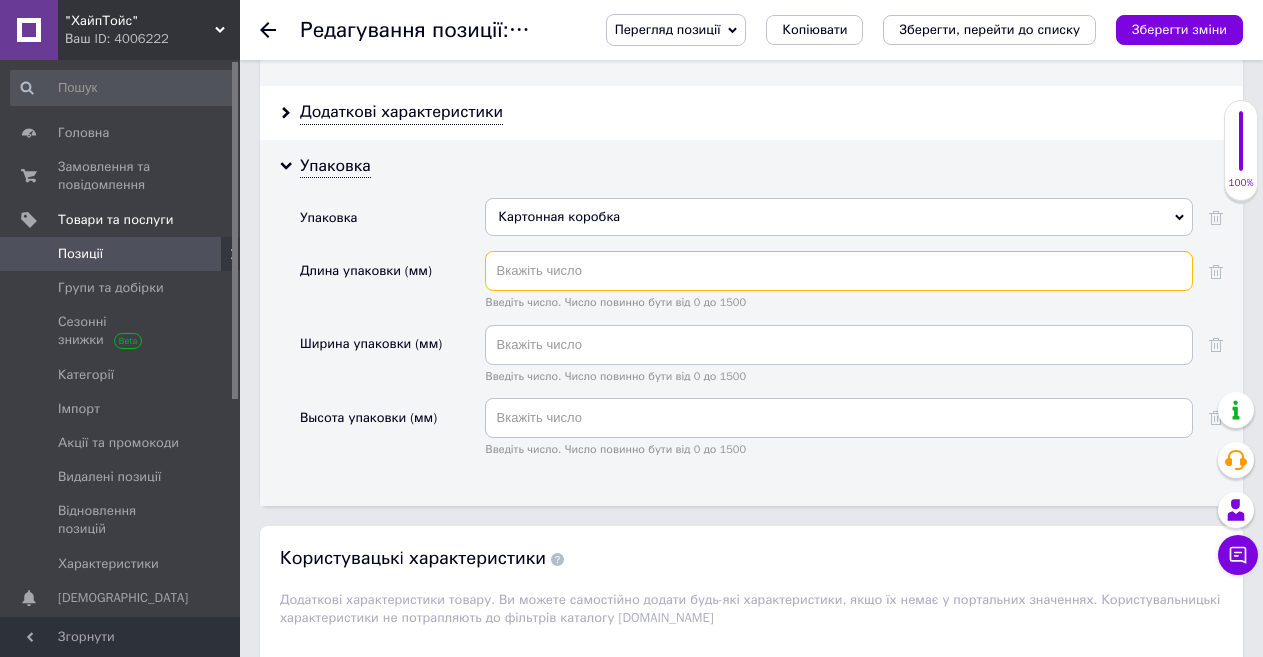 paste on "155" 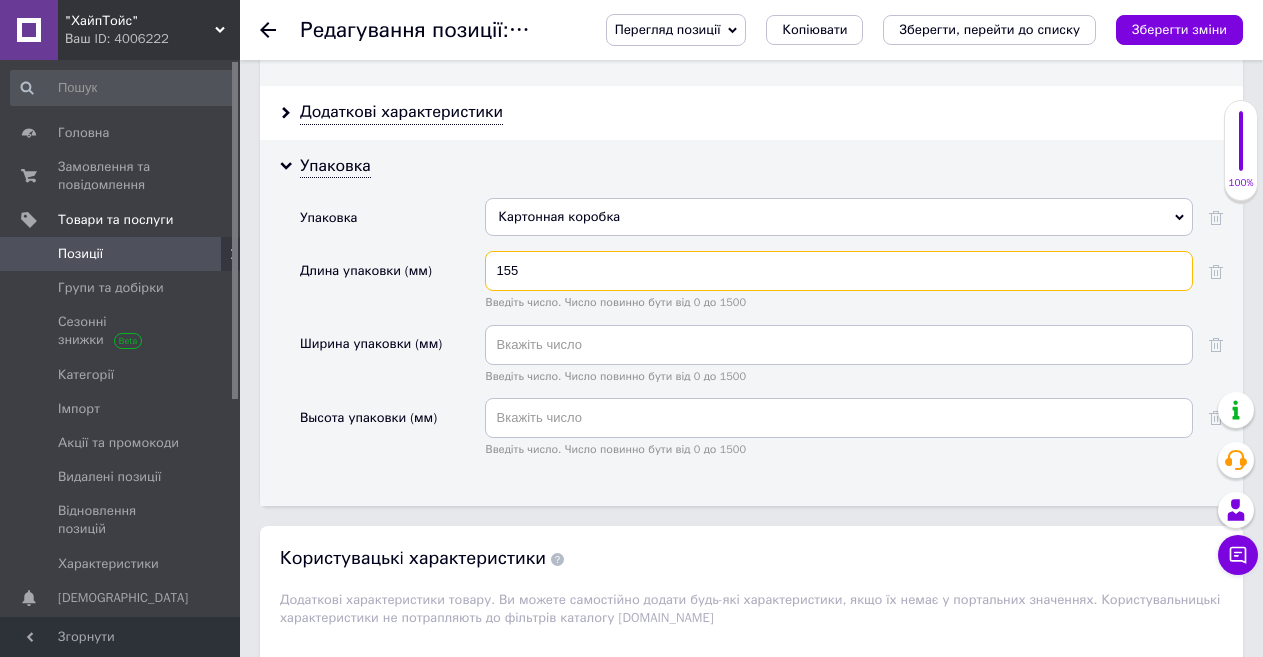 type on "155" 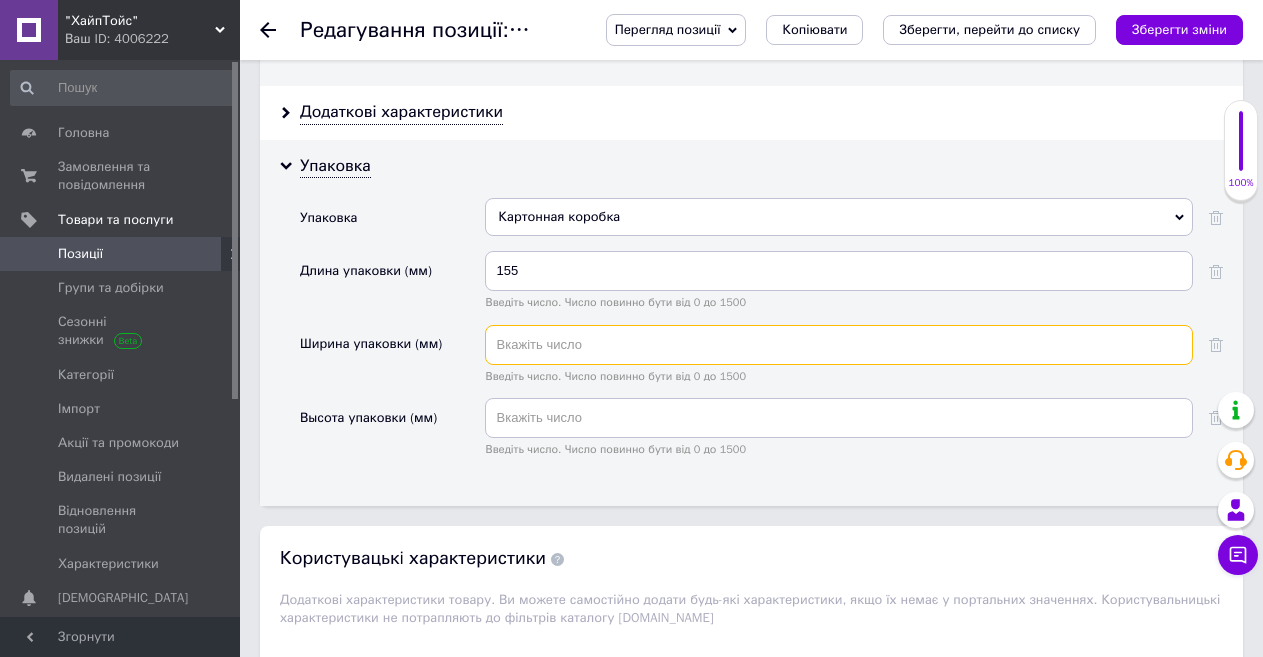 paste on "40" 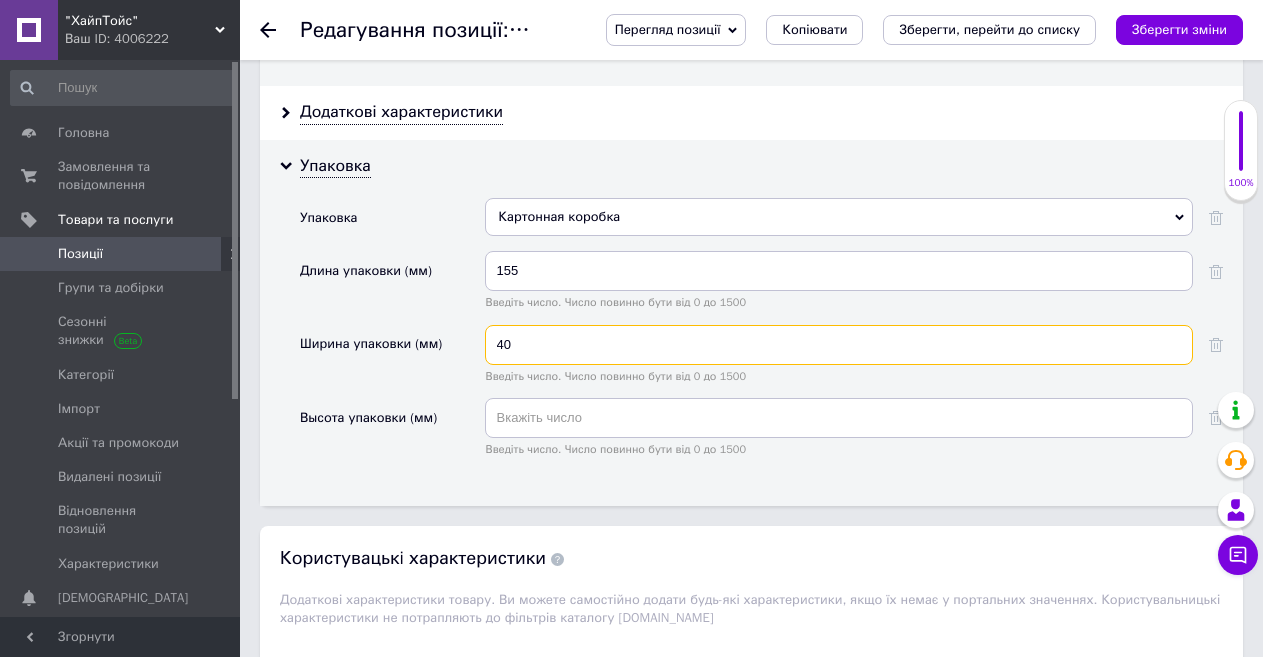 type on "40" 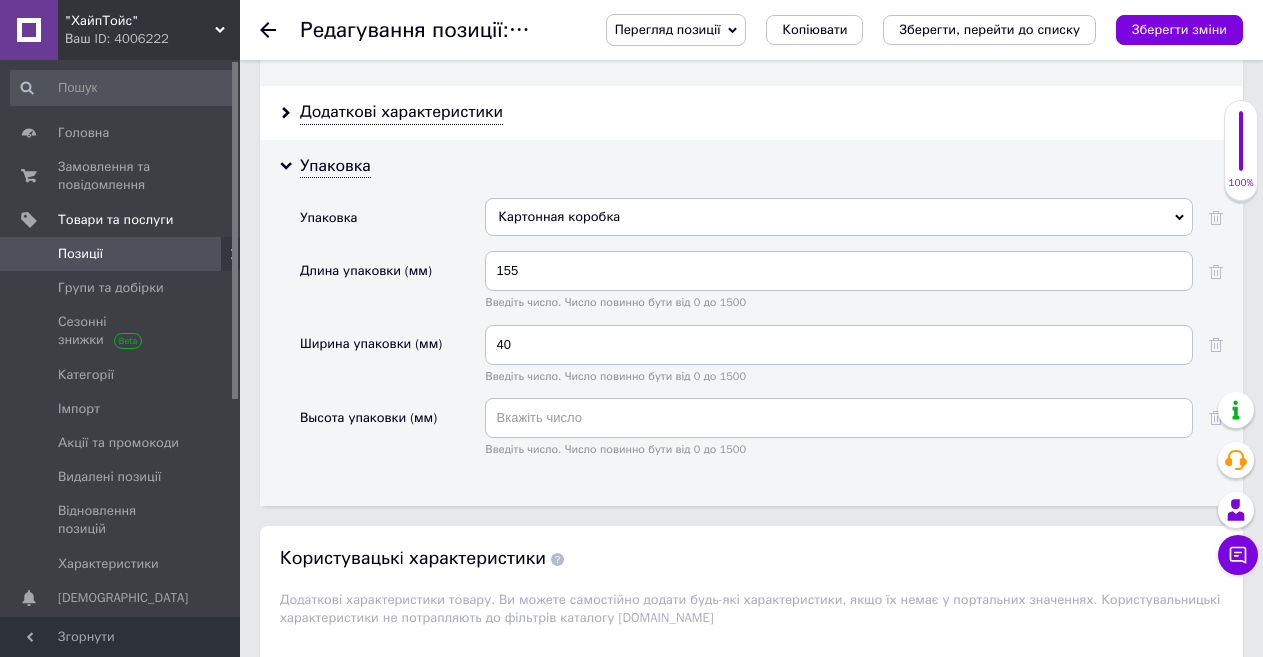 click on "Высота упаковки (мм)" at bounding box center [392, 434] 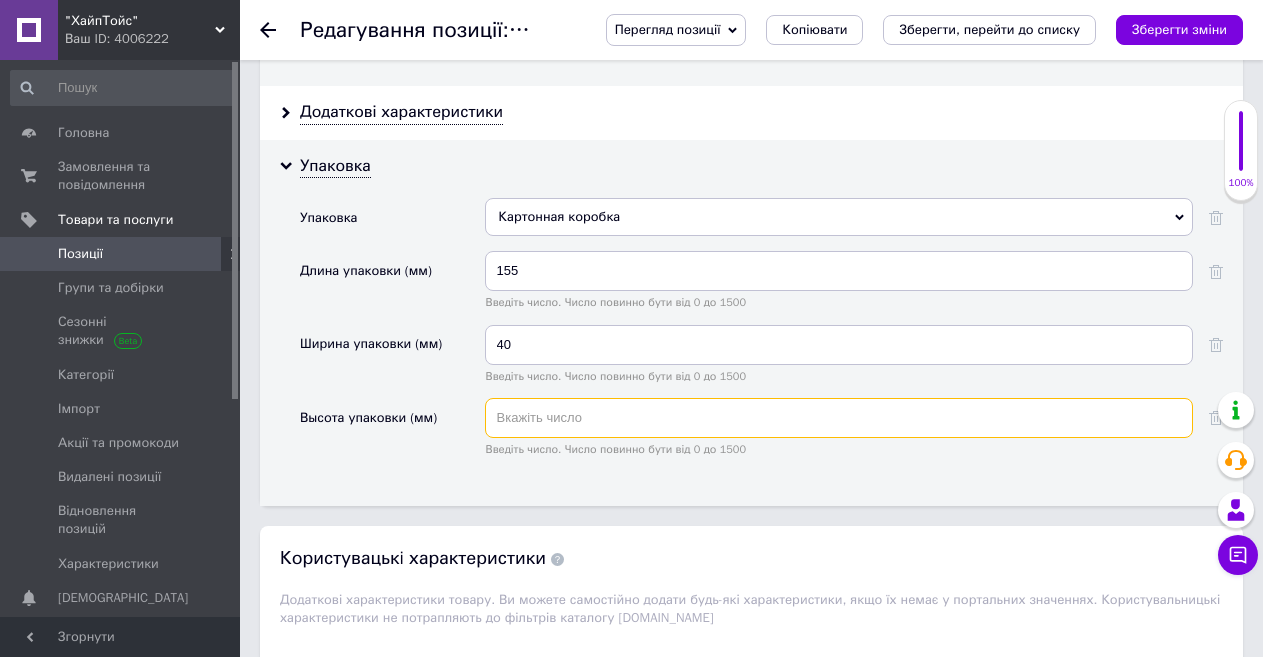 paste on "235" 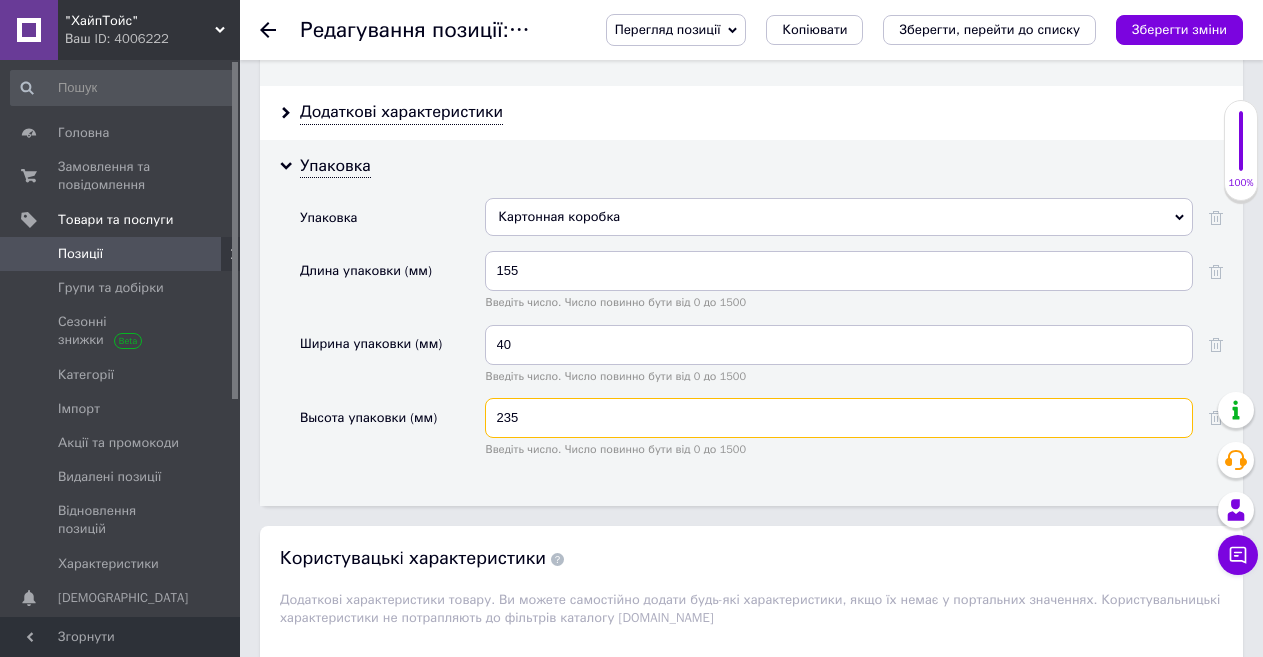 type on "235" 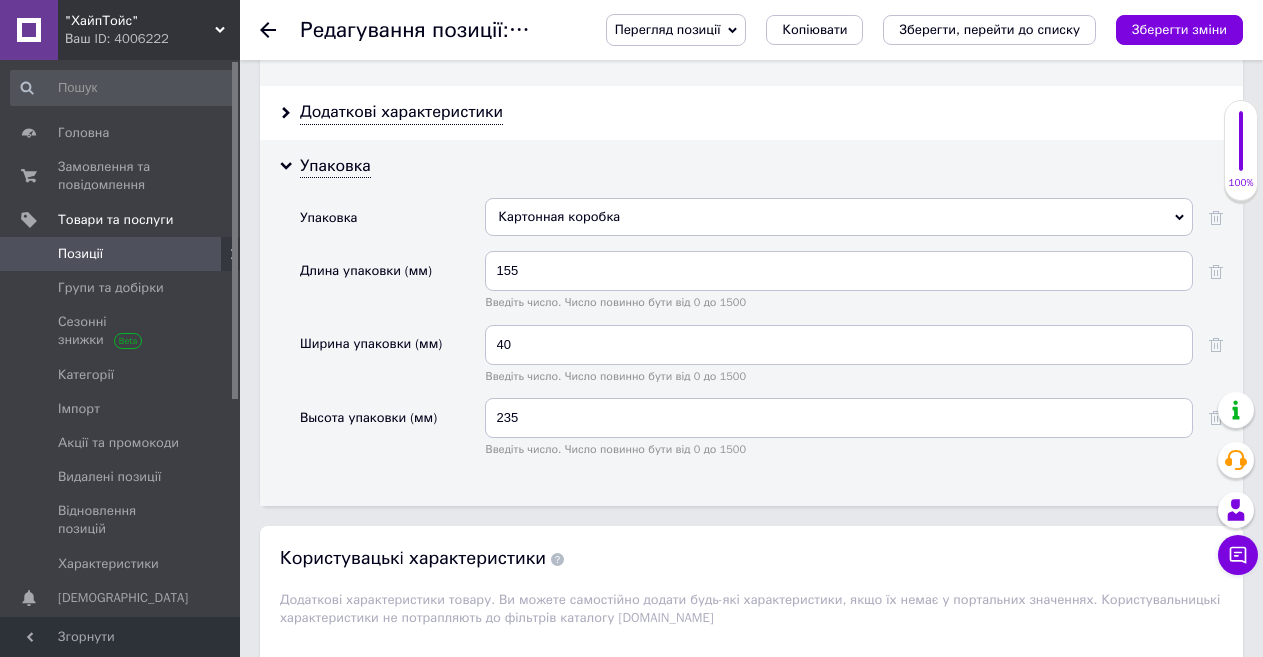 click on "Упаковка Упаковка Картонная коробка Блистер Картонная коробка Металлическая коробка Пластиковая коробка Полиэтиленовый мешок Полиэтиленовый пакет Длина упаковки (мм) 155 Введіть число. Число повинно бути від 0 до [DATE] Ширина упаковки (мм) 40 Введіть число. Число повинно бути від 0 до [DATE] Высота упаковки (мм) 235 Введіть число. Число повинно бути від 0 до [DATE]" at bounding box center [751, 323] 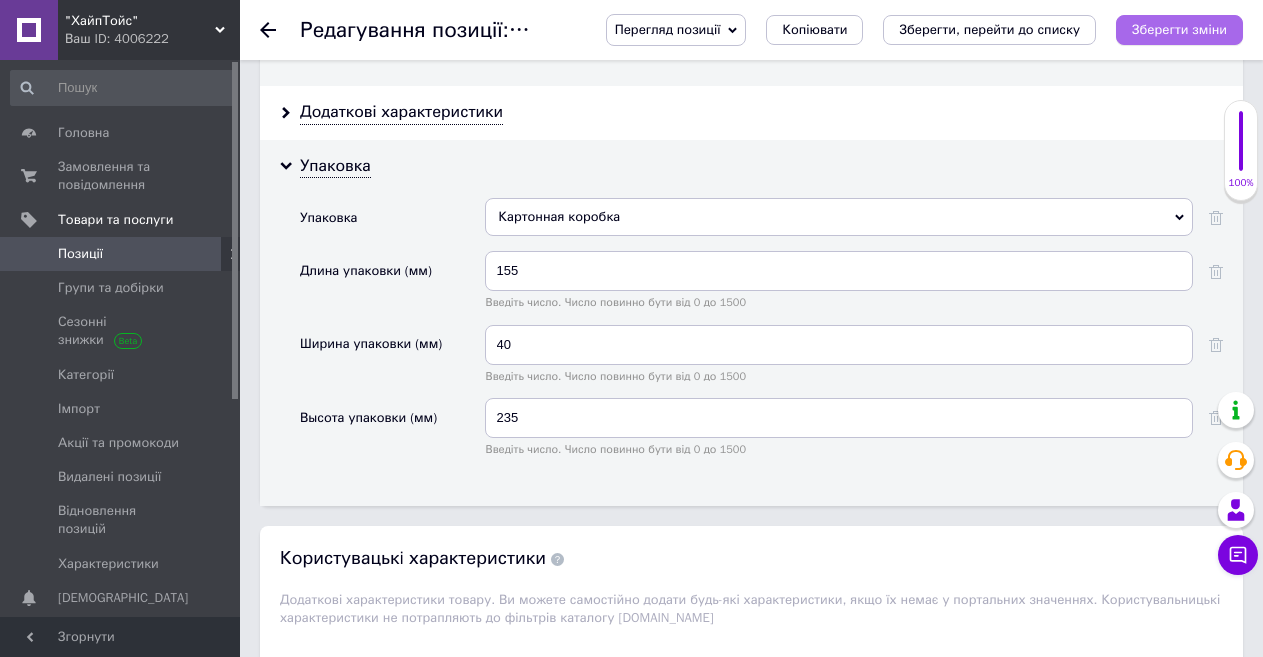 click on "Зберегти зміни" at bounding box center [1179, 29] 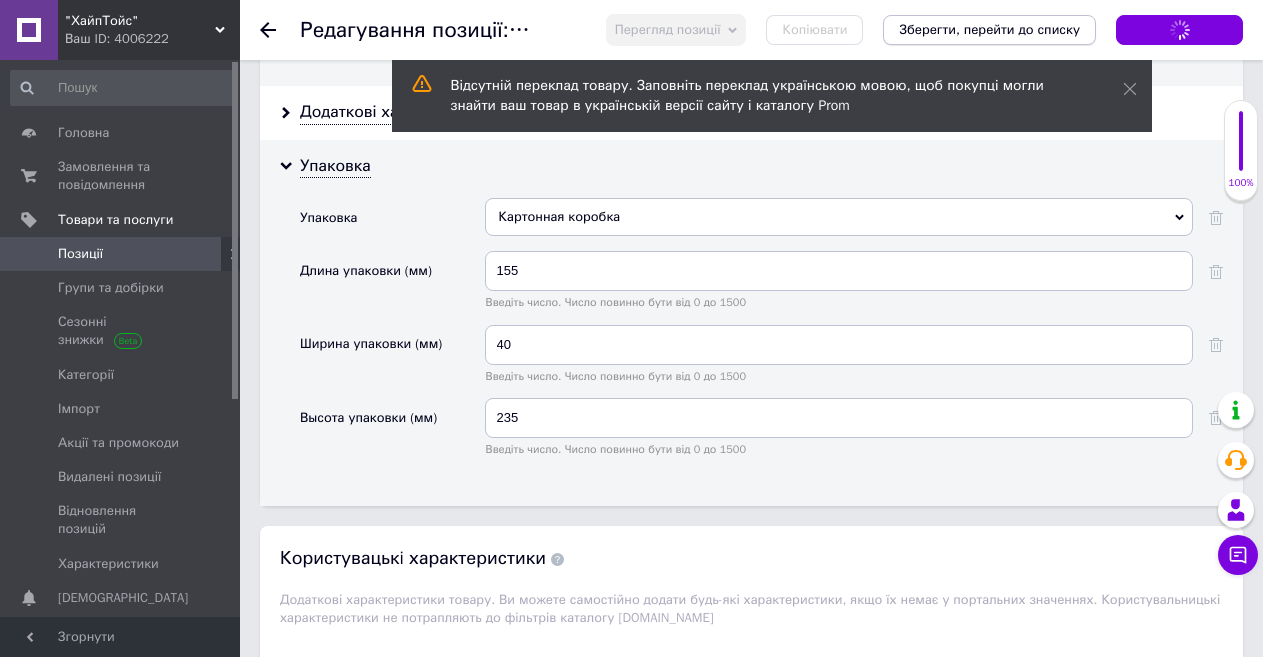 click on "Зберегти, перейти до списку" at bounding box center (989, 29) 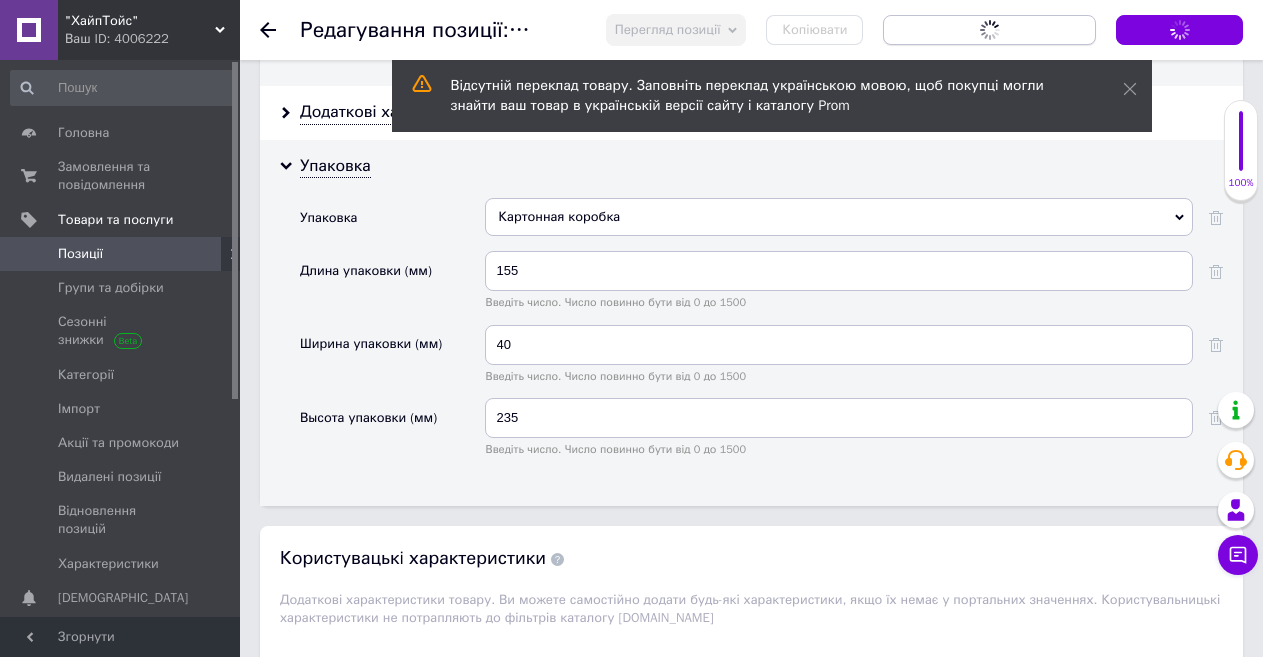 scroll, scrollTop: 0, scrollLeft: 0, axis: both 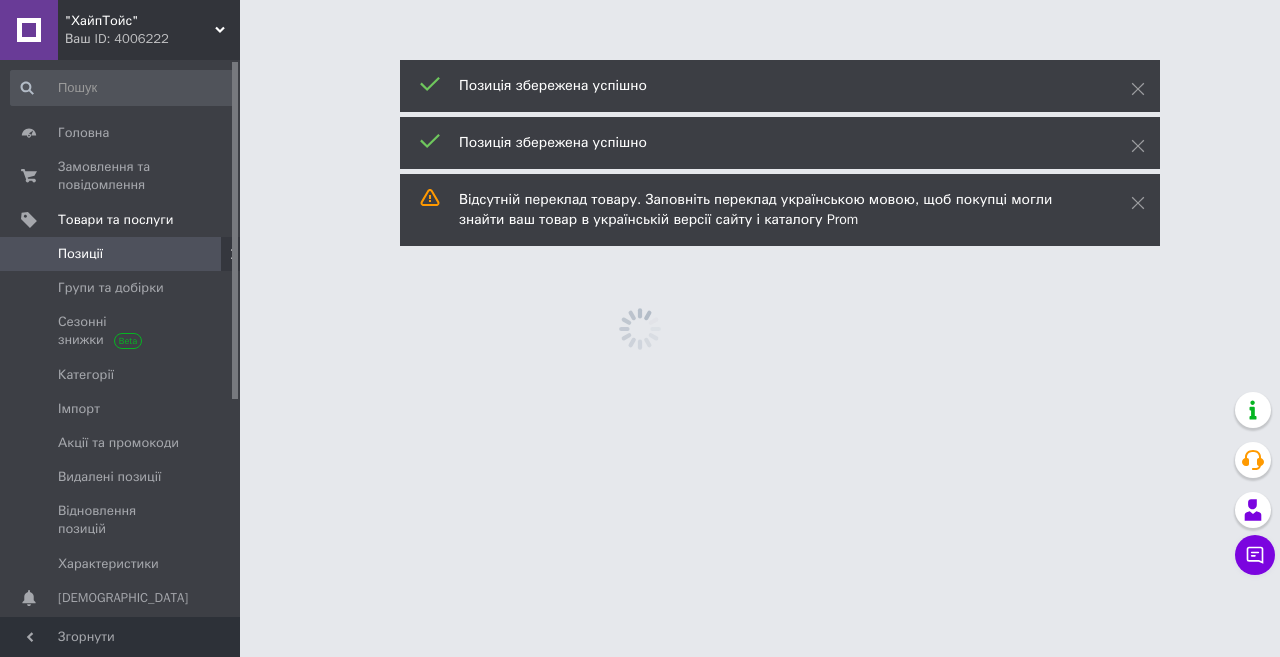 click on "Позиція збережена успішно" at bounding box center (770, 86) 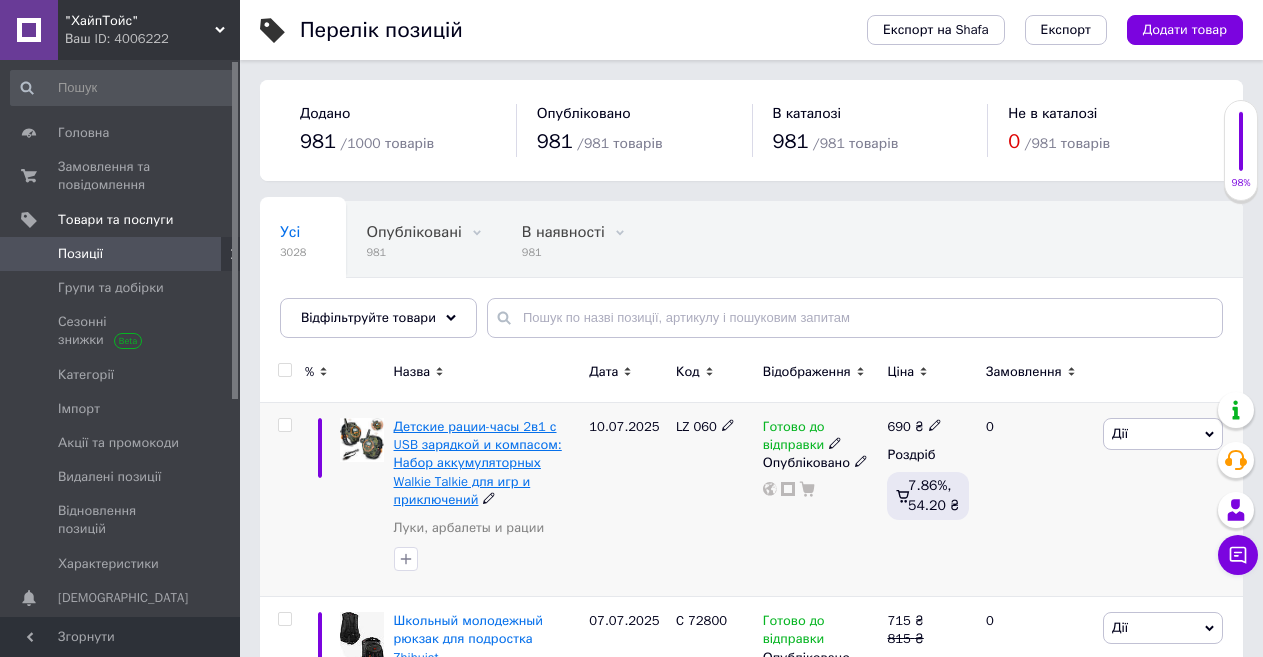 click on "Детские рации-часы 2в1 с USB зарядкой и компасом: Набор аккумуляторных Walkie Talkie для игр и приключений" at bounding box center (478, 463) 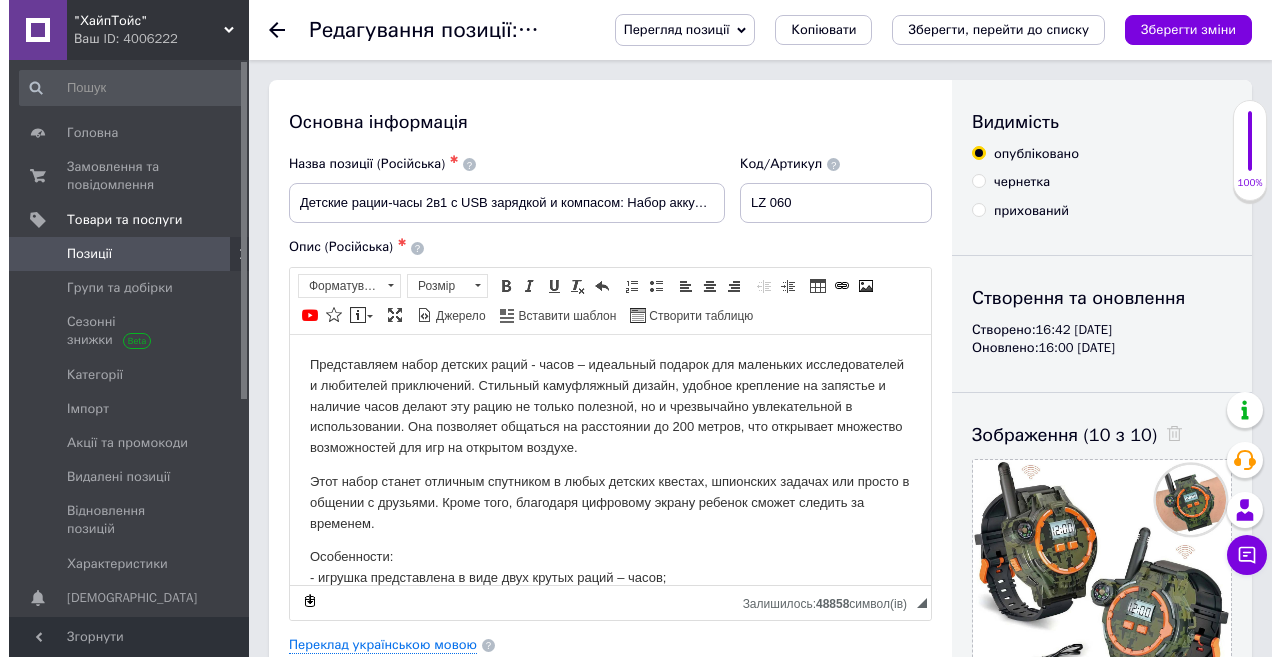 scroll, scrollTop: 0, scrollLeft: 0, axis: both 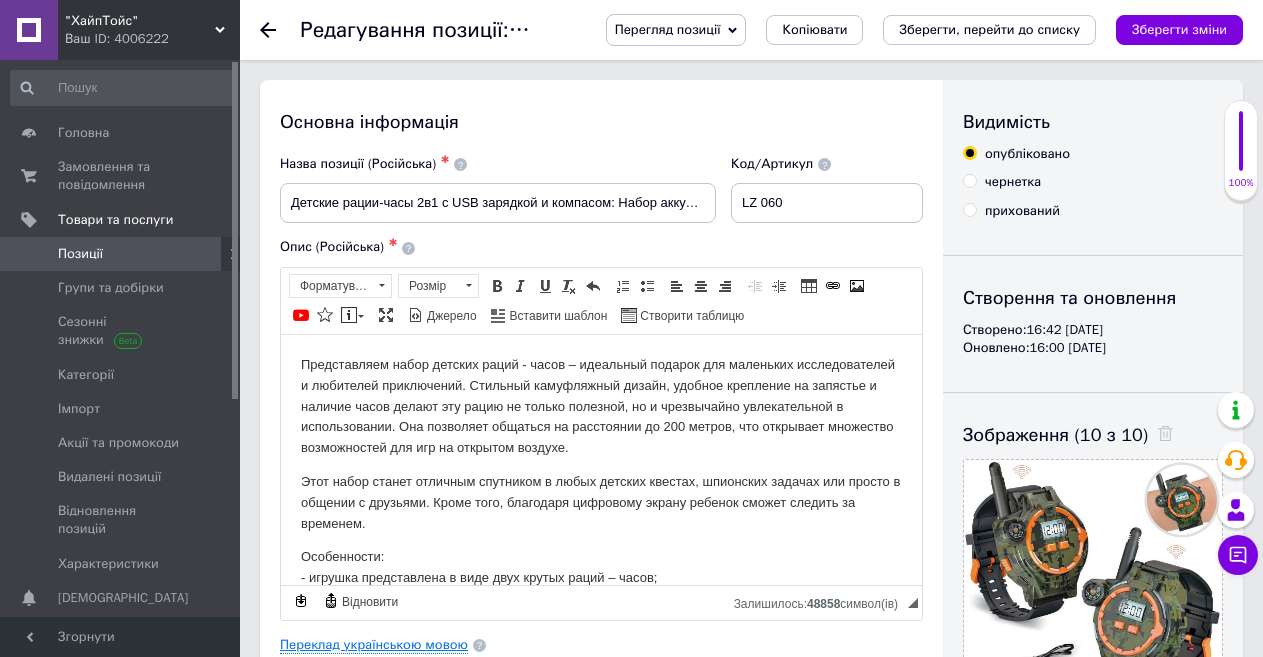 click on "Переклад українською мовою" at bounding box center (374, 645) 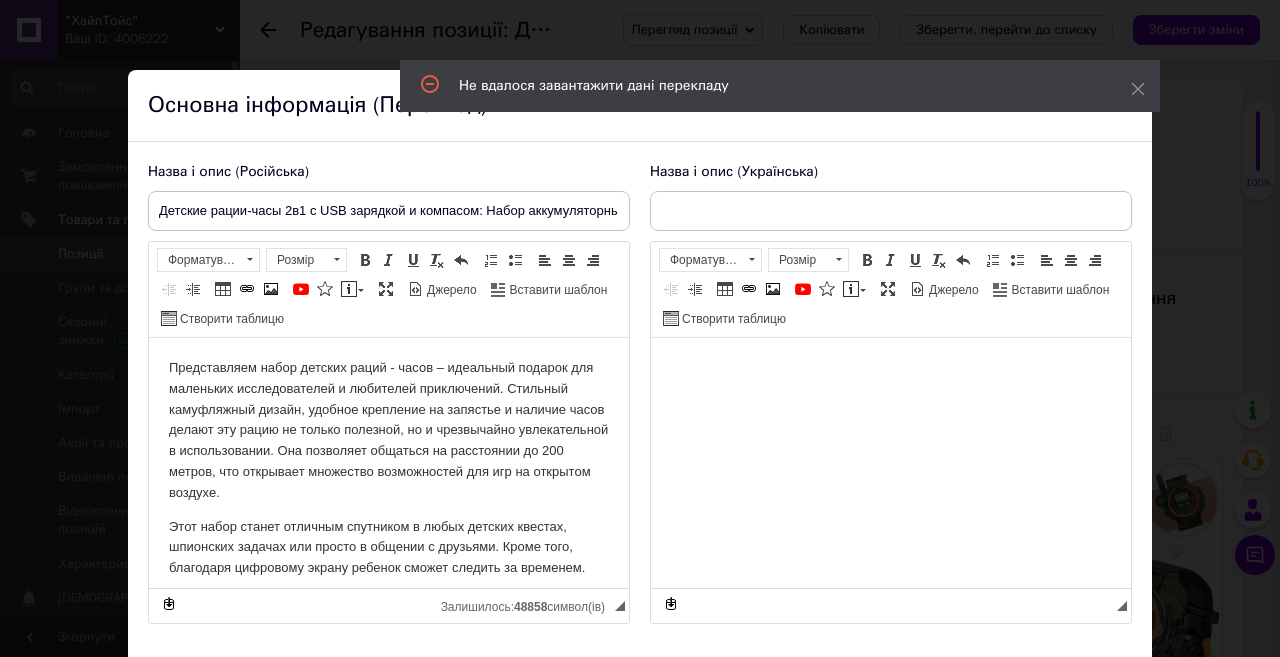 scroll, scrollTop: 0, scrollLeft: 0, axis: both 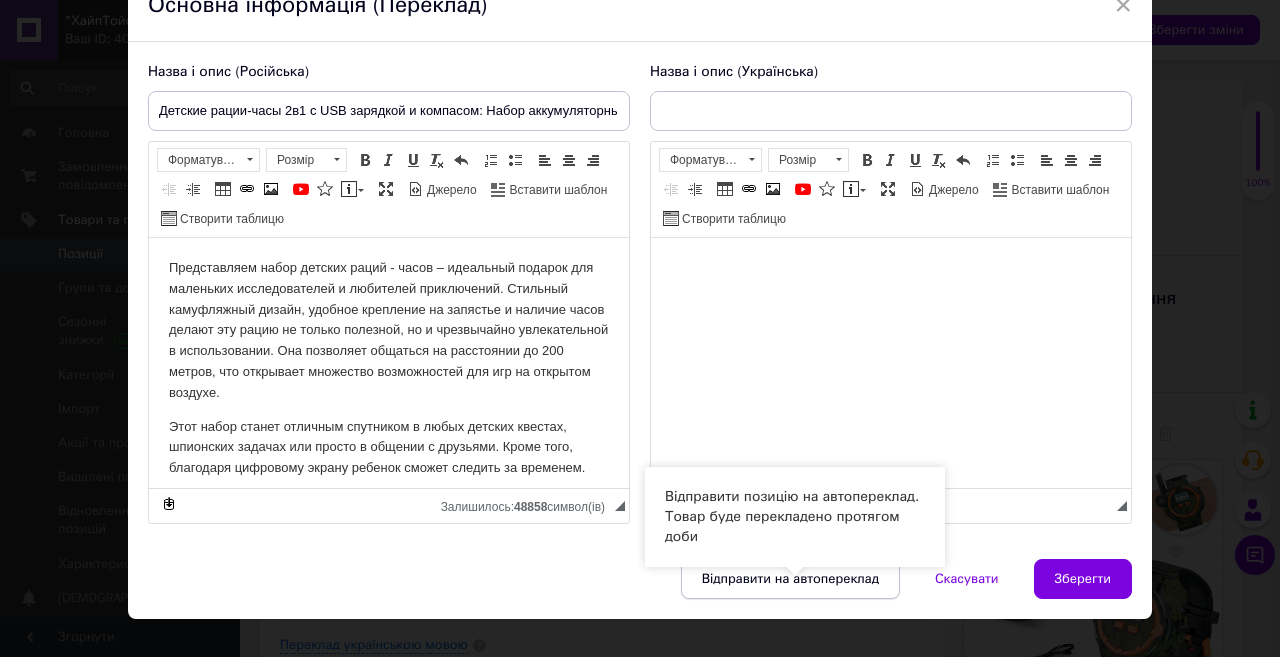 click on "Відправити на автопереклад" at bounding box center [790, 579] 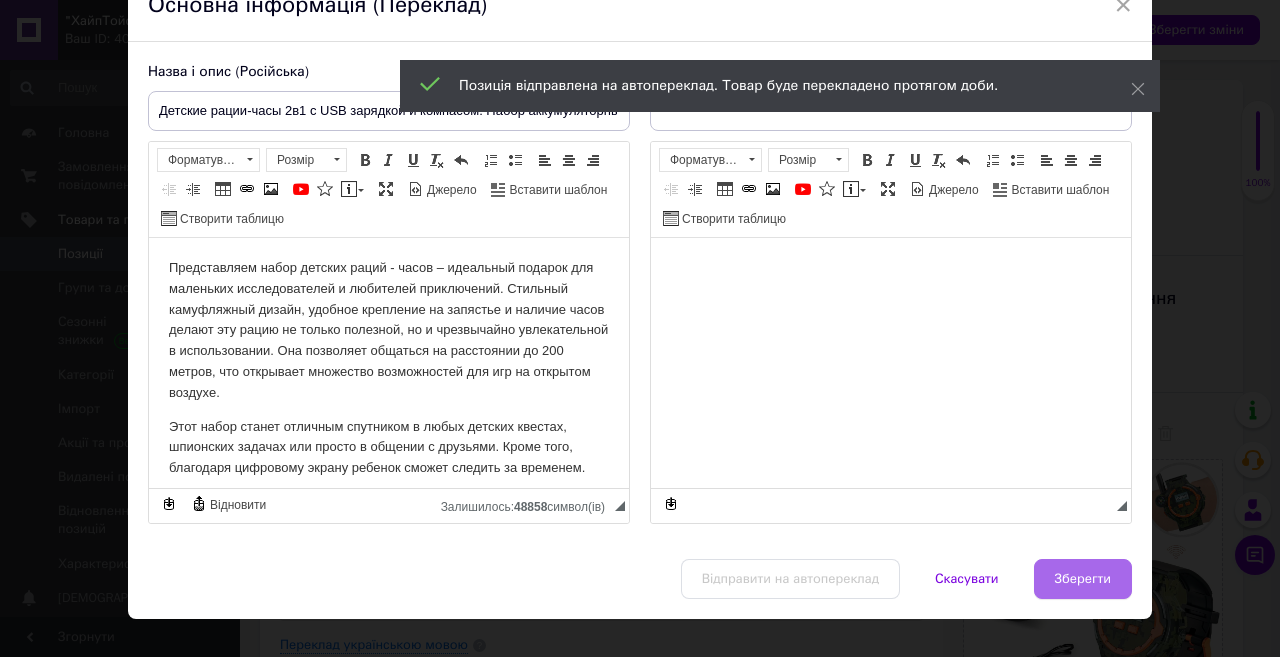 click on "Зберегти" at bounding box center (1083, 579) 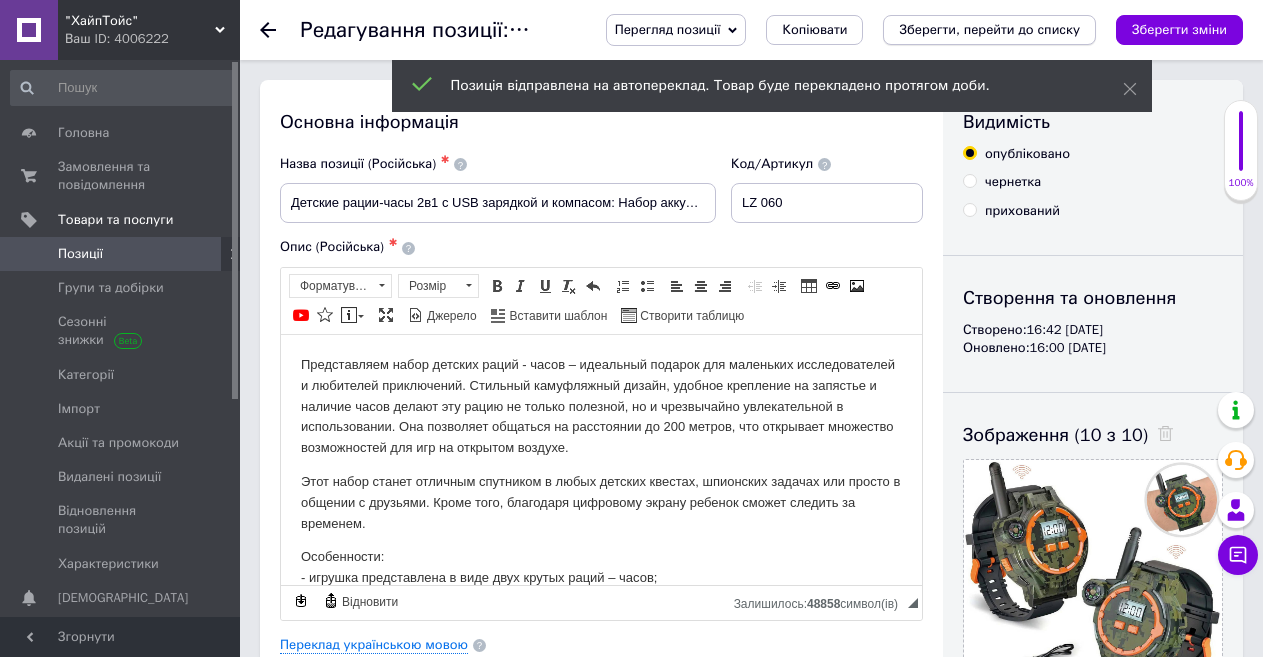 click on "Зберегти, перейти до списку" at bounding box center (989, 29) 